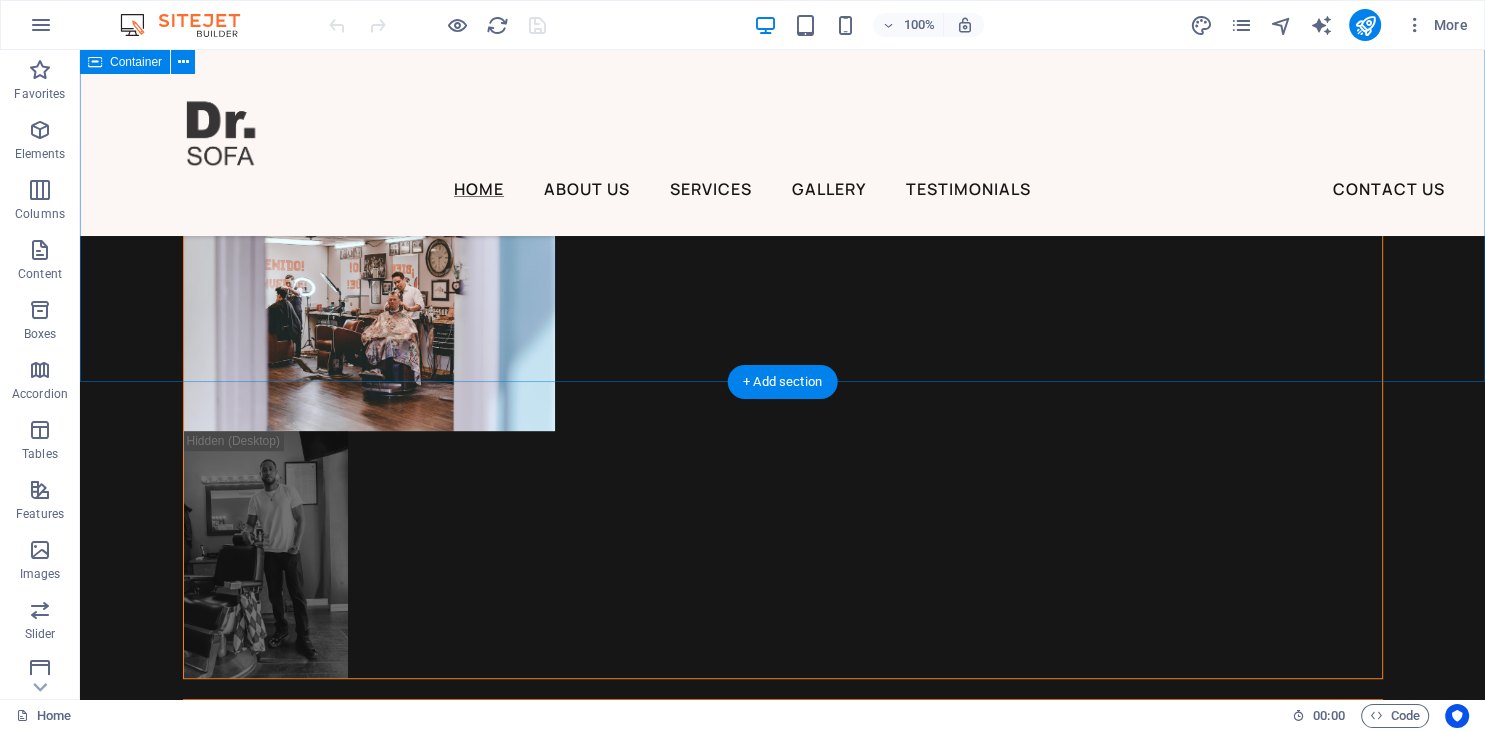 scroll, scrollTop: 8568, scrollLeft: 0, axis: vertical 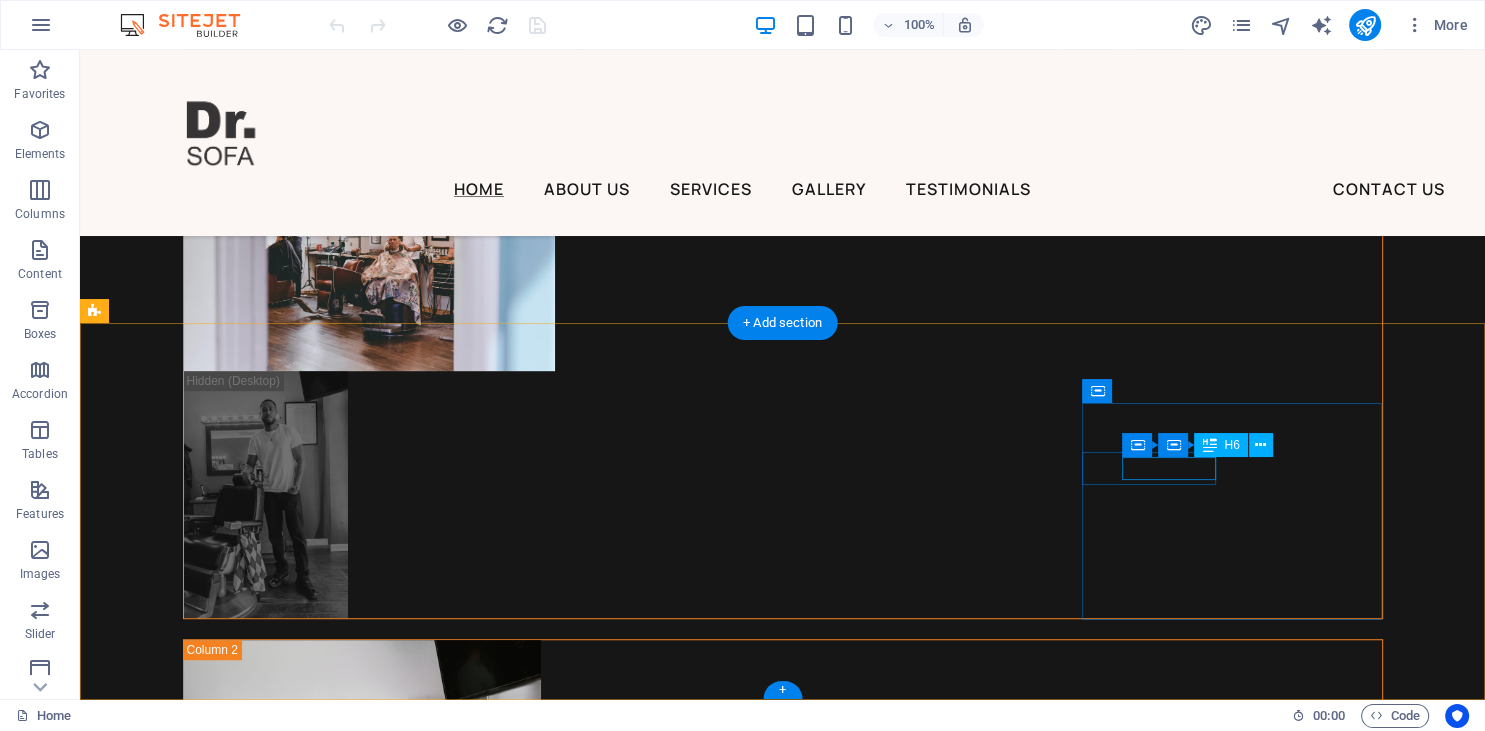 click on "0123 - 456789" at bounding box center (166, 5048) 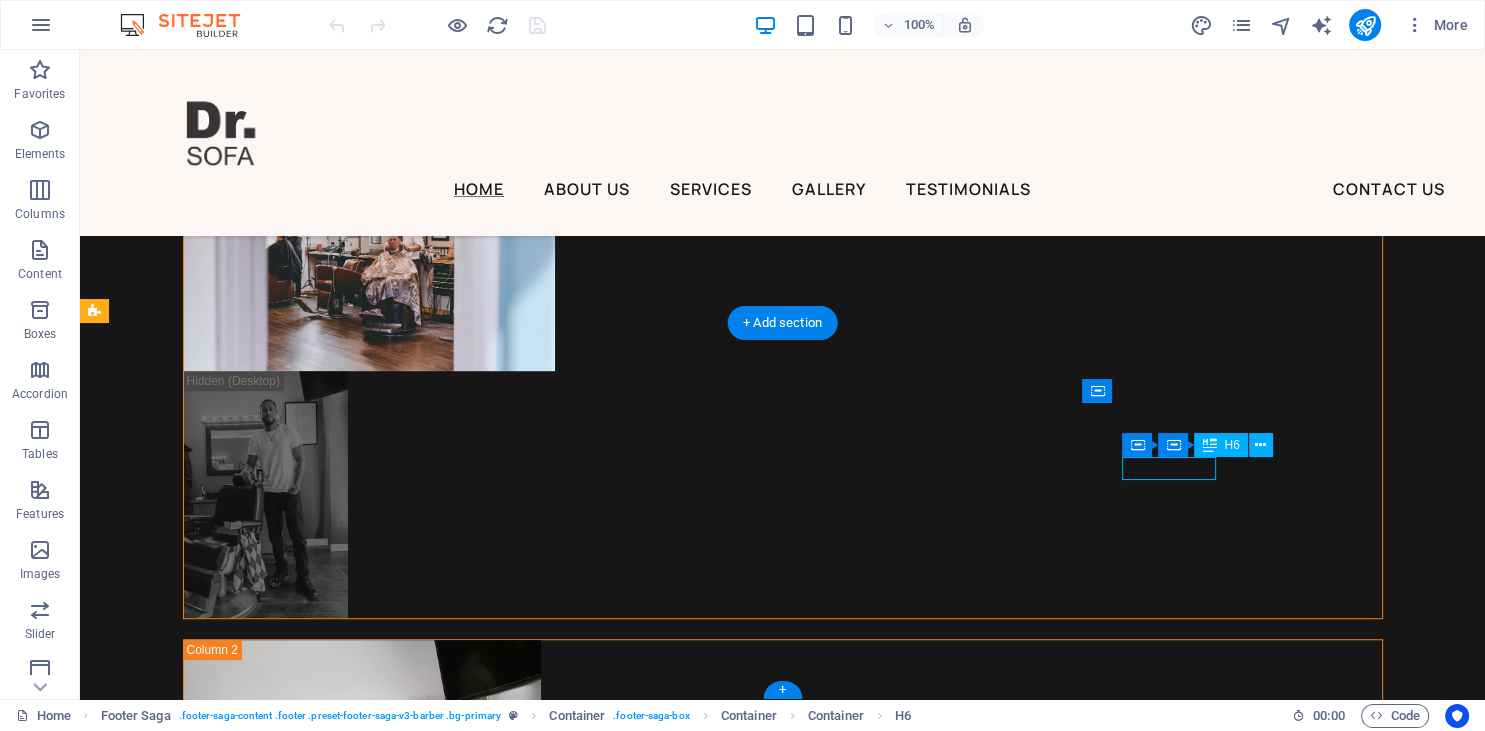 click on "0123 - 456789" at bounding box center (166, 5048) 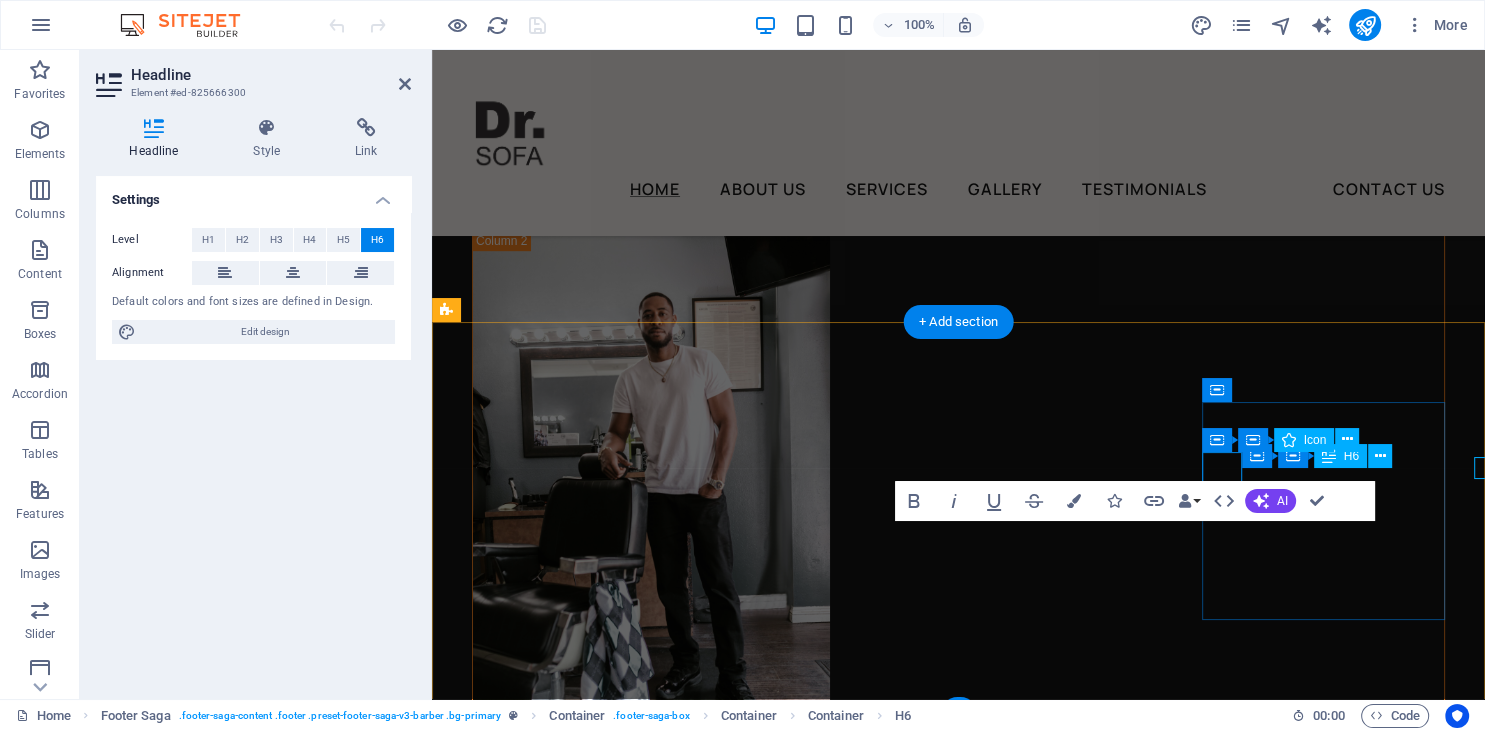 scroll, scrollTop: 8633, scrollLeft: 0, axis: vertical 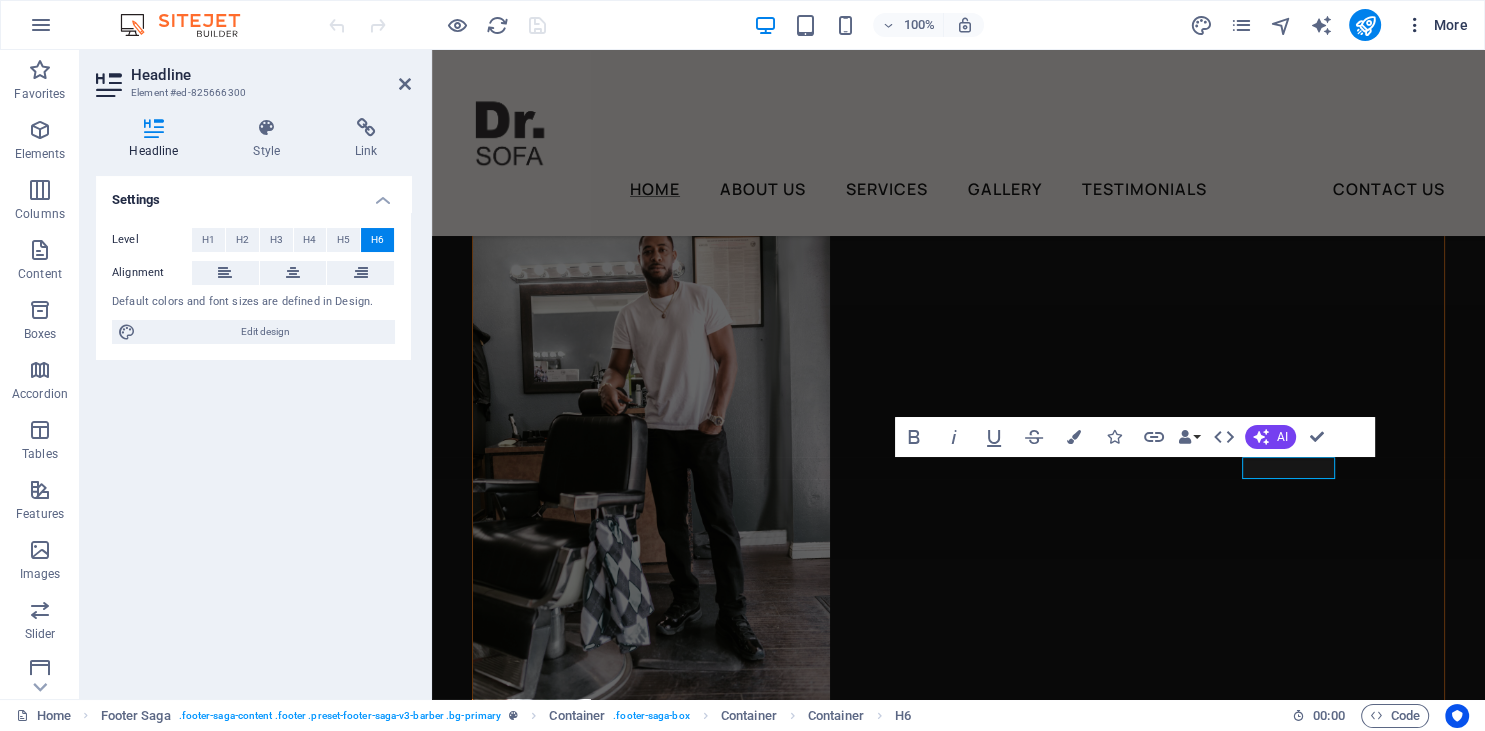 click at bounding box center (1415, 25) 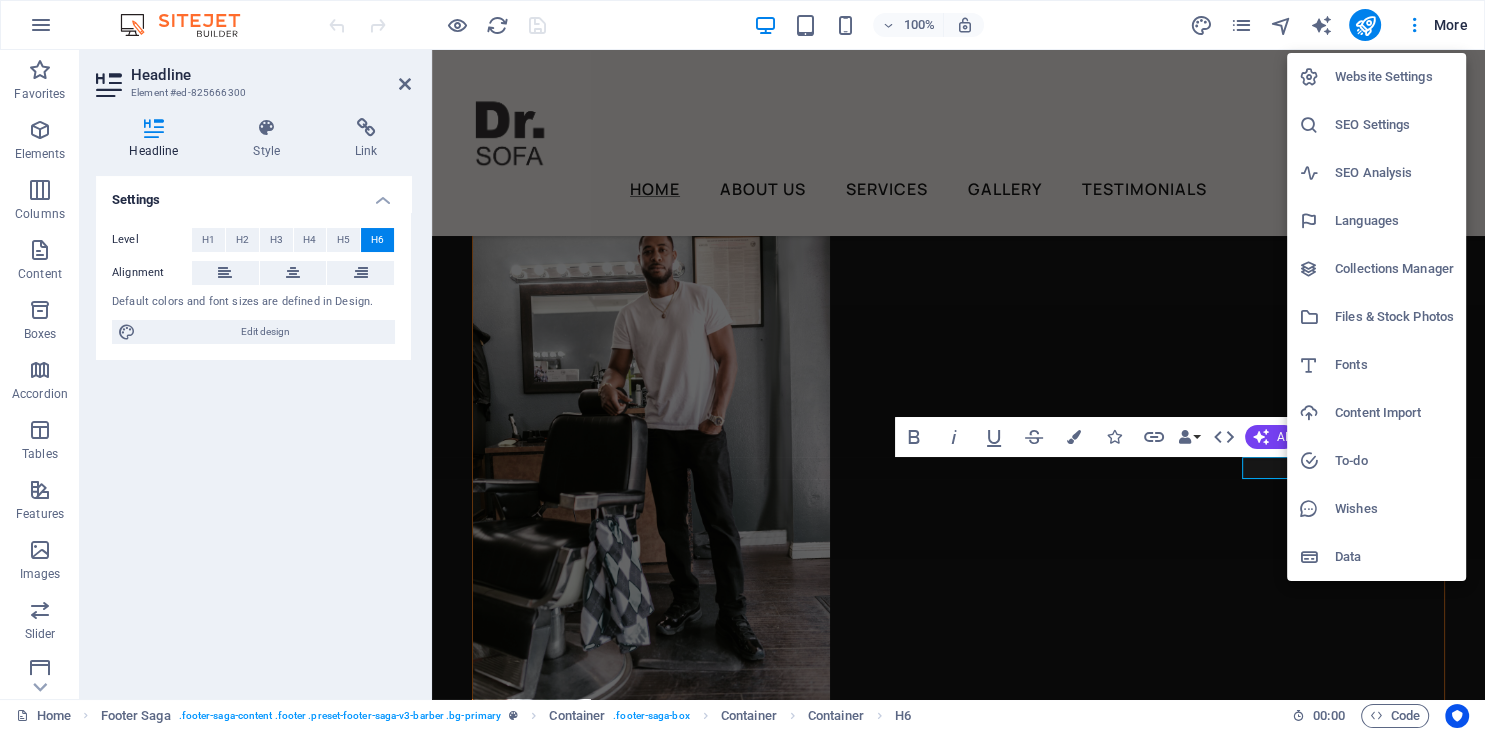 click on "Website Settings" at bounding box center (1394, 77) 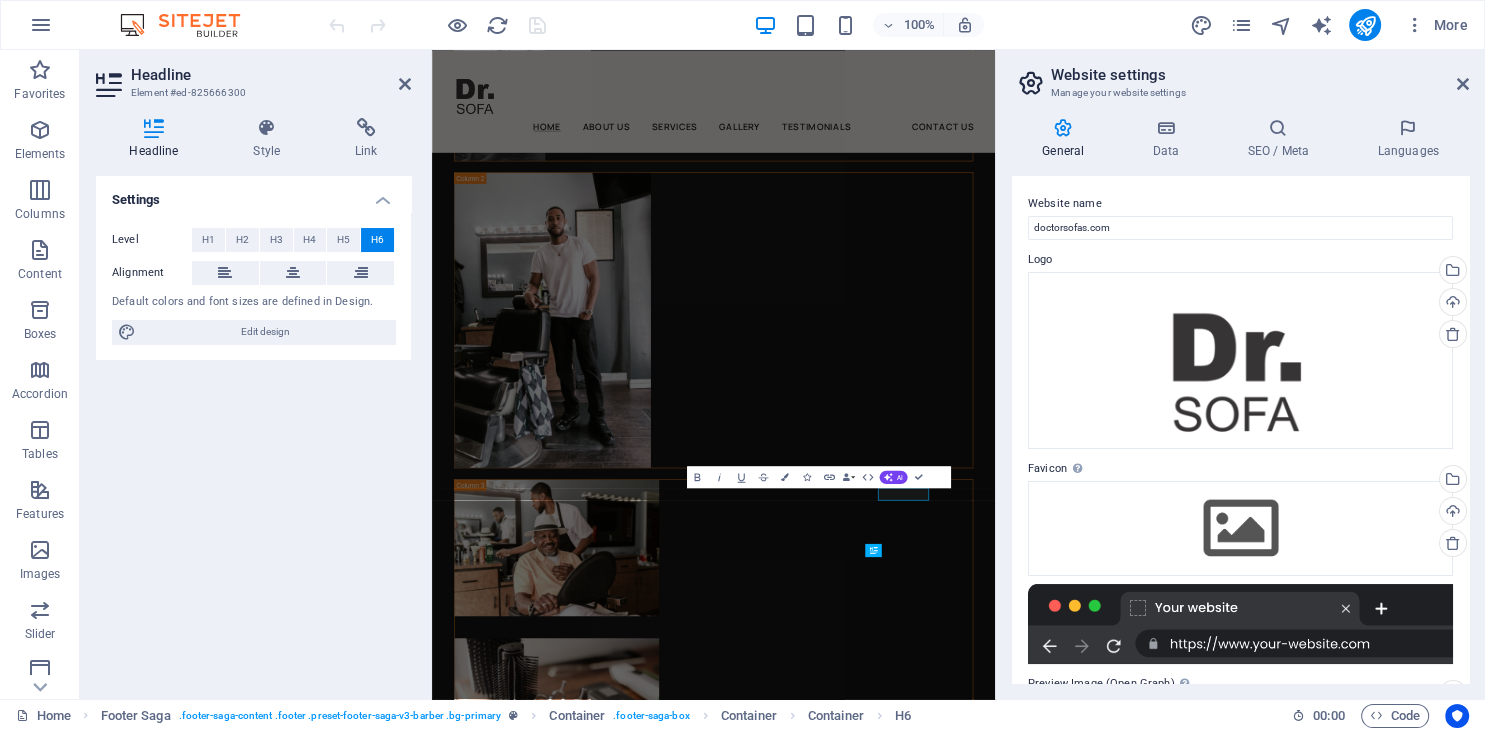 scroll, scrollTop: 8244, scrollLeft: 0, axis: vertical 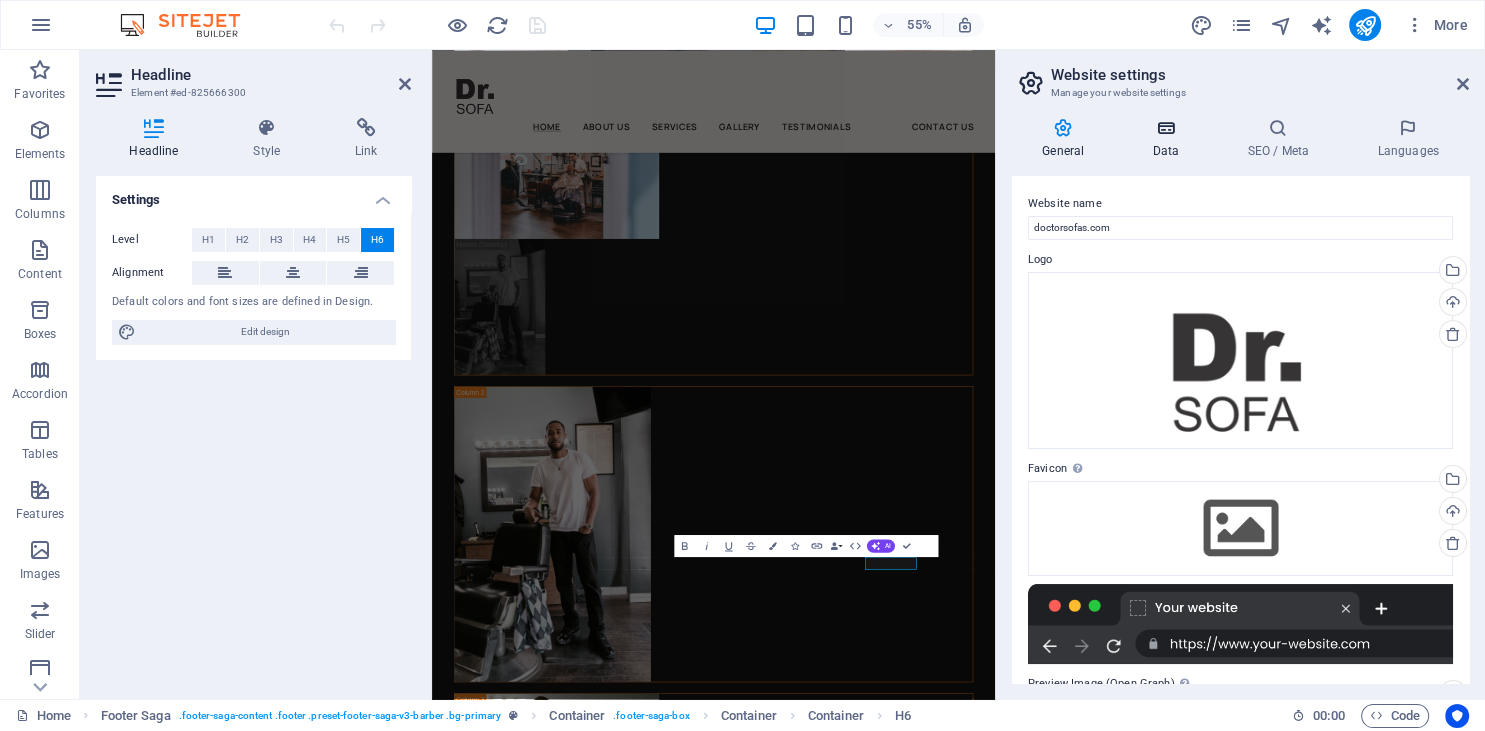 click at bounding box center (1165, 128) 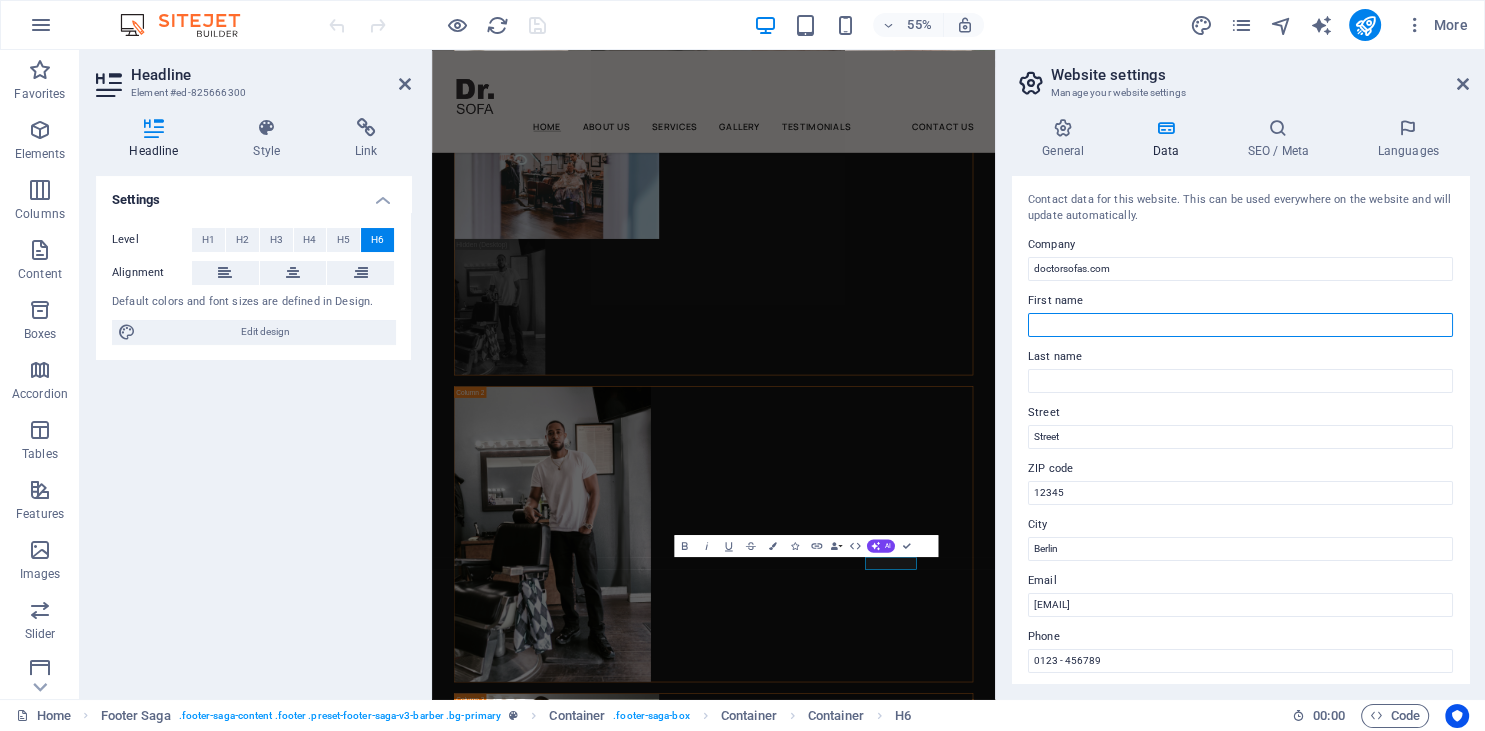 click on "First name" at bounding box center [1240, 325] 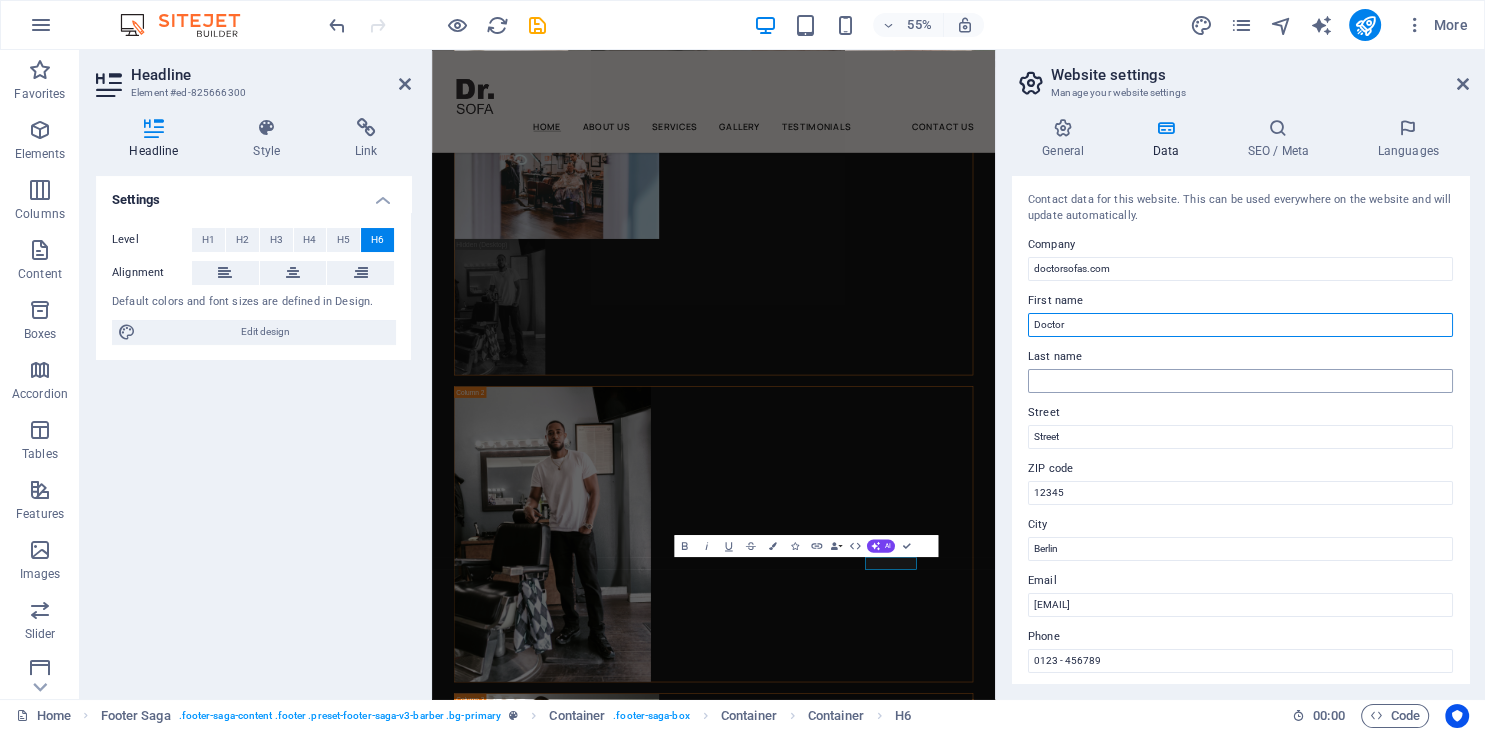type on "Doctor" 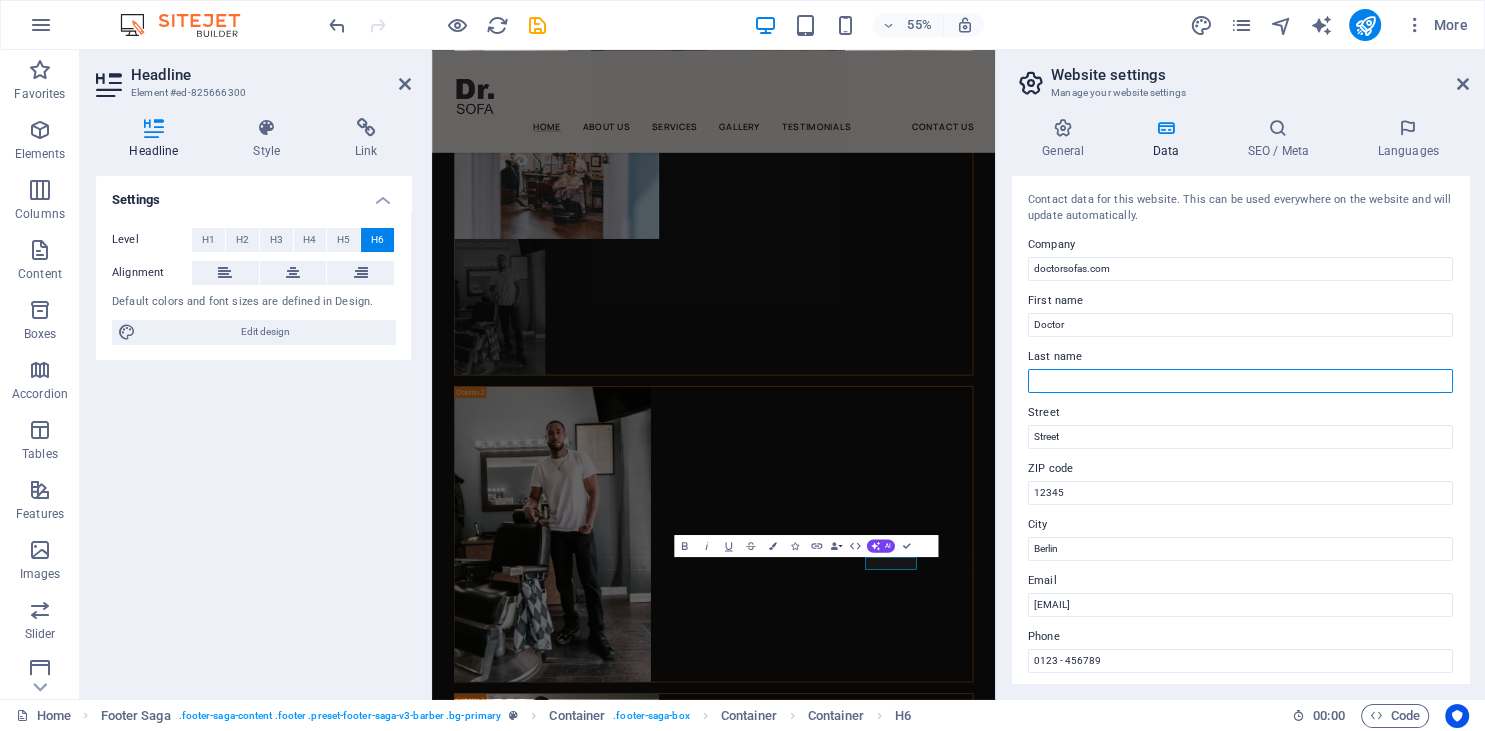 click on "Last name" at bounding box center (1240, 381) 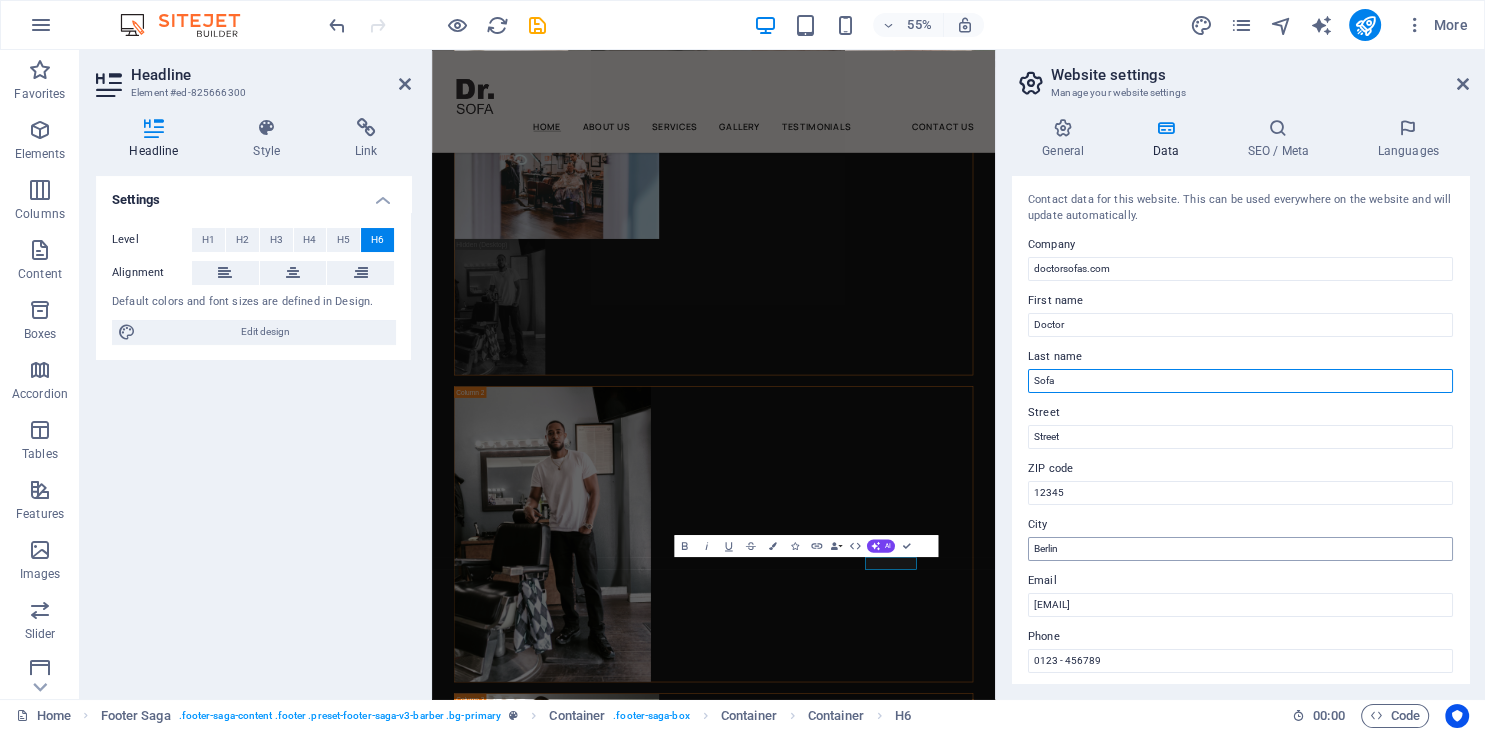 type on "Sofa" 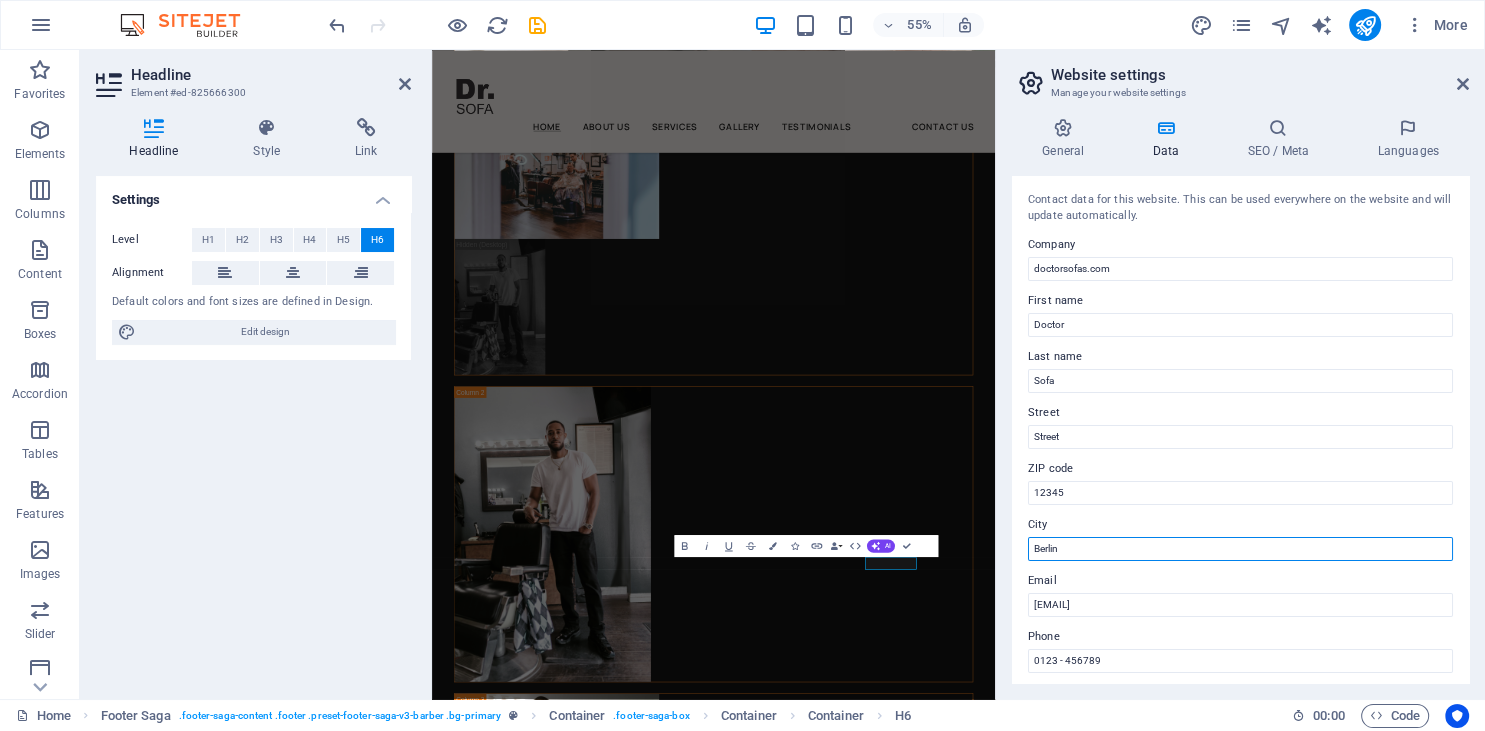 drag, startPoint x: 1094, startPoint y: 556, endPoint x: 946, endPoint y: 576, distance: 149.34523 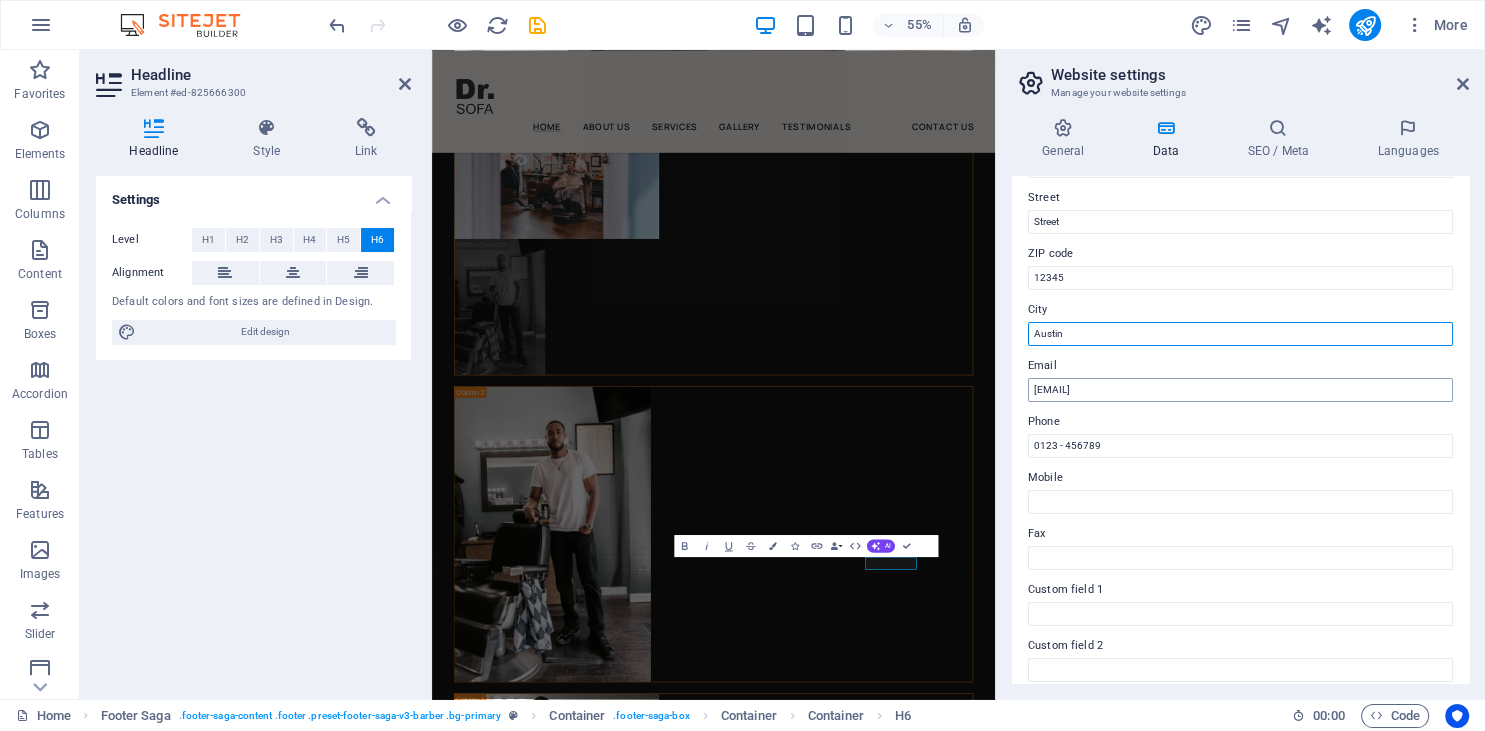 scroll, scrollTop: 91, scrollLeft: 0, axis: vertical 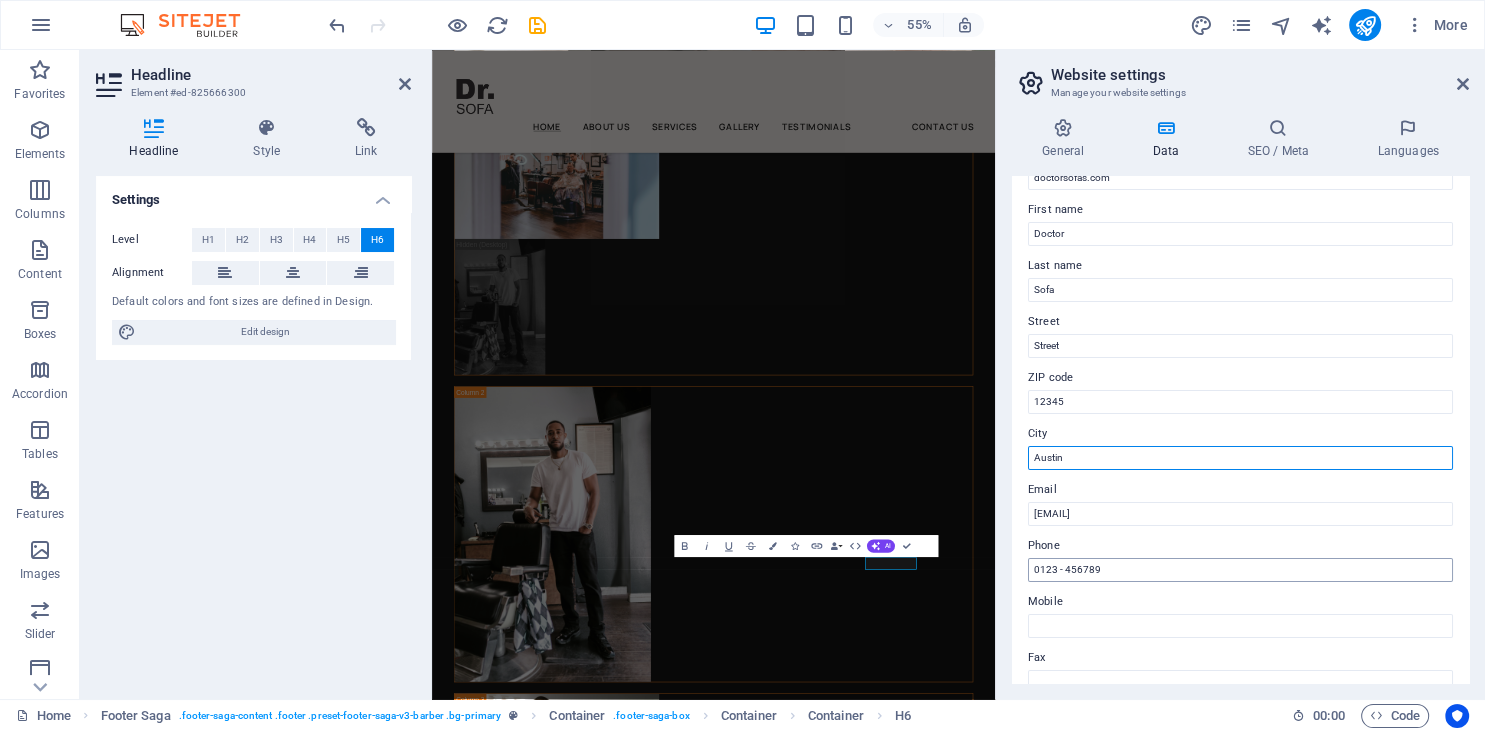 type on "Austin" 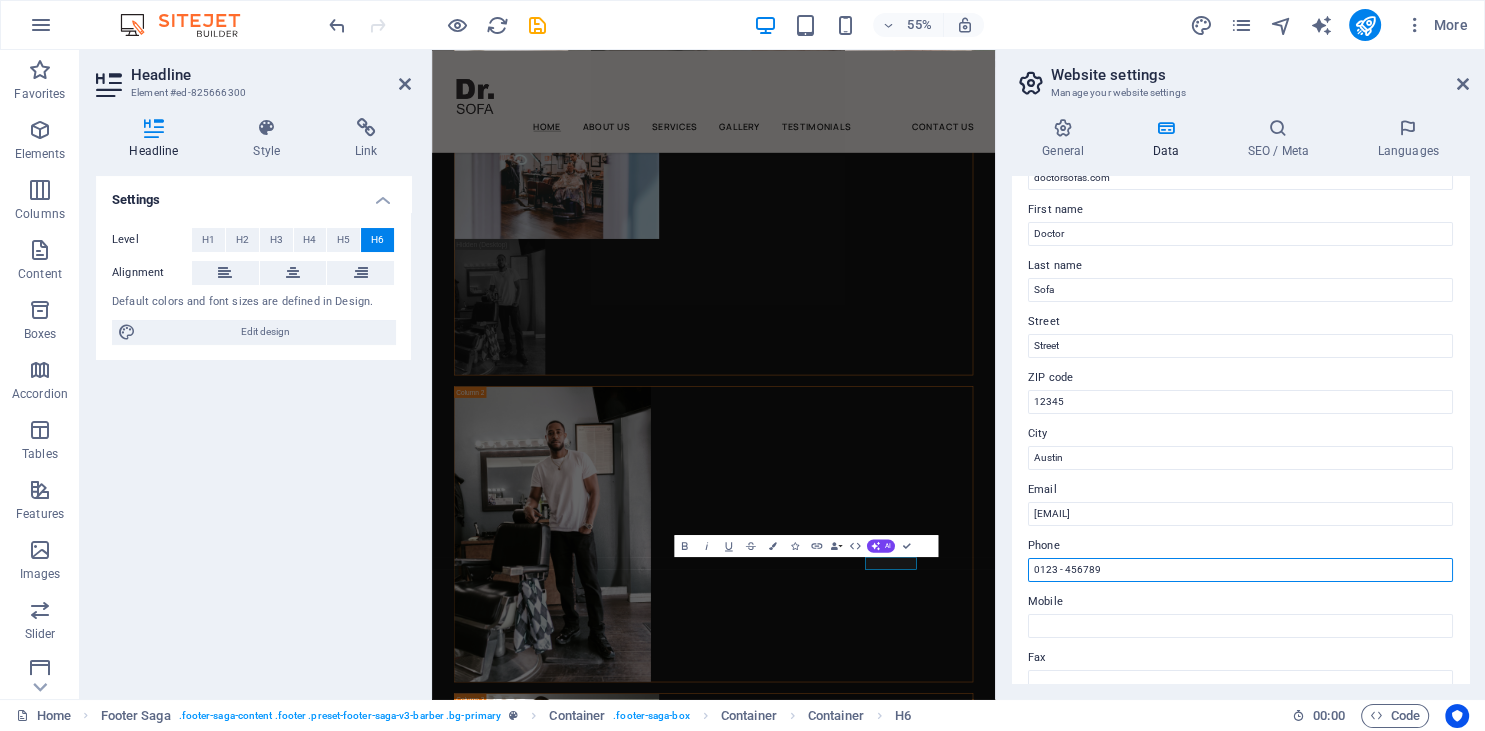 drag, startPoint x: 1104, startPoint y: 574, endPoint x: 972, endPoint y: 582, distance: 132.2422 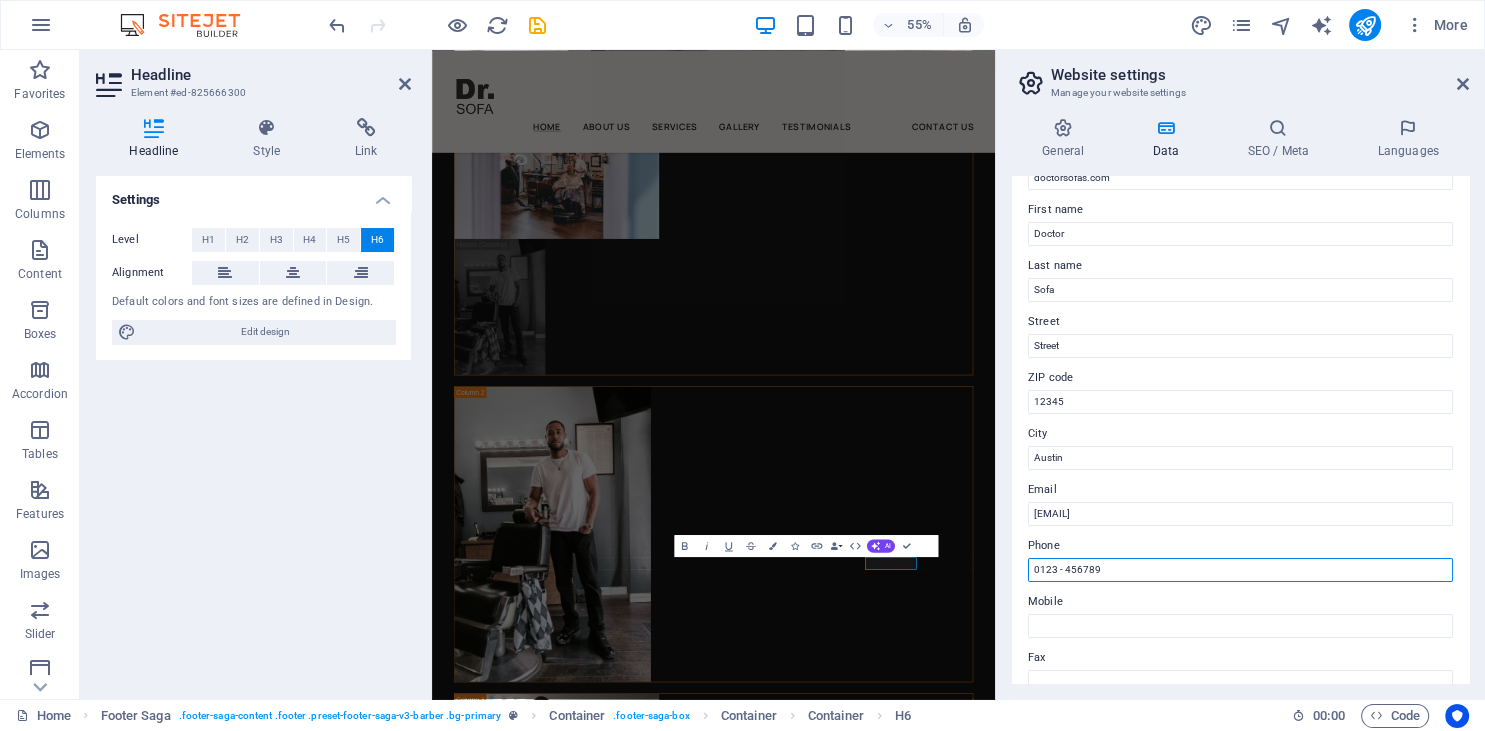 click on "0123 - 456789" at bounding box center (1240, 570) 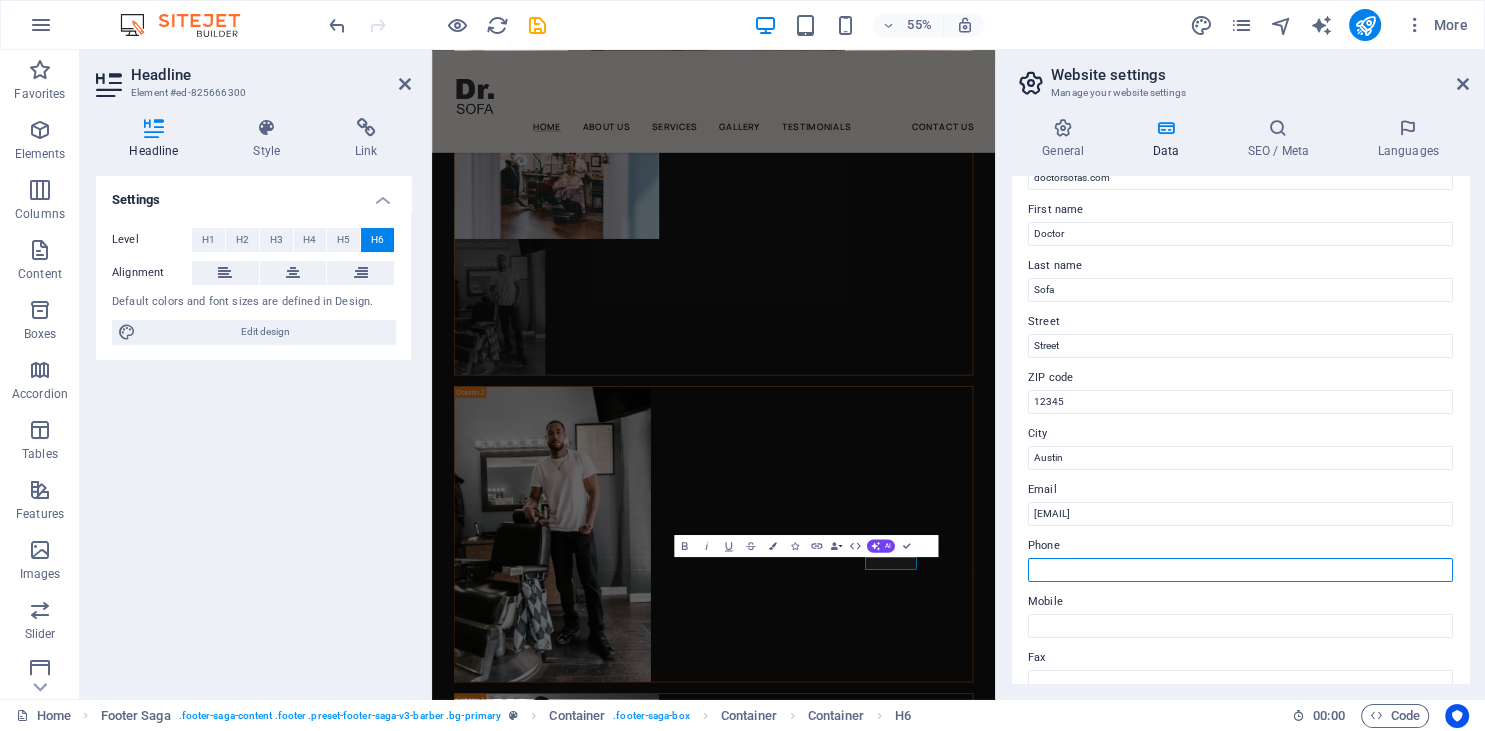 type on "\" 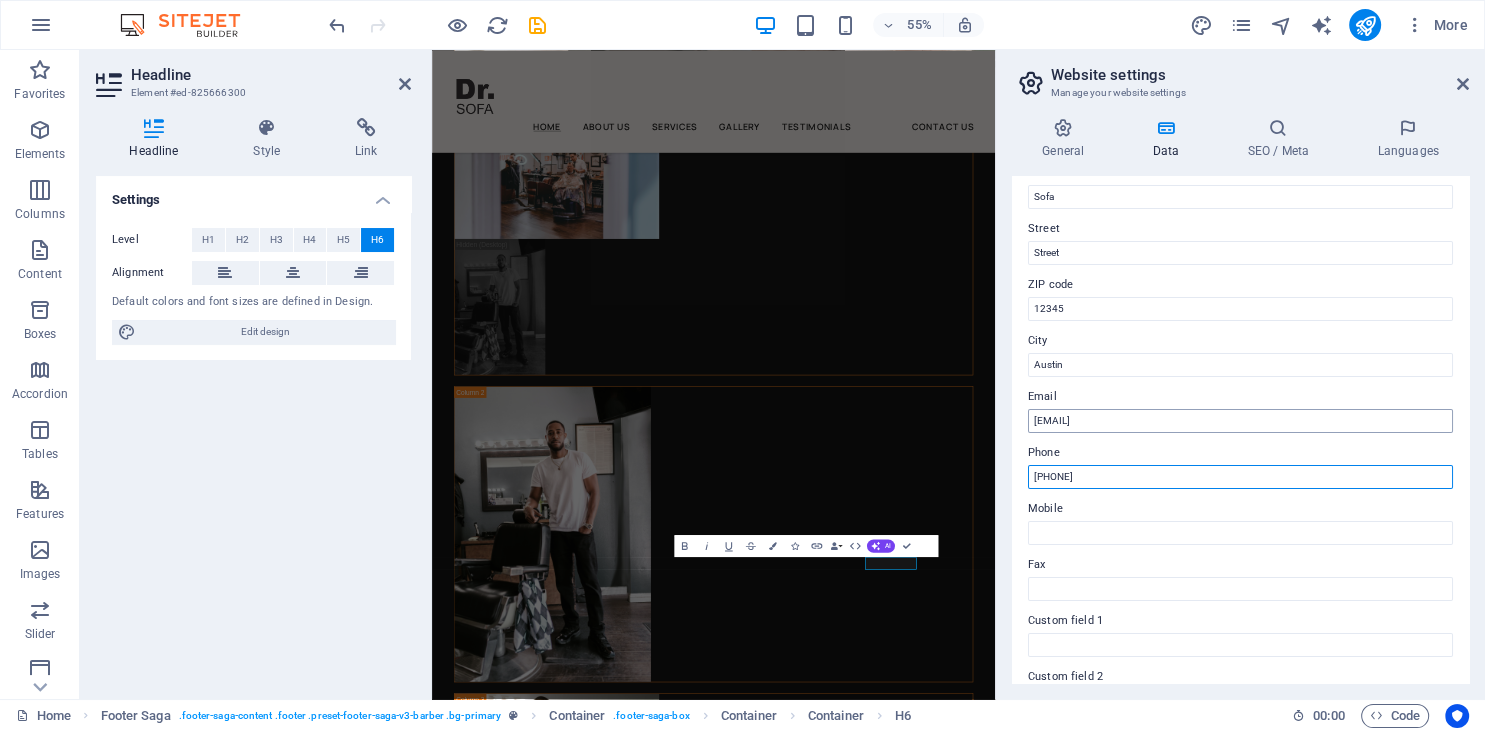scroll, scrollTop: 0, scrollLeft: 0, axis: both 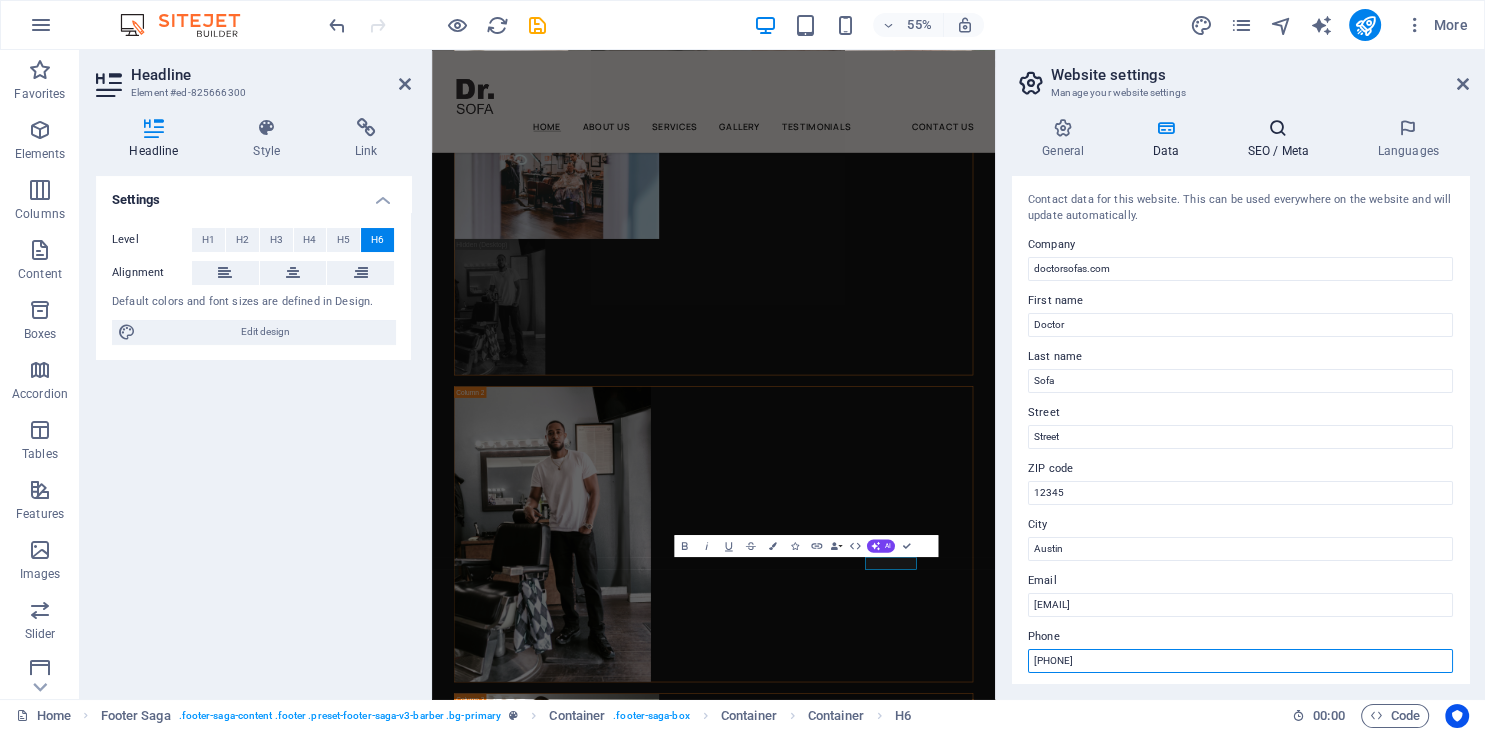 type on "[PHONE]" 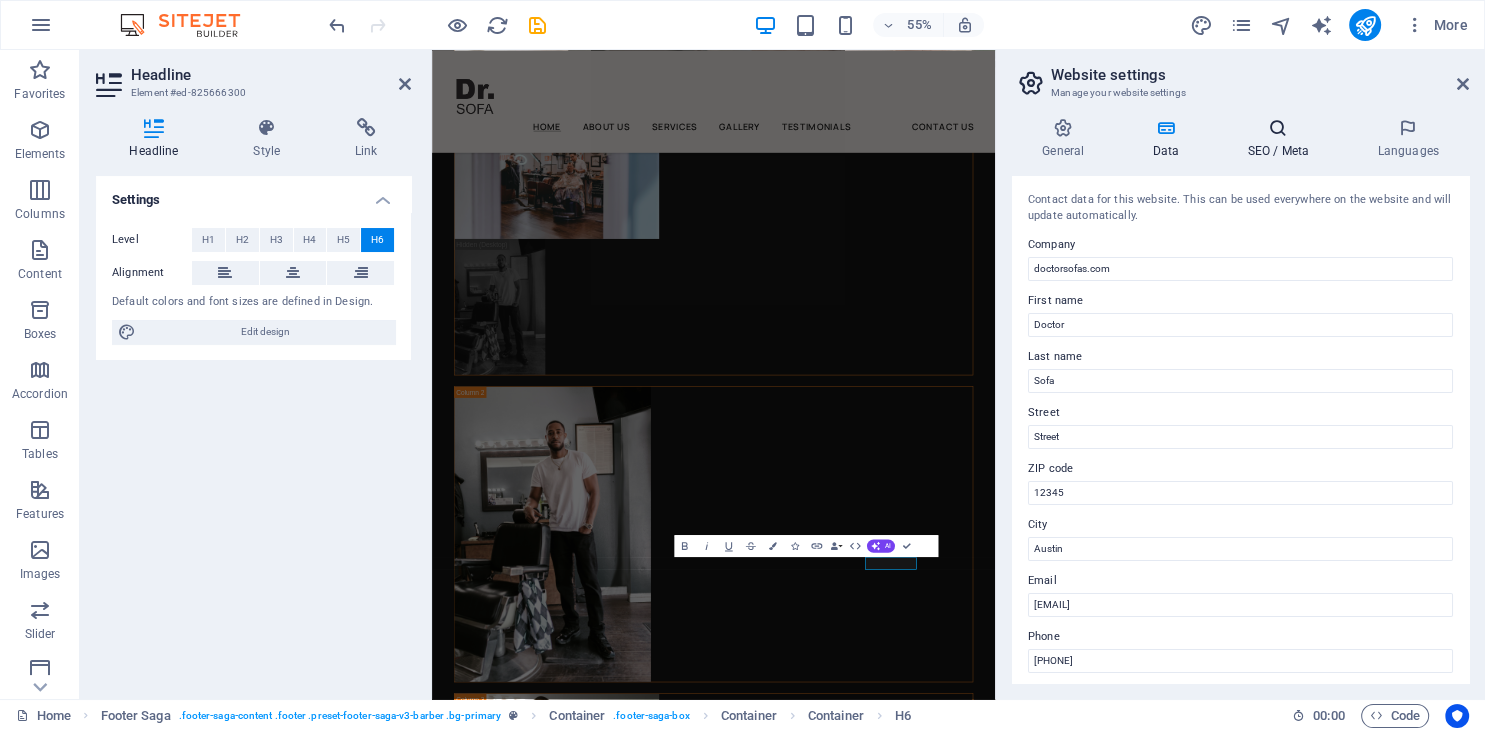 click at bounding box center [1278, 128] 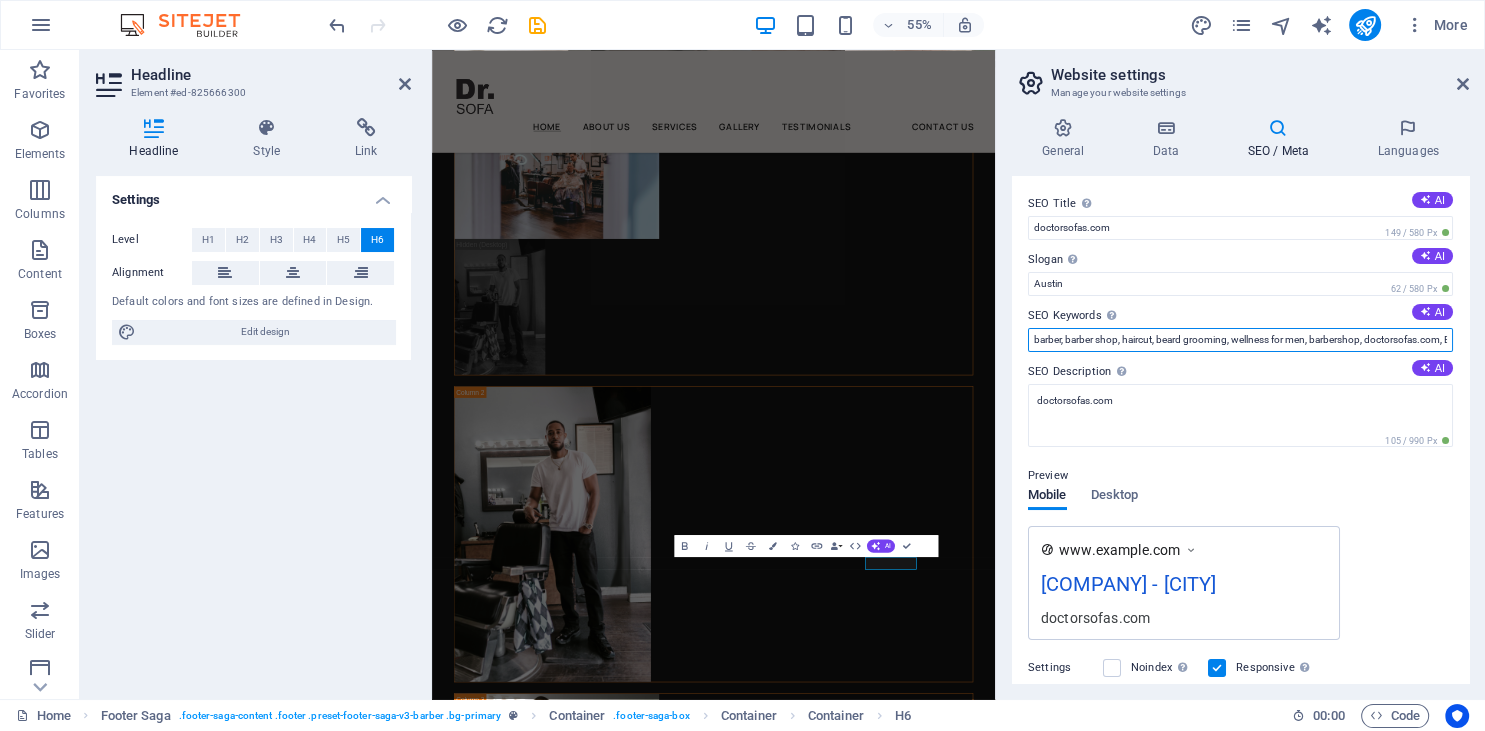 click on "barber, barber shop, haircut, beard grooming, wellness for men, barbershop, doctorsofas.com, Berlin" at bounding box center [1240, 340] 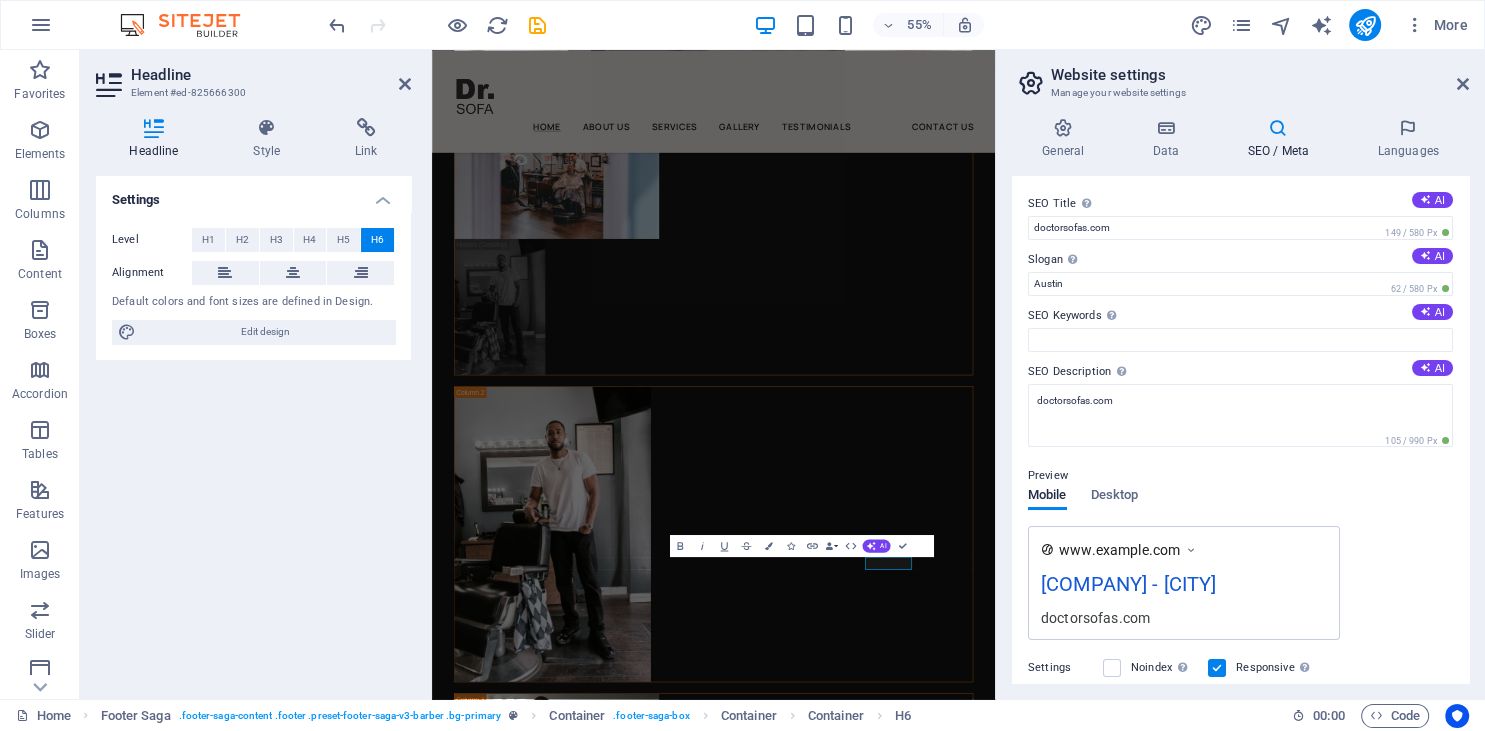 drag, startPoint x: 1030, startPoint y: 314, endPoint x: 1081, endPoint y: 316, distance: 51.0392 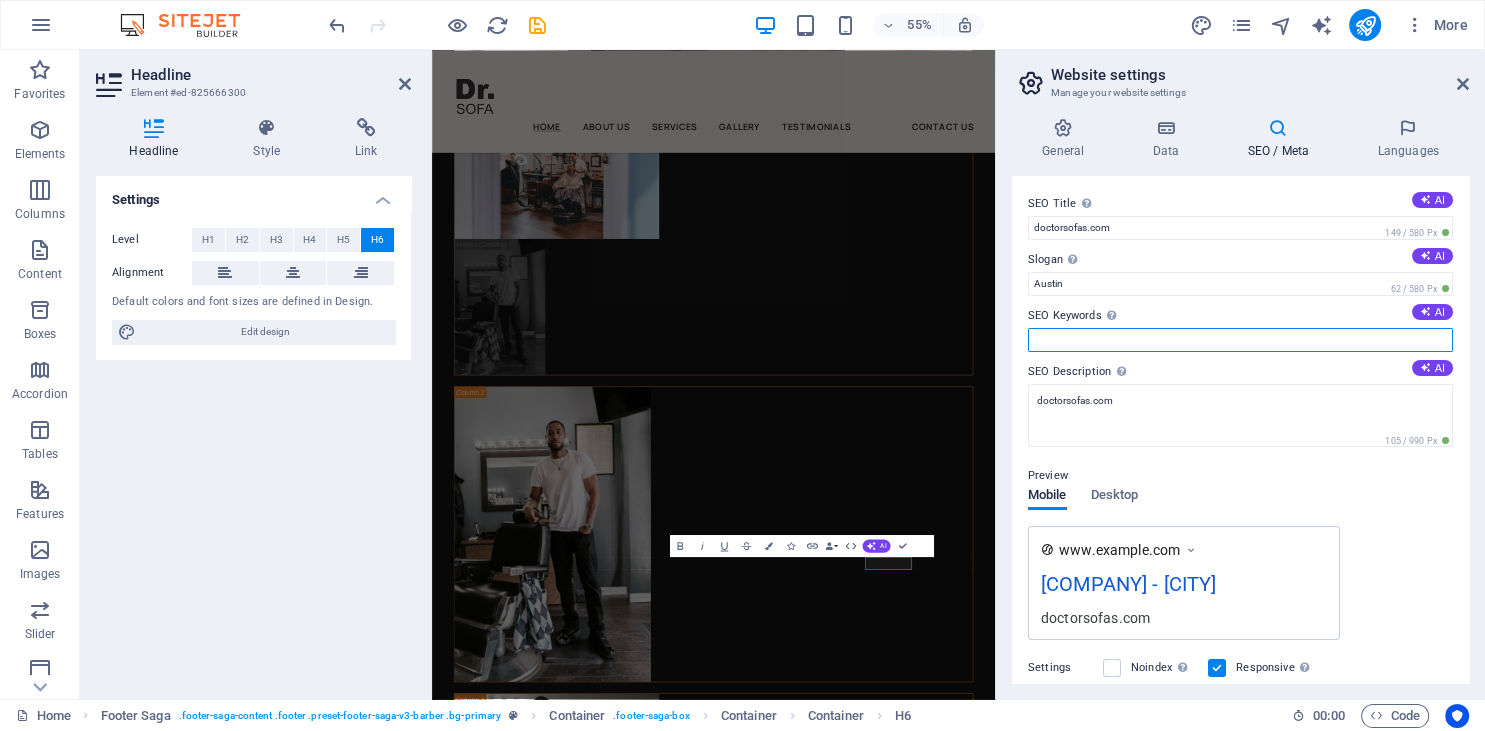click on "SEO Keywords Comma-separated list of keywords representing your website. AI" at bounding box center [1240, 340] 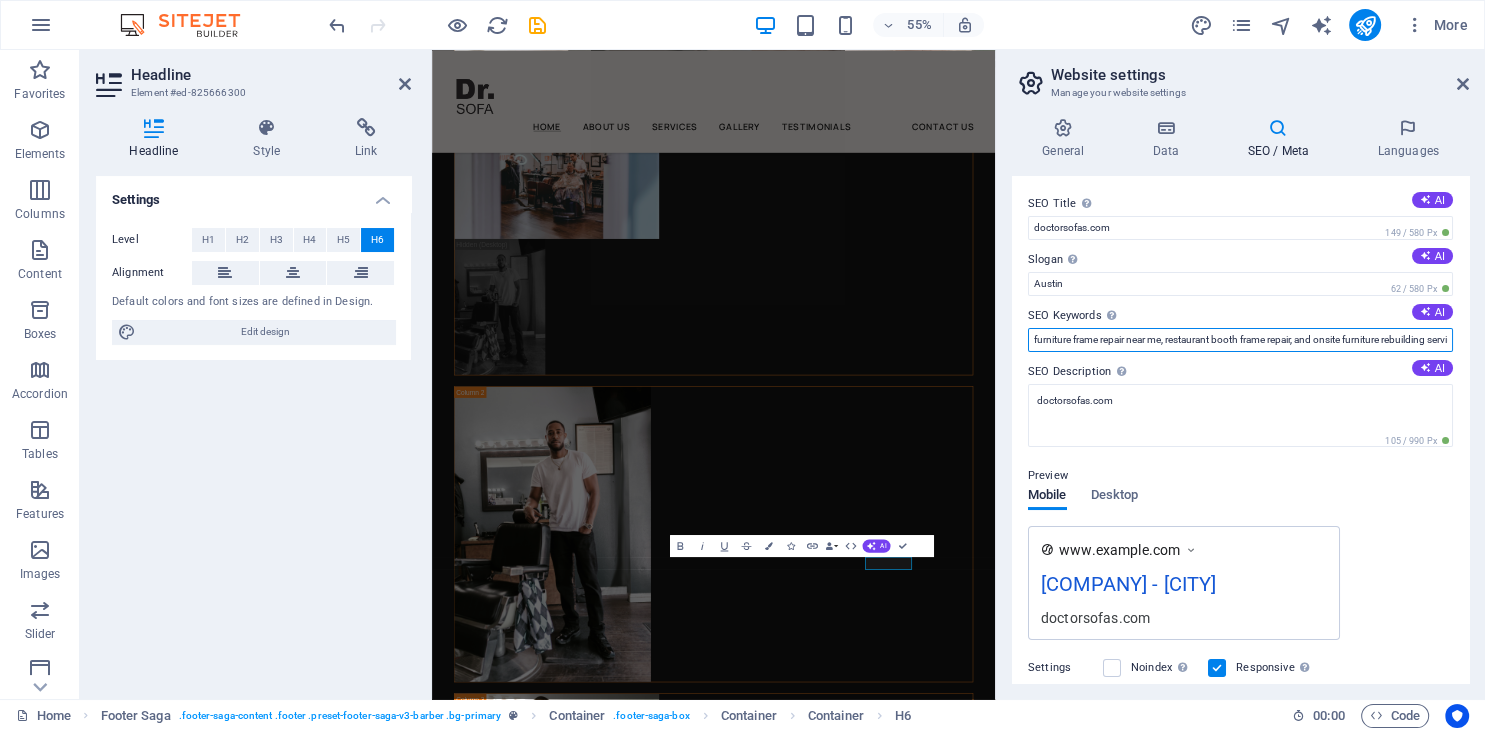 scroll, scrollTop: 0, scrollLeft: 2980, axis: horizontal 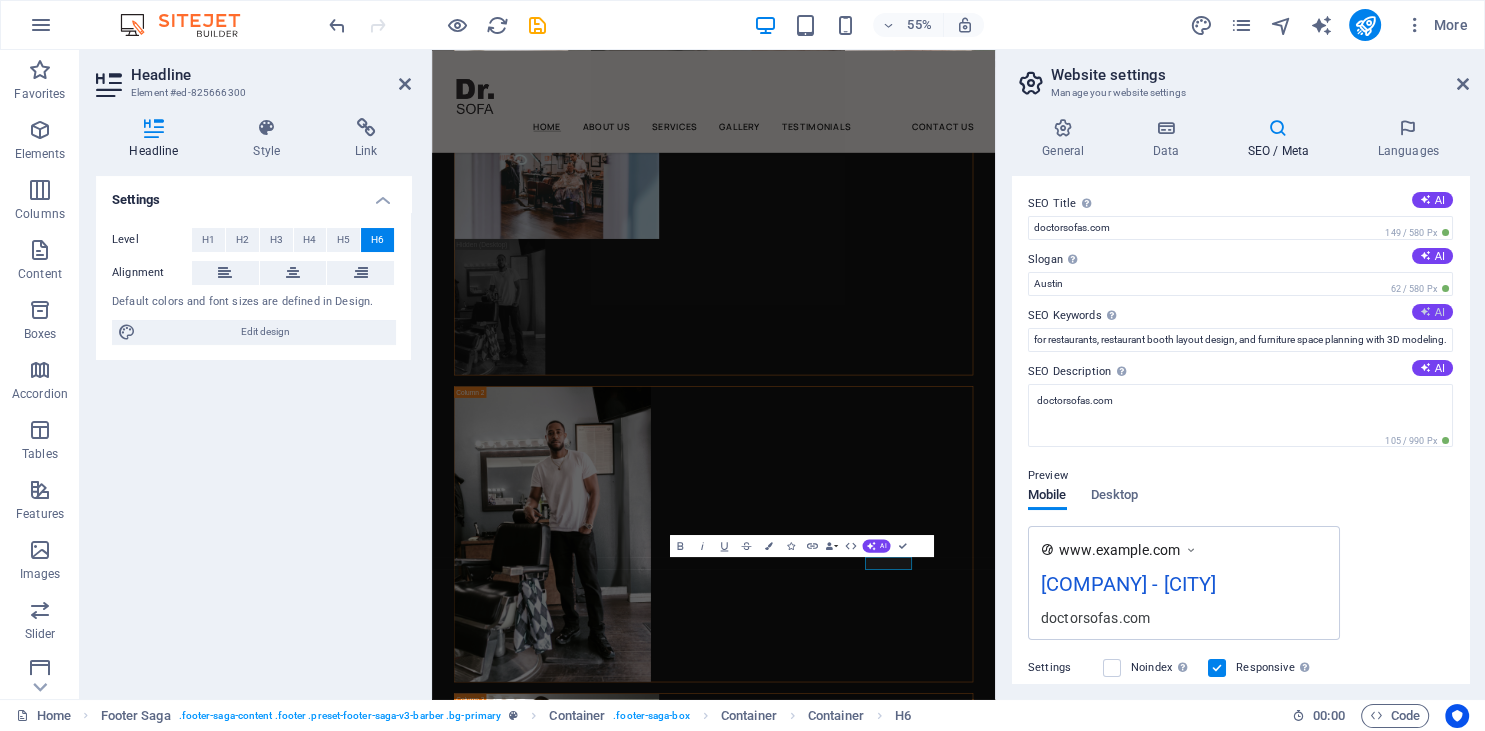 click on "AI" at bounding box center [1432, 312] 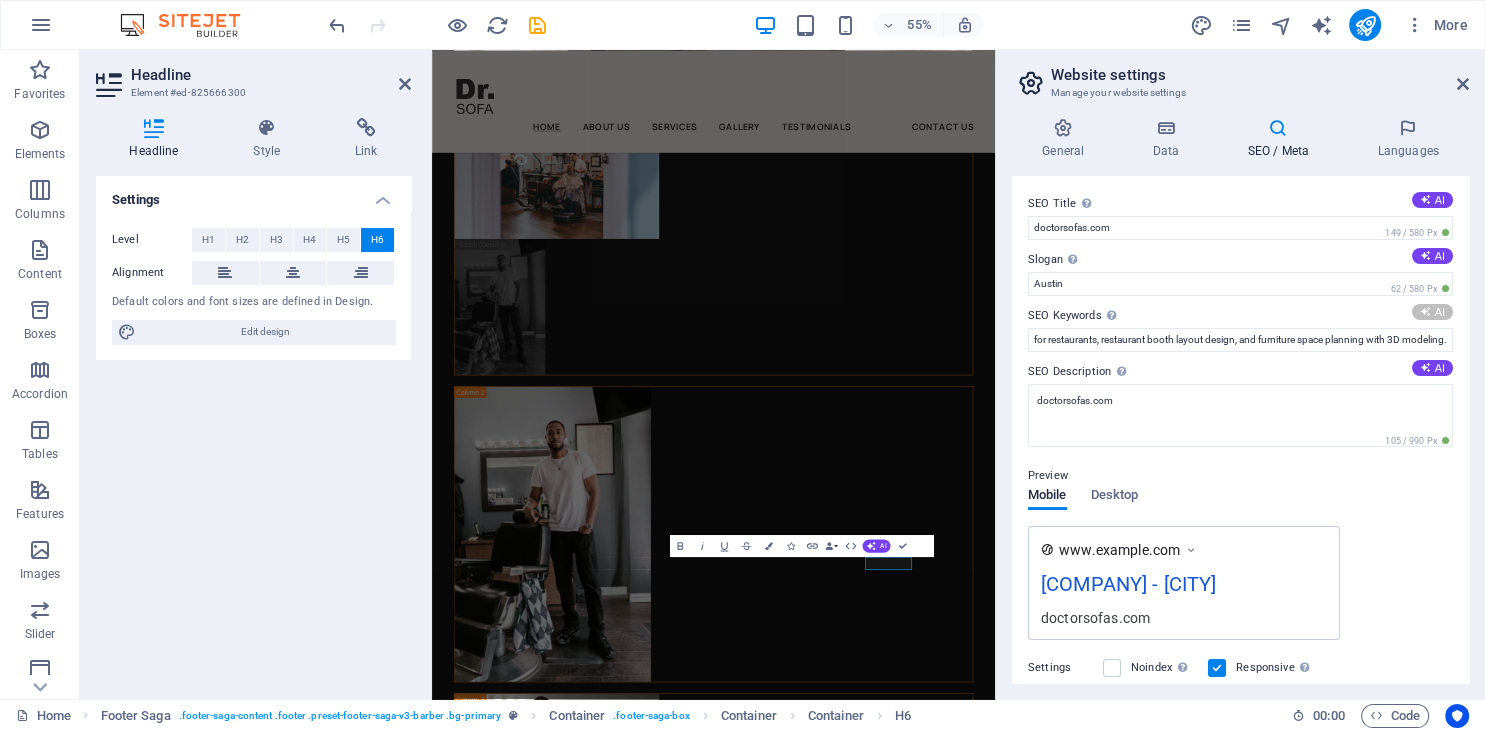 type on "on-site furniture repair, mobile upholstery restoration, [CITY] [STATE] barber shop, on-site barber services, residential repair services, upholstery patching and reupholstery" 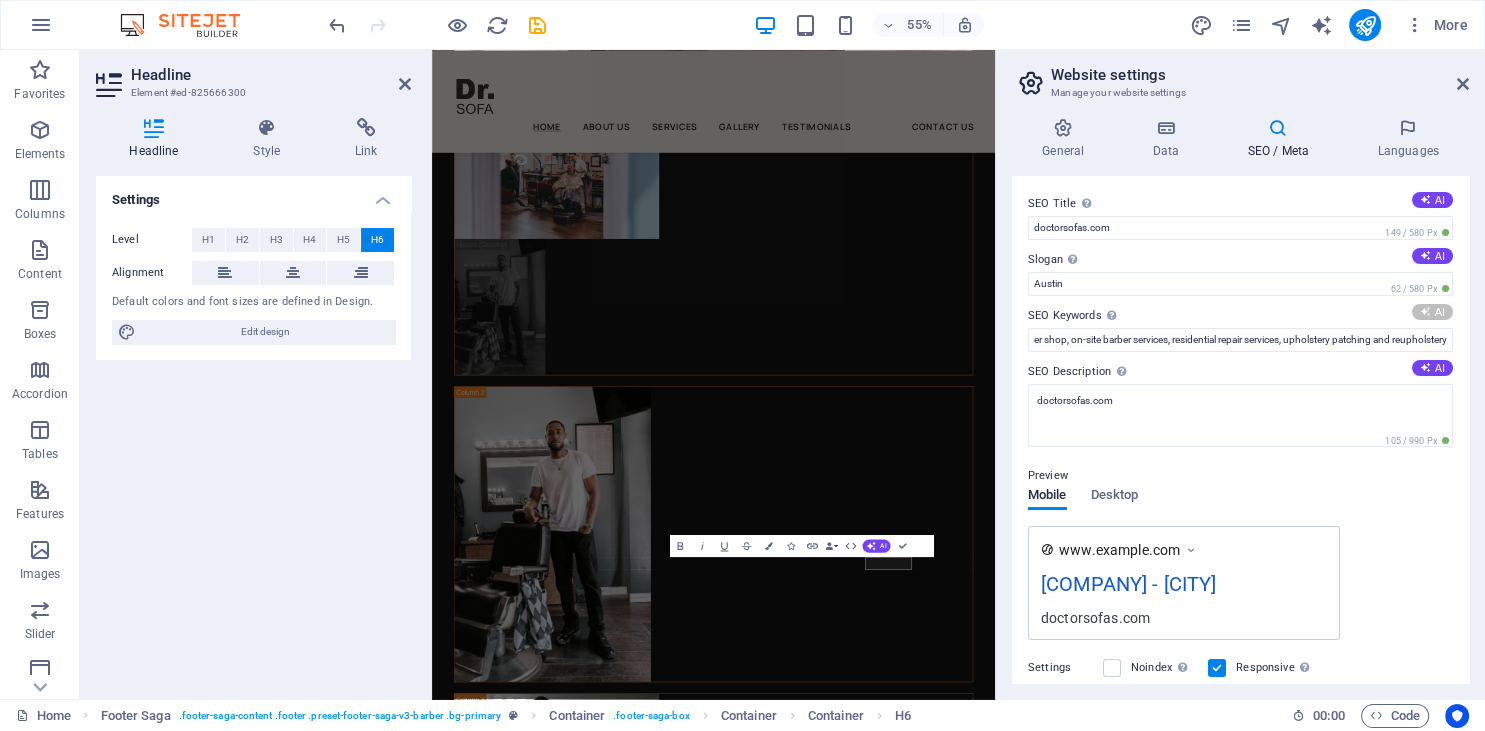 scroll, scrollTop: 0, scrollLeft: 314, axis: horizontal 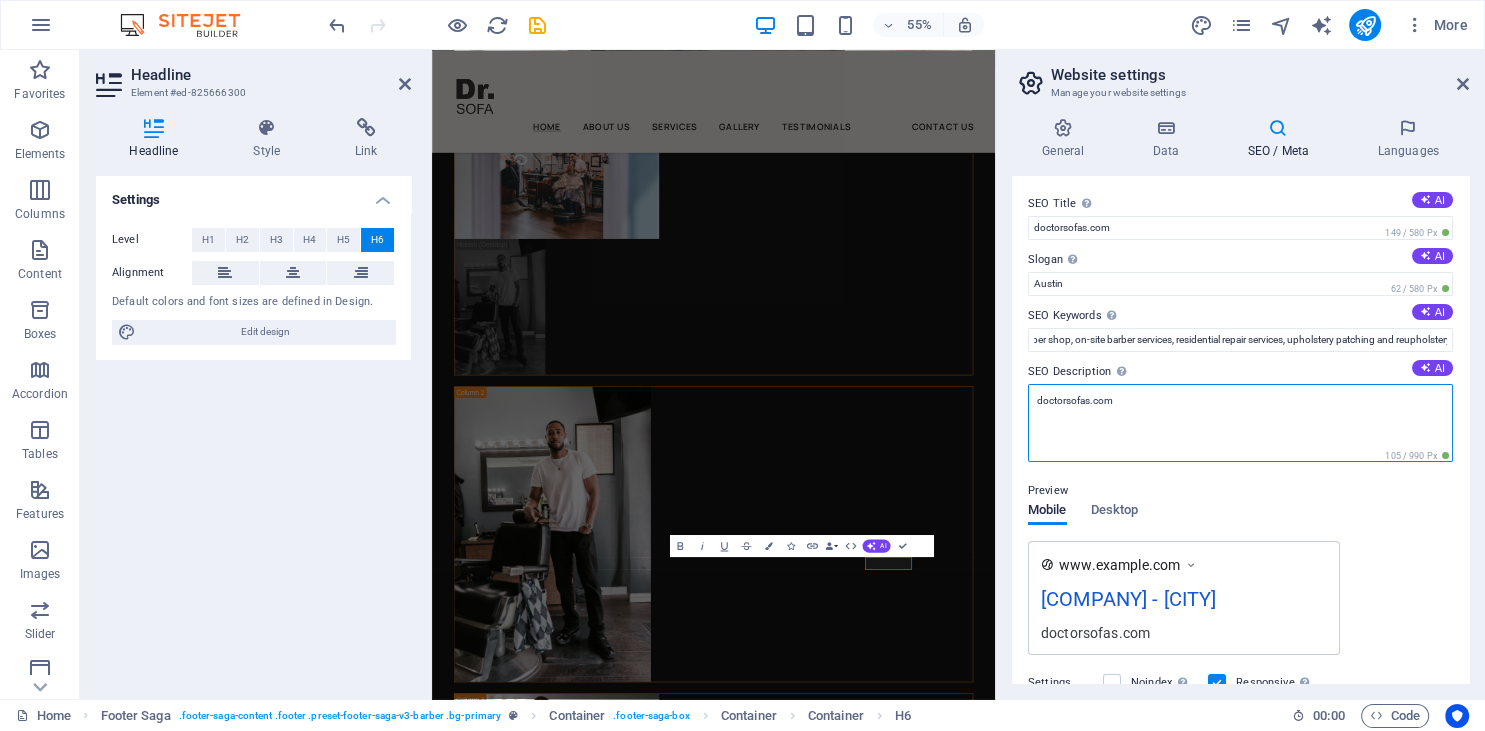 click on "doctorsofas.com" at bounding box center (1240, 423) 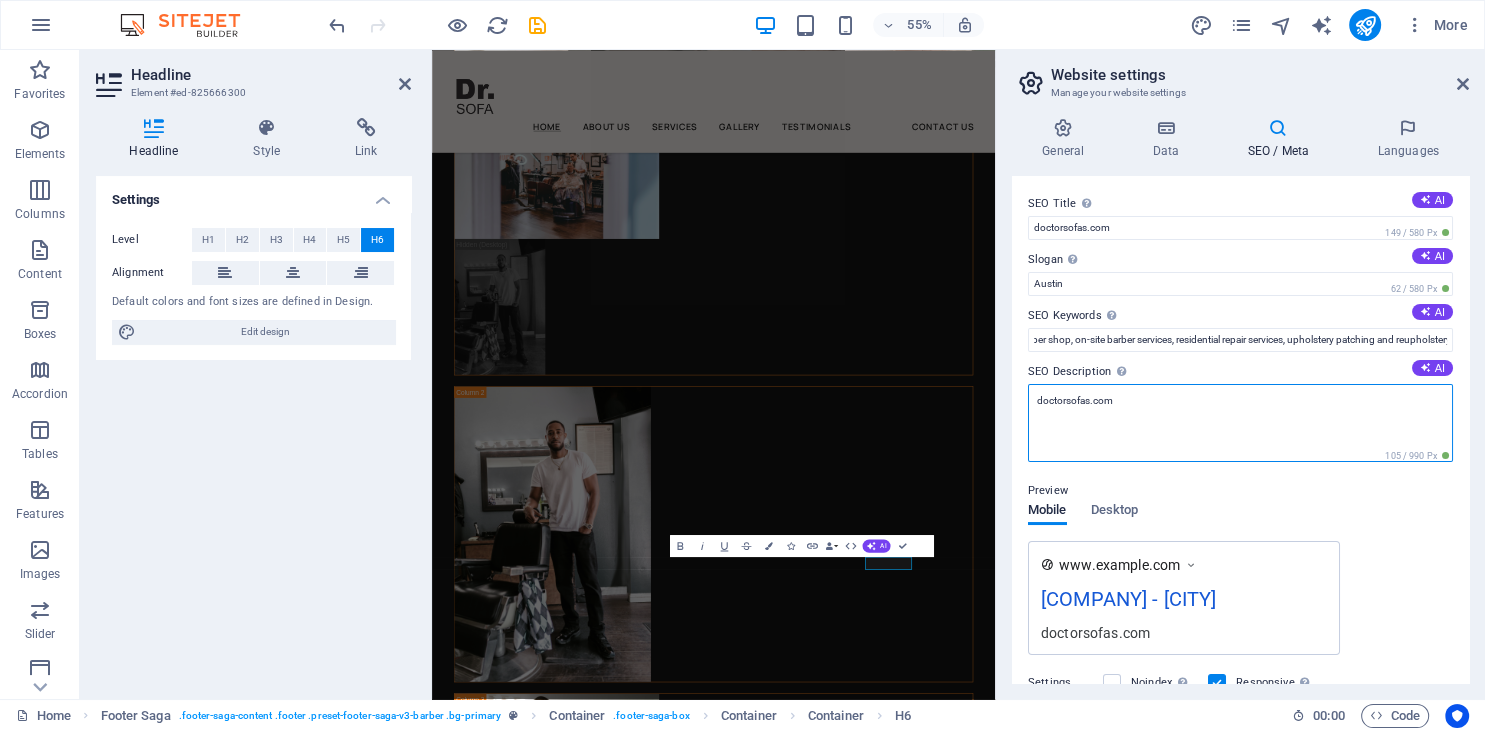 paste on "Onsite Furniture Repair & Upholstery Services for Restaurants and Homes: Offering expert furniture frame repair, foam and padding replacement, and upholstery restoration at your location. We specialize in restaurant booth repairs, custom booth designs, and furniture relocation services, ensuring your furniture stays strong, comfortable, and stylish without the hassle. Serving [CITY/REGION], our mobile furniture repair service provides high-quality solutions for both homes and businesses, including 3D floor planning and CNC-ready designs." 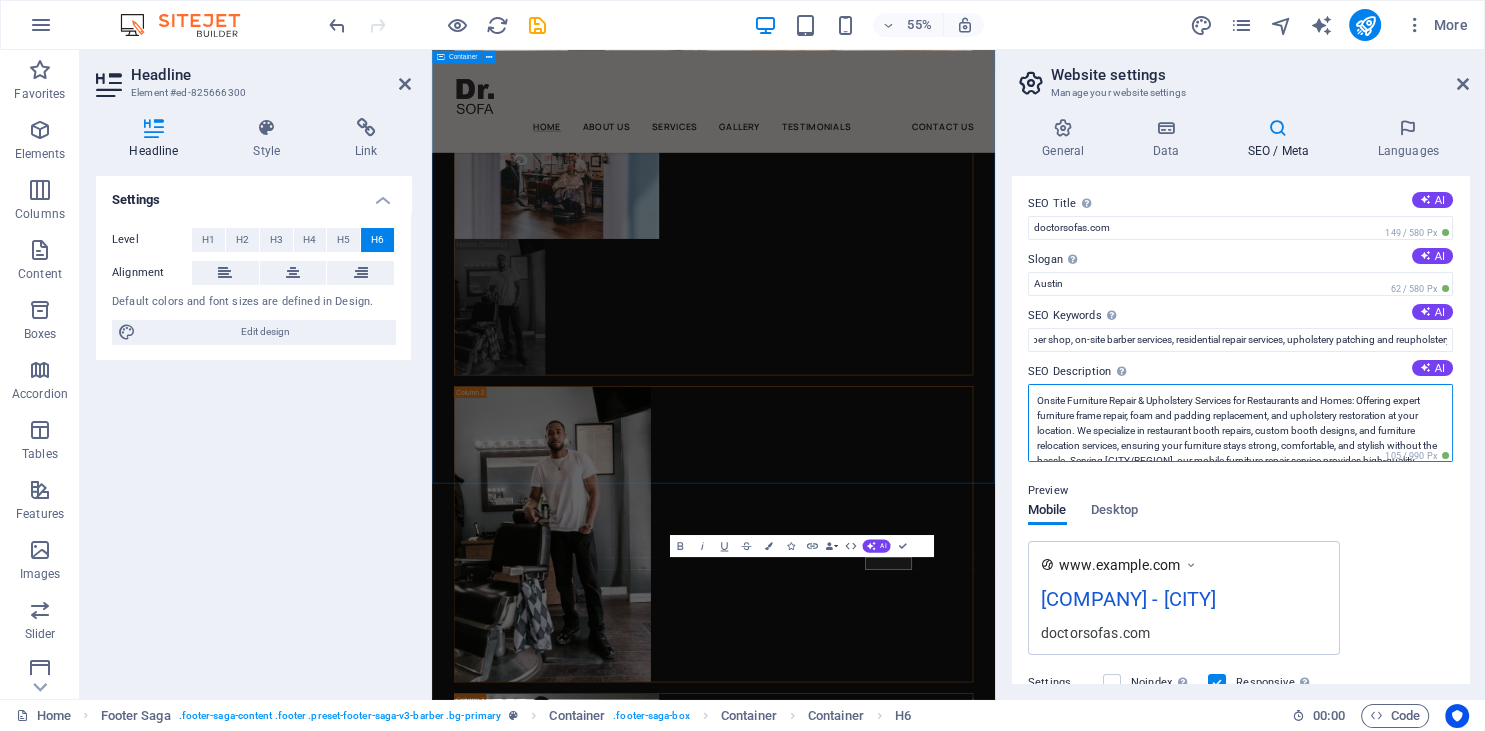 scroll, scrollTop: 0, scrollLeft: 0, axis: both 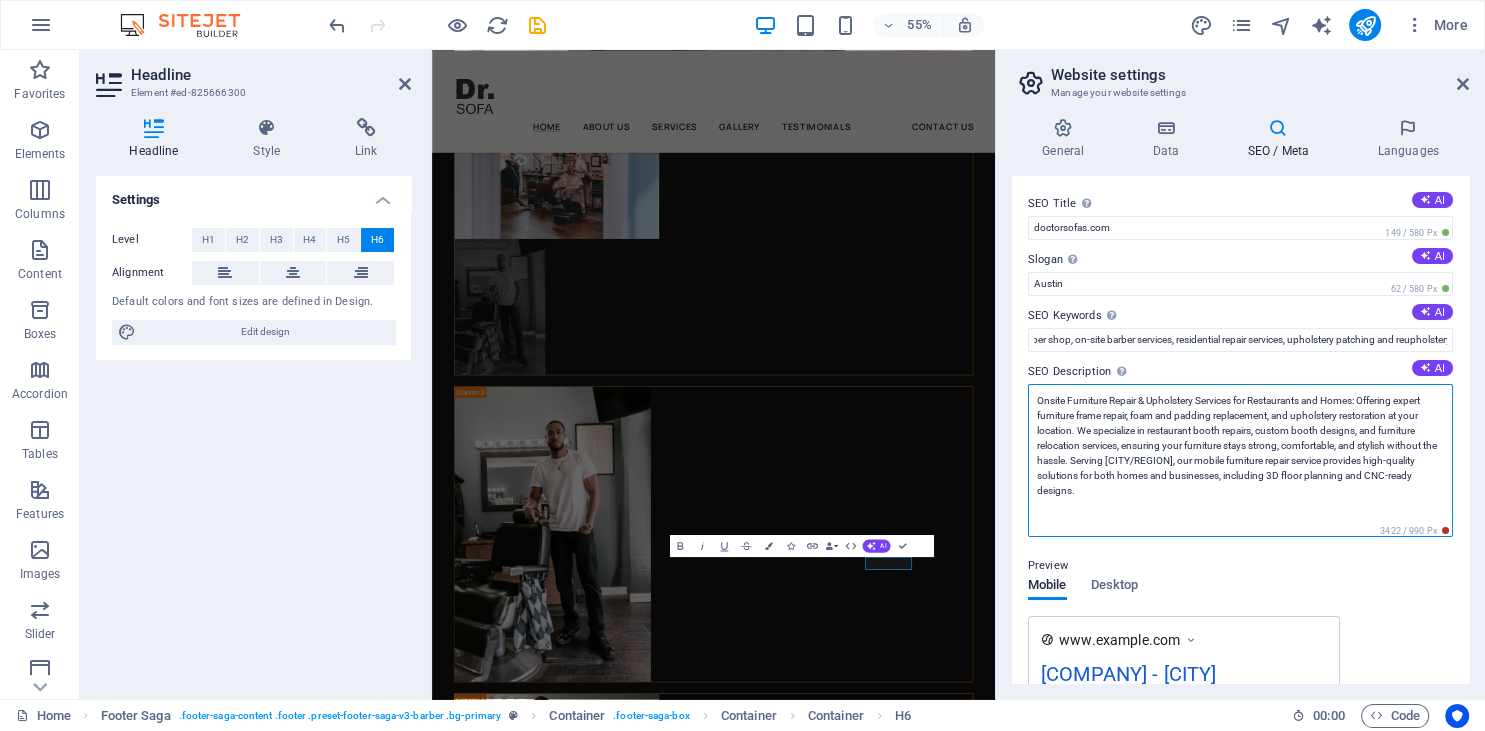 drag, startPoint x: 1178, startPoint y: 461, endPoint x: 1122, endPoint y: 461, distance: 56 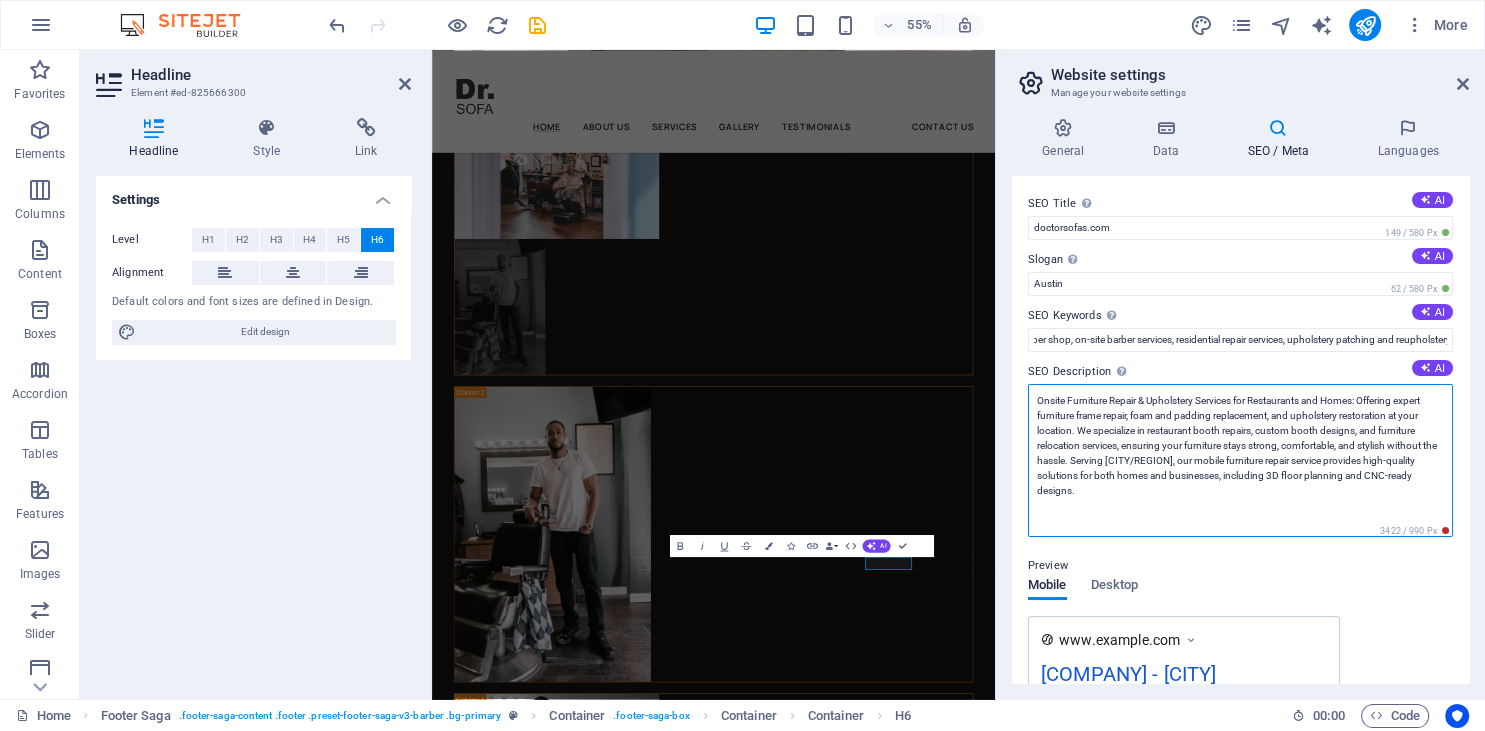 click on "Onsite Furniture Repair & Upholstery Services for Restaurants and Homes: Offering expert furniture frame repair, foam and padding replacement, and upholstery restoration at your location. We specialize in restaurant booth repairs, custom booth designs, and furniture relocation services, ensuring your furniture stays strong, comfortable, and stylish without the hassle. Serving [CITY/REGION], our mobile furniture repair service provides high-quality solutions for both homes and businesses, including 3D floor planning and CNC-ready designs." at bounding box center [1240, 460] 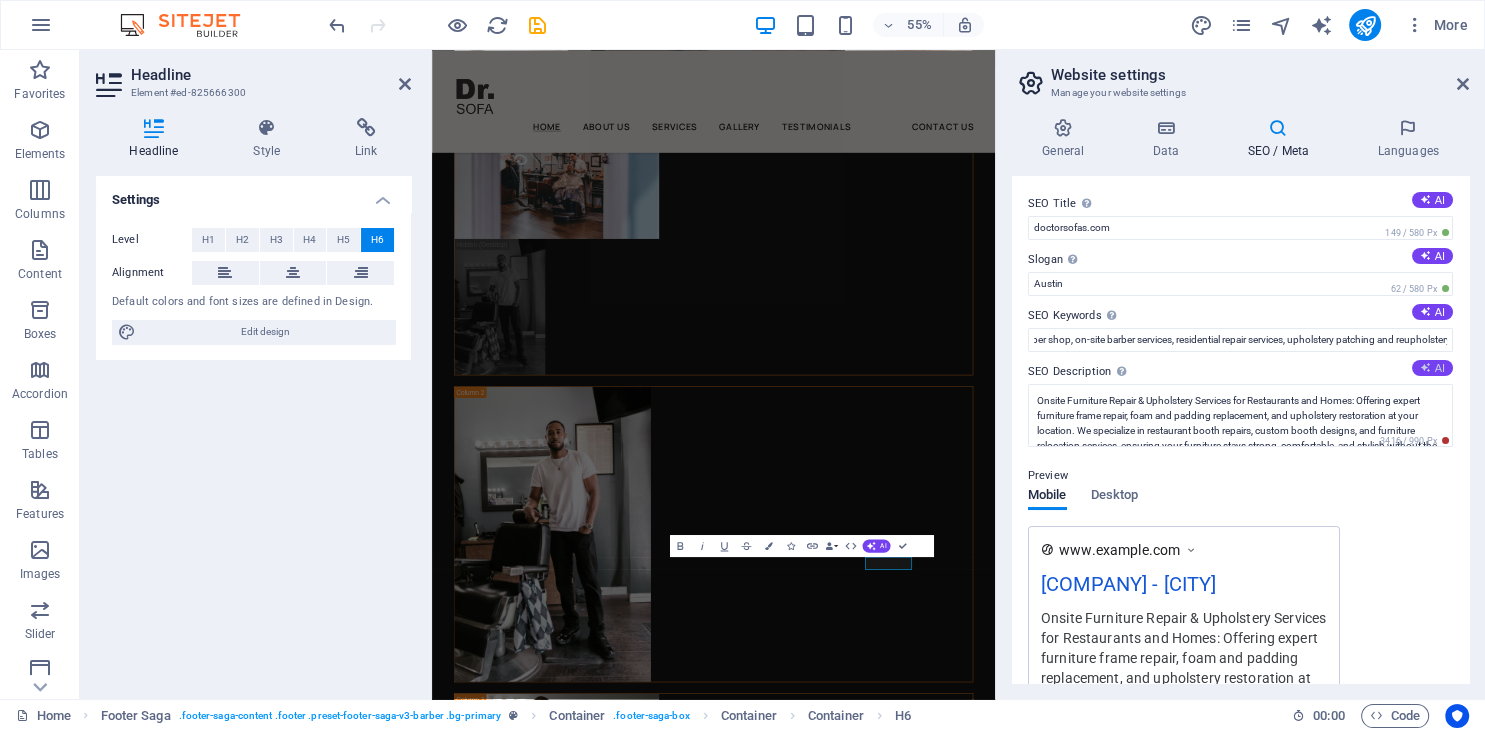 click on "AI" at bounding box center [1432, 368] 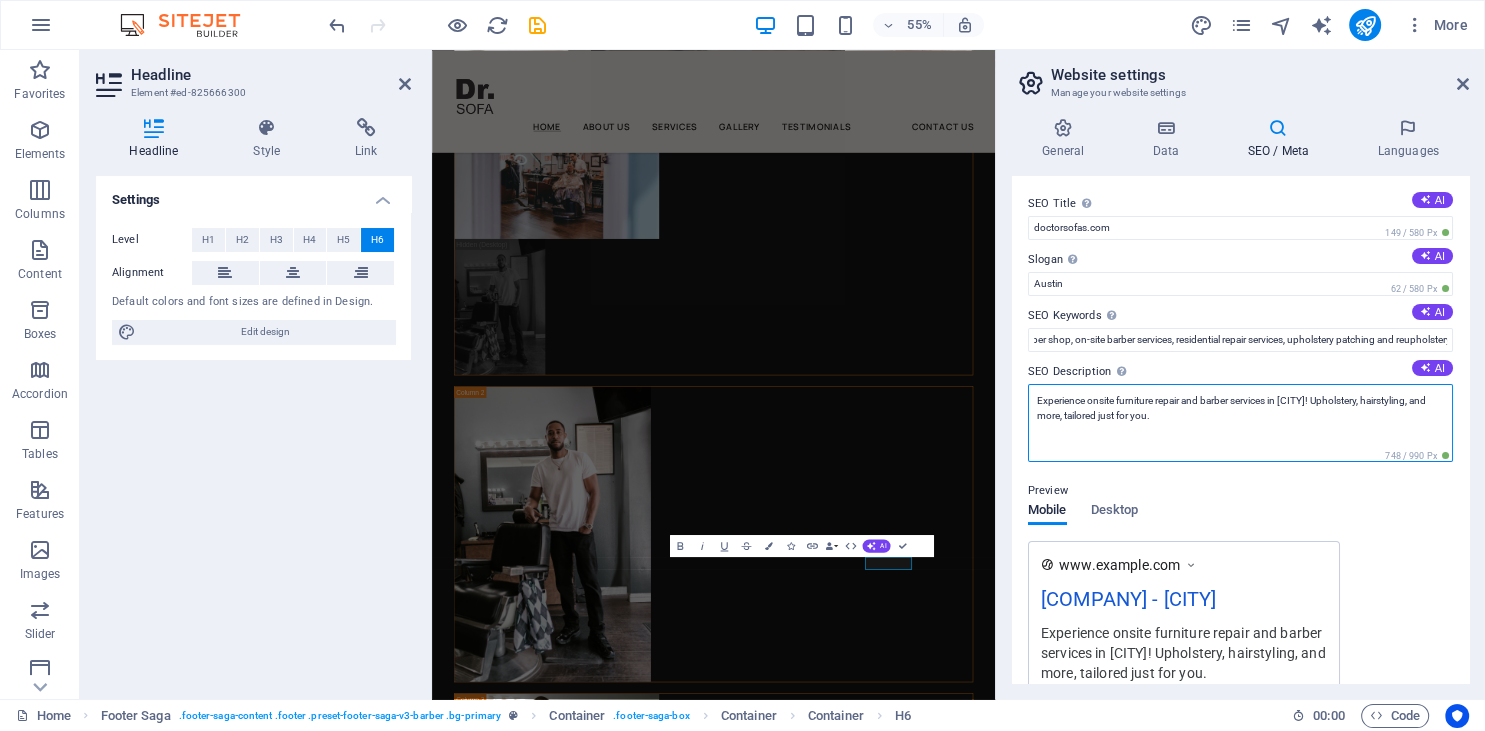 drag, startPoint x: 1204, startPoint y: 398, endPoint x: 1274, endPoint y: 400, distance: 70.028564 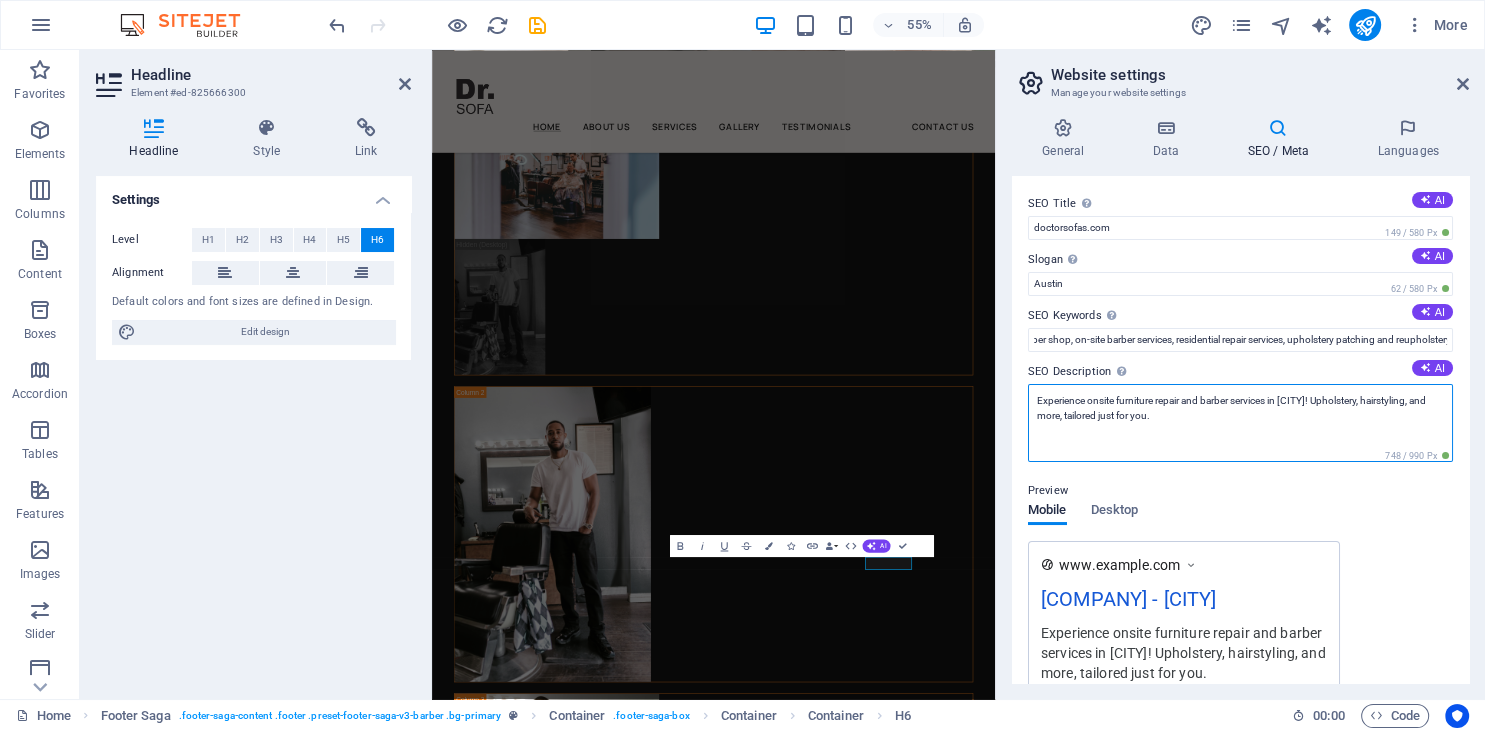 click on "Experience onsite furniture repair and barber services in [CITY]! Upholstery, hairstyling, and more, tailored just for you." at bounding box center [1240, 423] 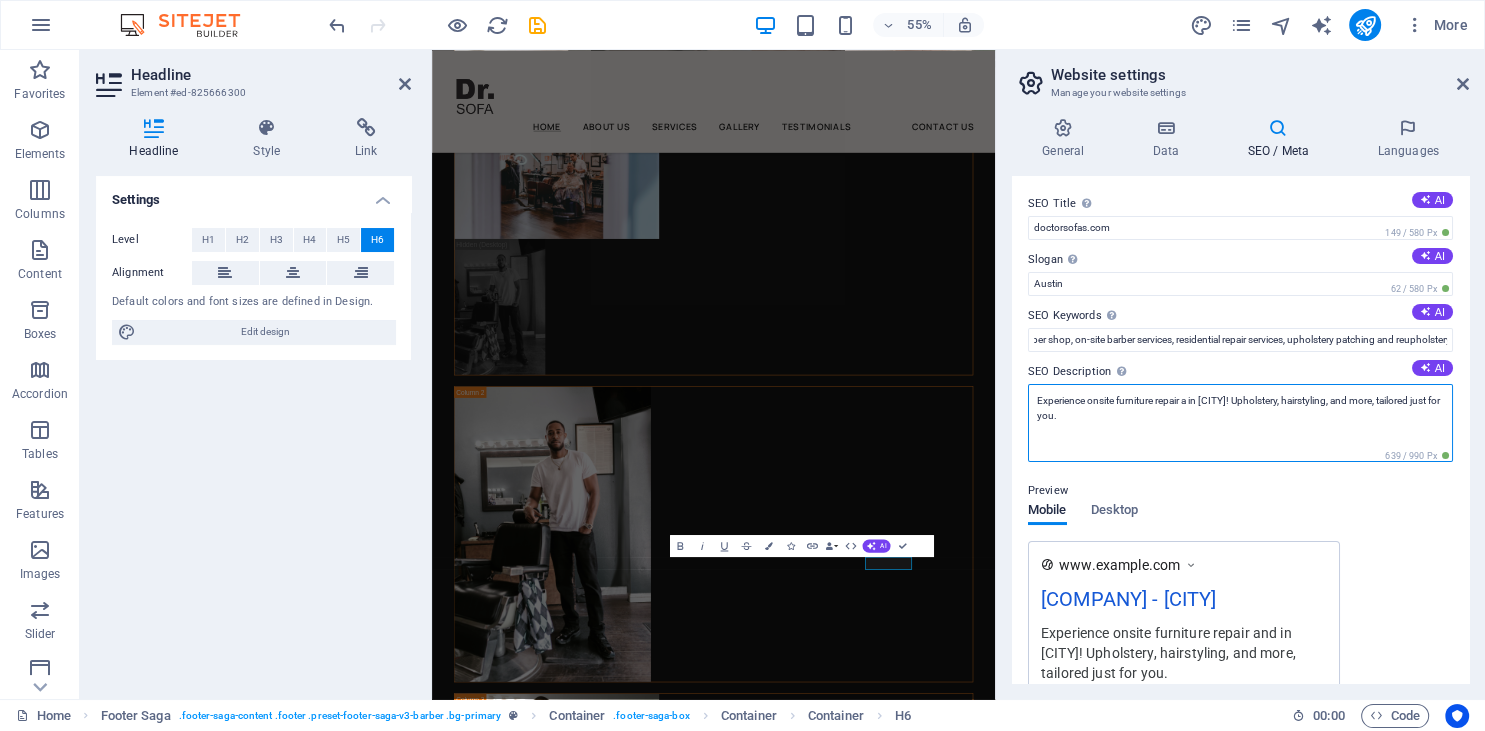 type on "Experience onsite furniture repair  in [CITY]! Upholstery, hairstyling, and more, tailored just for you." 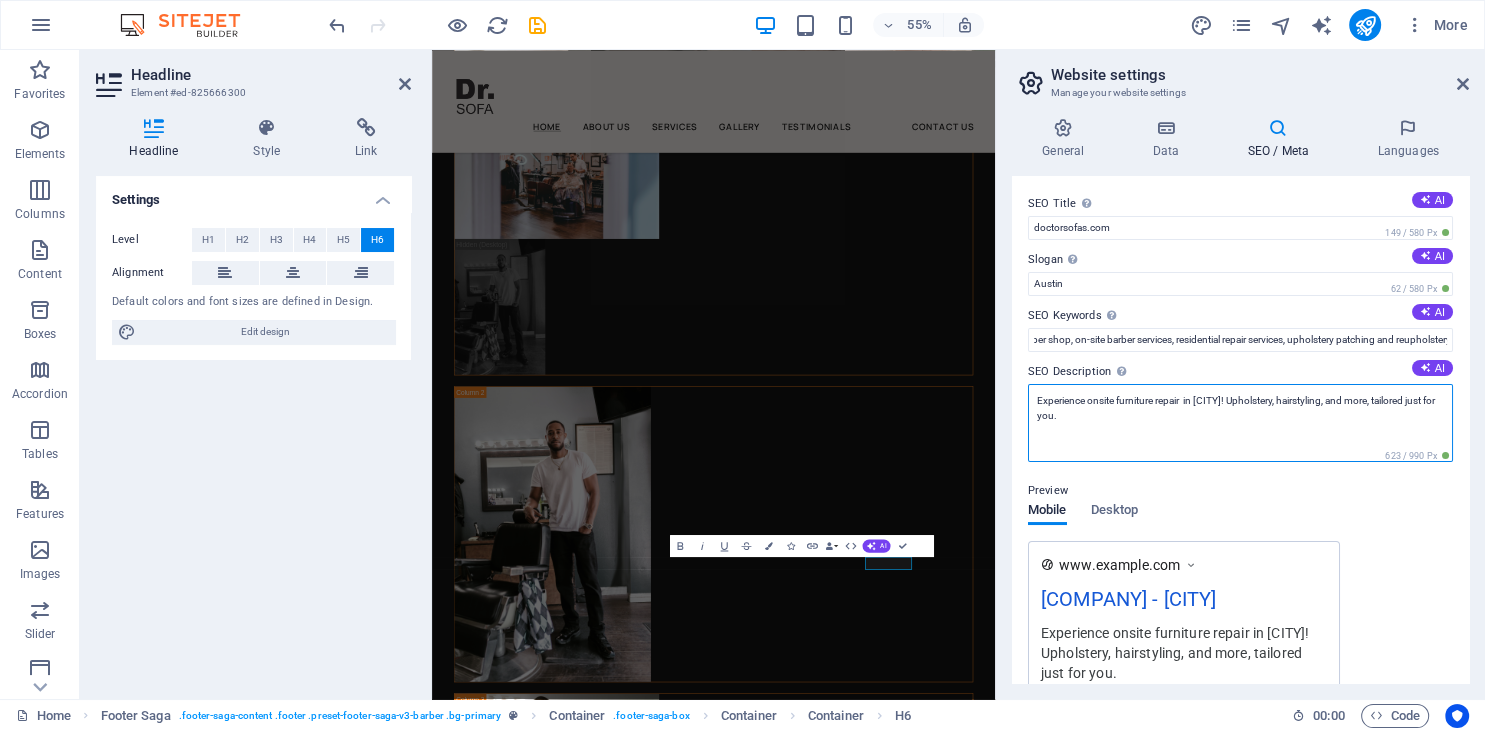 drag, startPoint x: 1008, startPoint y: 410, endPoint x: 994, endPoint y: 388, distance: 26.076809 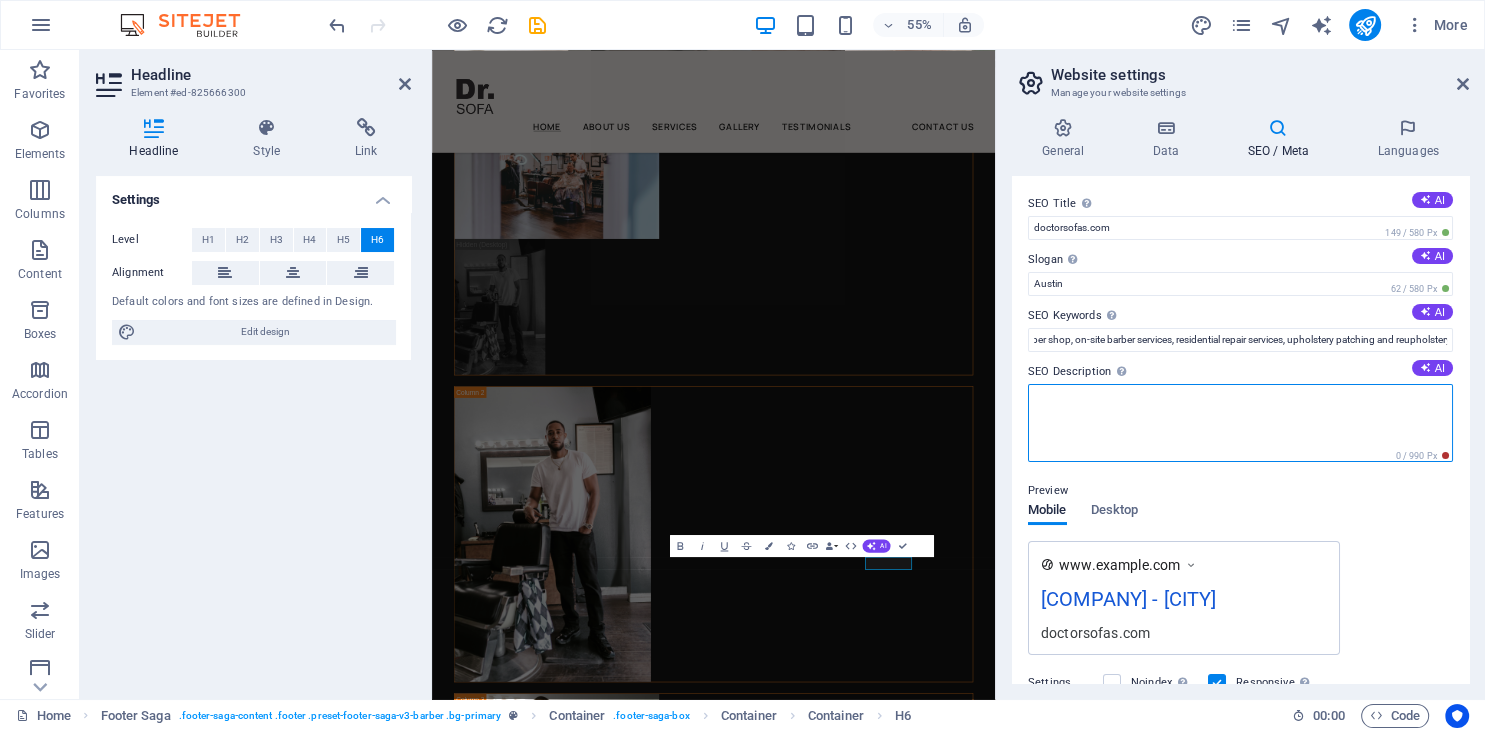 paste on "Onsite Furniture Repair & Upholstery Services for Restaurants and Homes: Offering expert furniture frame repair, foam and padding replacement, and upholstery restoration at your location. We specialize in restaurant booth repairs, custom booth designs, and furniture relocation services, ensuring your furniture stays strong, comfortable, and stylish without the hassle. Serving [CITY/REGION], our mobile furniture repair service provides high-quality solutions for both homes and businesses, including 3D floor planning and CNC-ready designs." 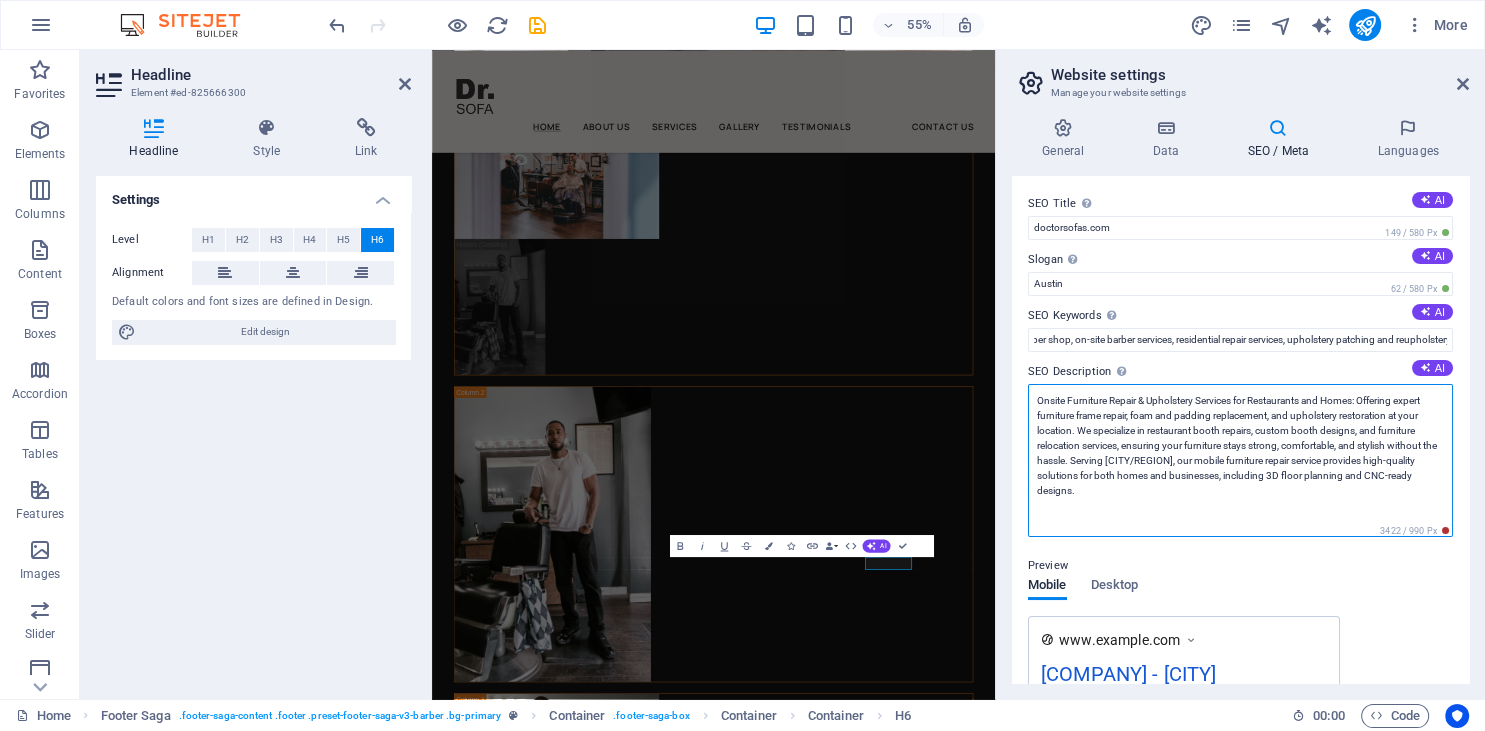 scroll, scrollTop: 0, scrollLeft: 0, axis: both 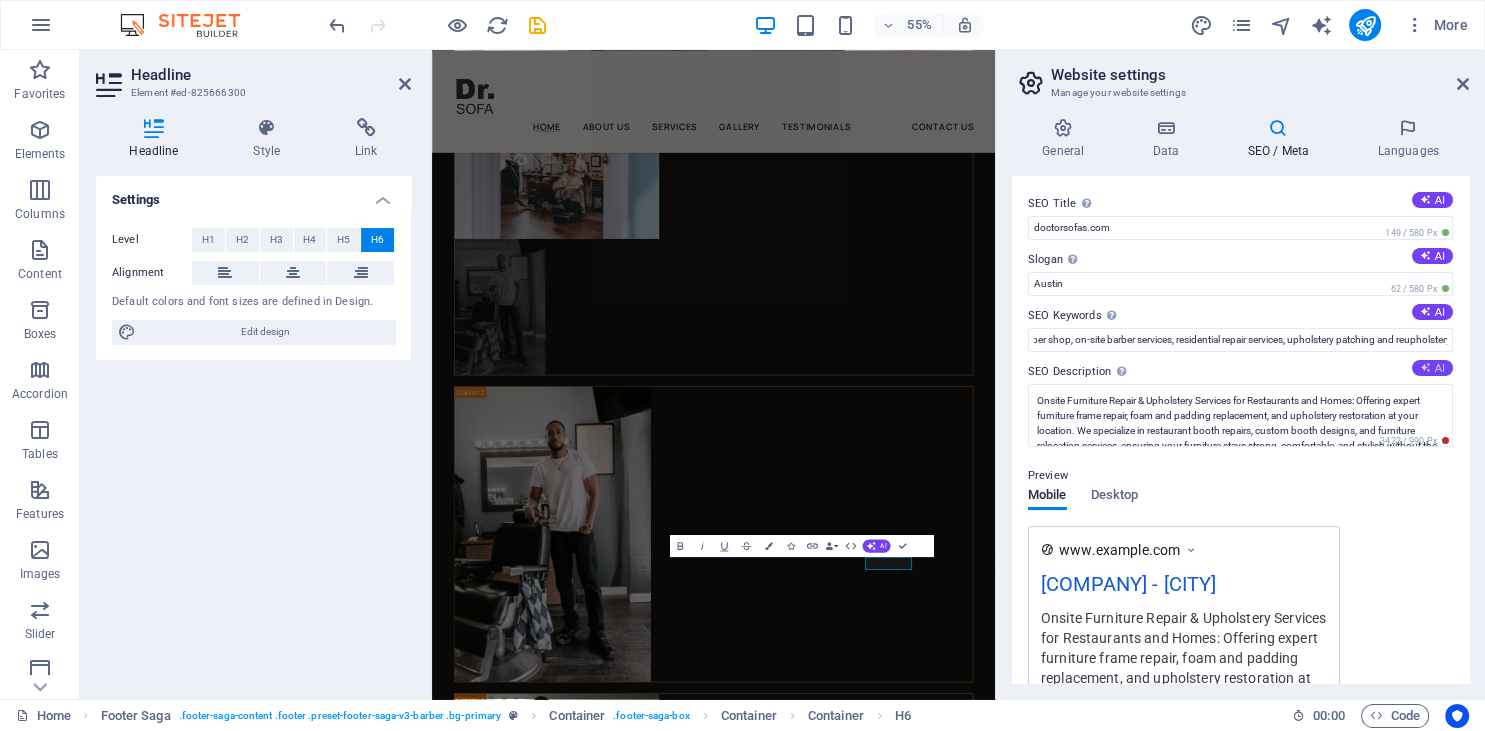 click on "AI" at bounding box center (1432, 368) 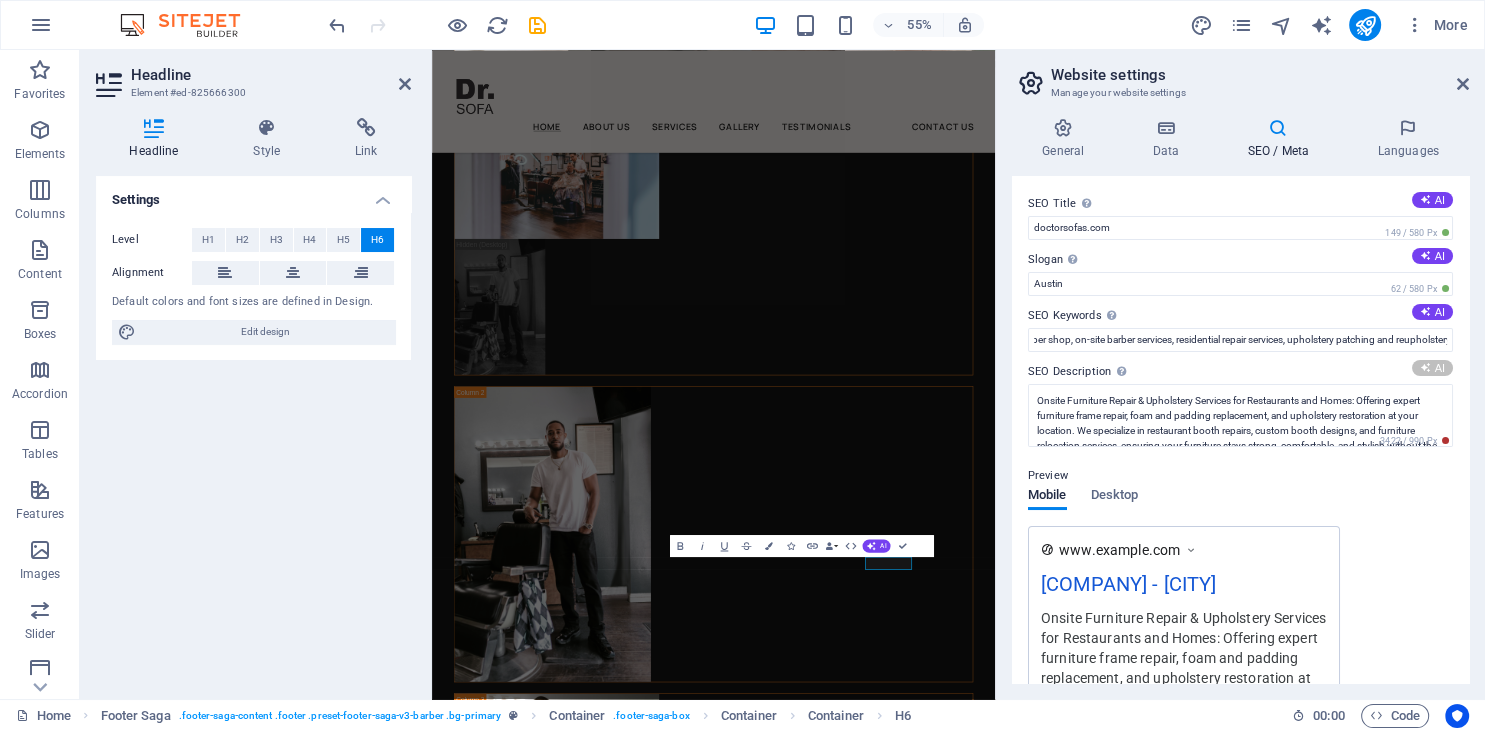 type on "Discover onsite furniture and upholstery repair services in [CITY], [STATE]. We handle all your needs with professional care!" 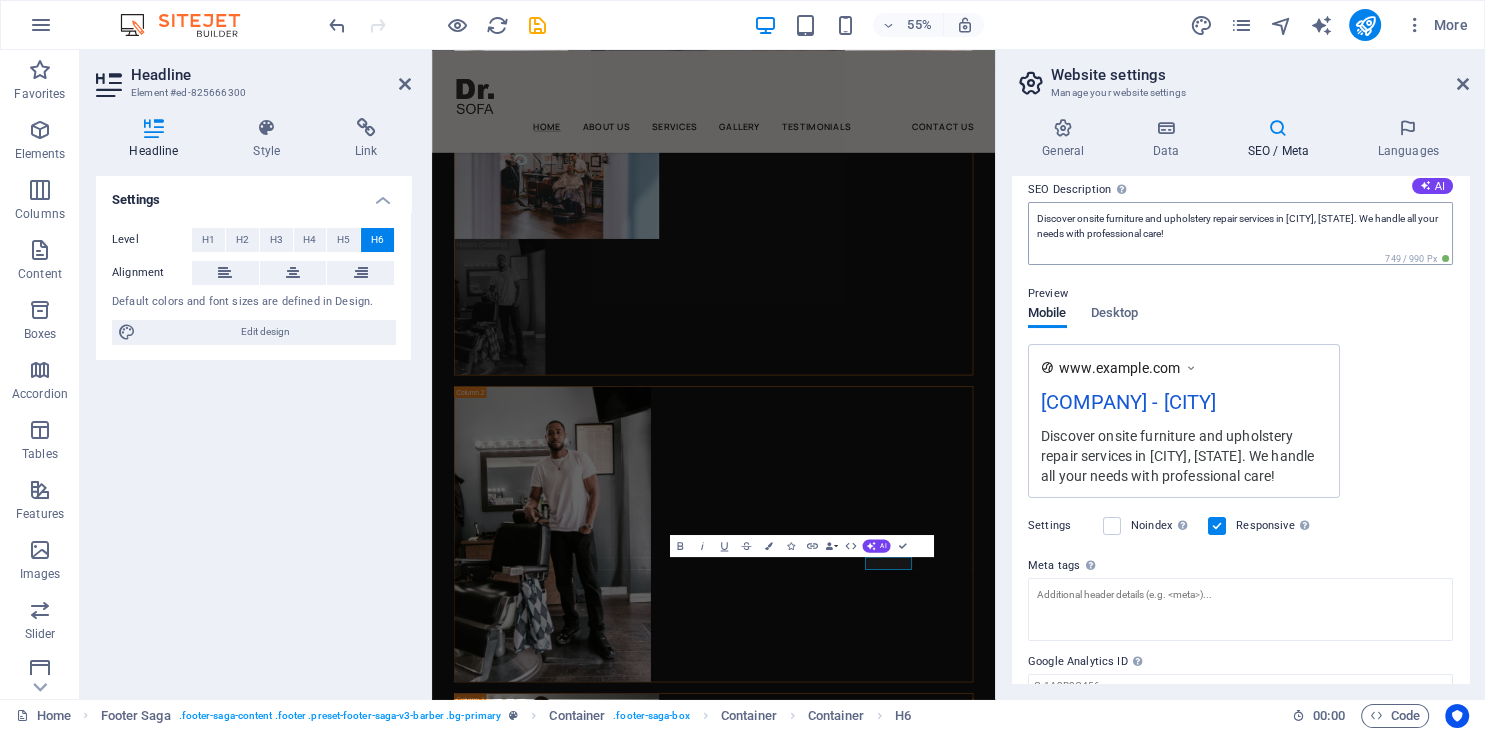 scroll, scrollTop: 267, scrollLeft: 0, axis: vertical 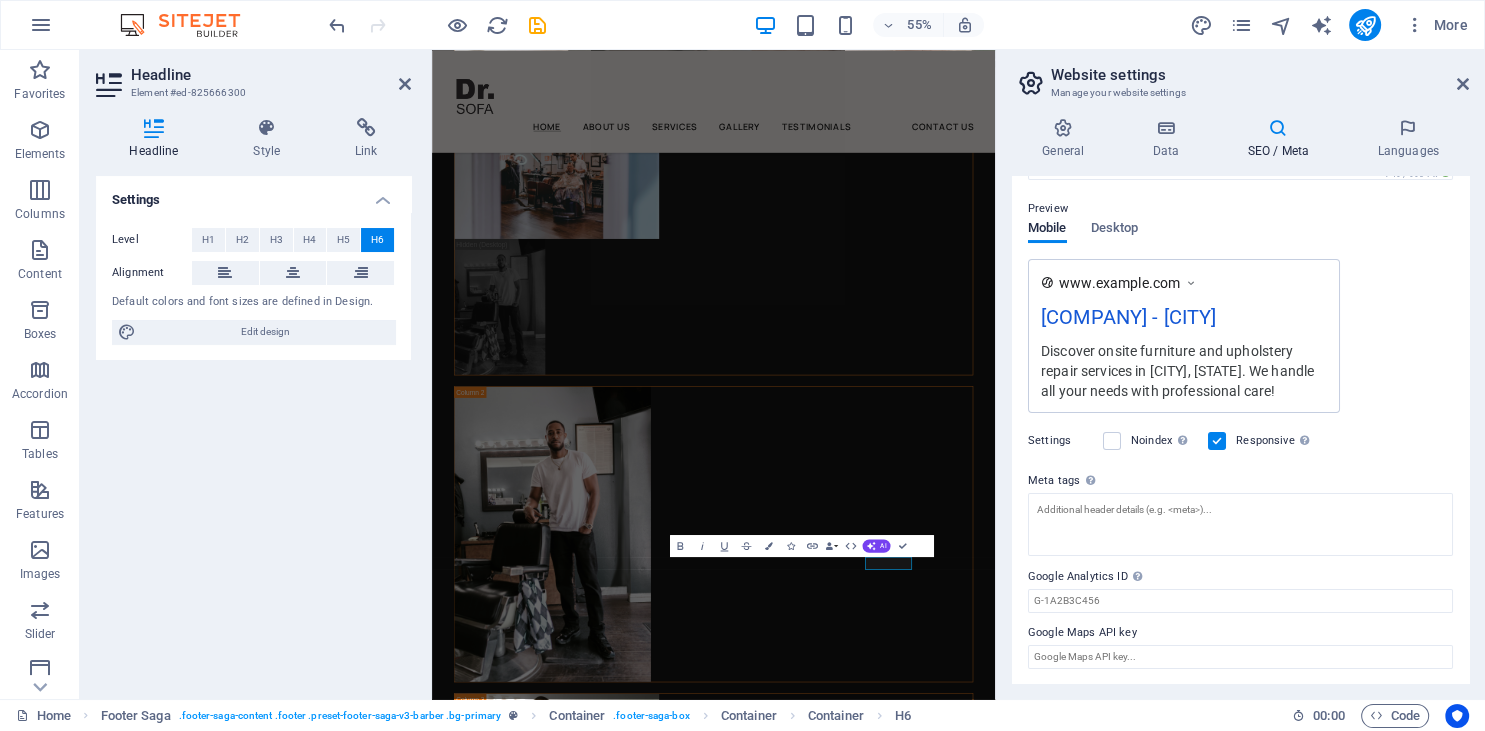 drag, startPoint x: 1026, startPoint y: 483, endPoint x: 1046, endPoint y: 481, distance: 20.09975 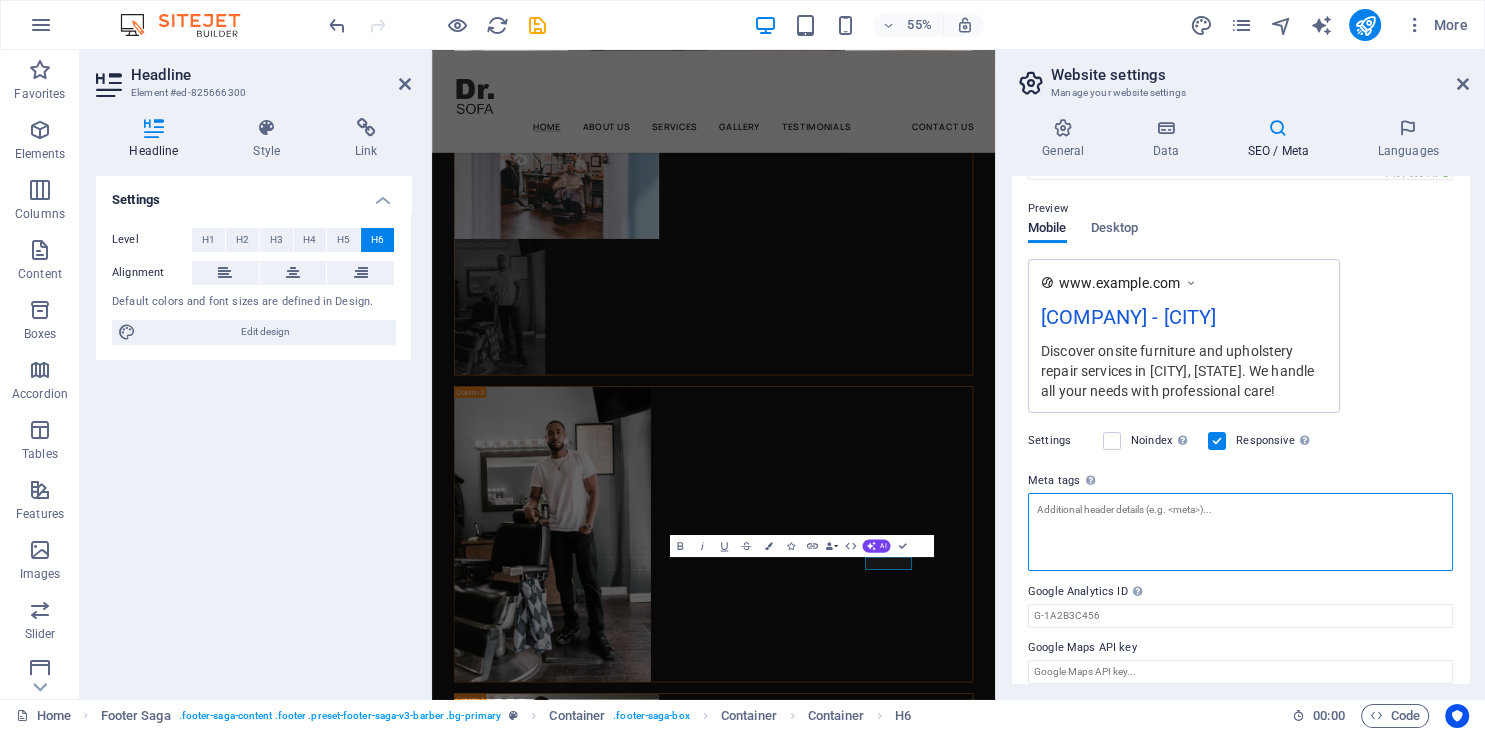 scroll, scrollTop: 252, scrollLeft: 0, axis: vertical 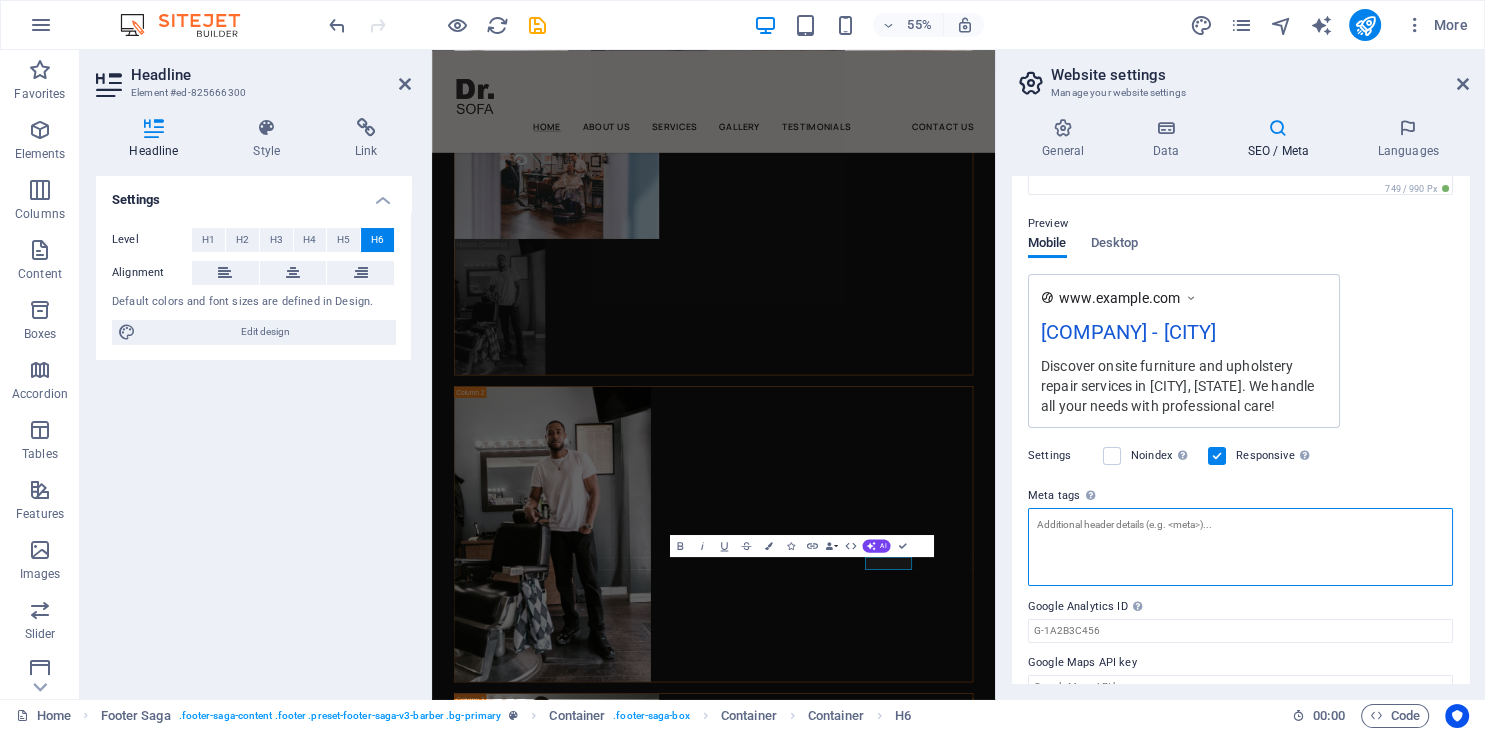 click on "Meta tags Enter HTML code here that will be placed inside the  tags of your website. Please note that your website may not function if you include code with errors." at bounding box center (1240, 547) 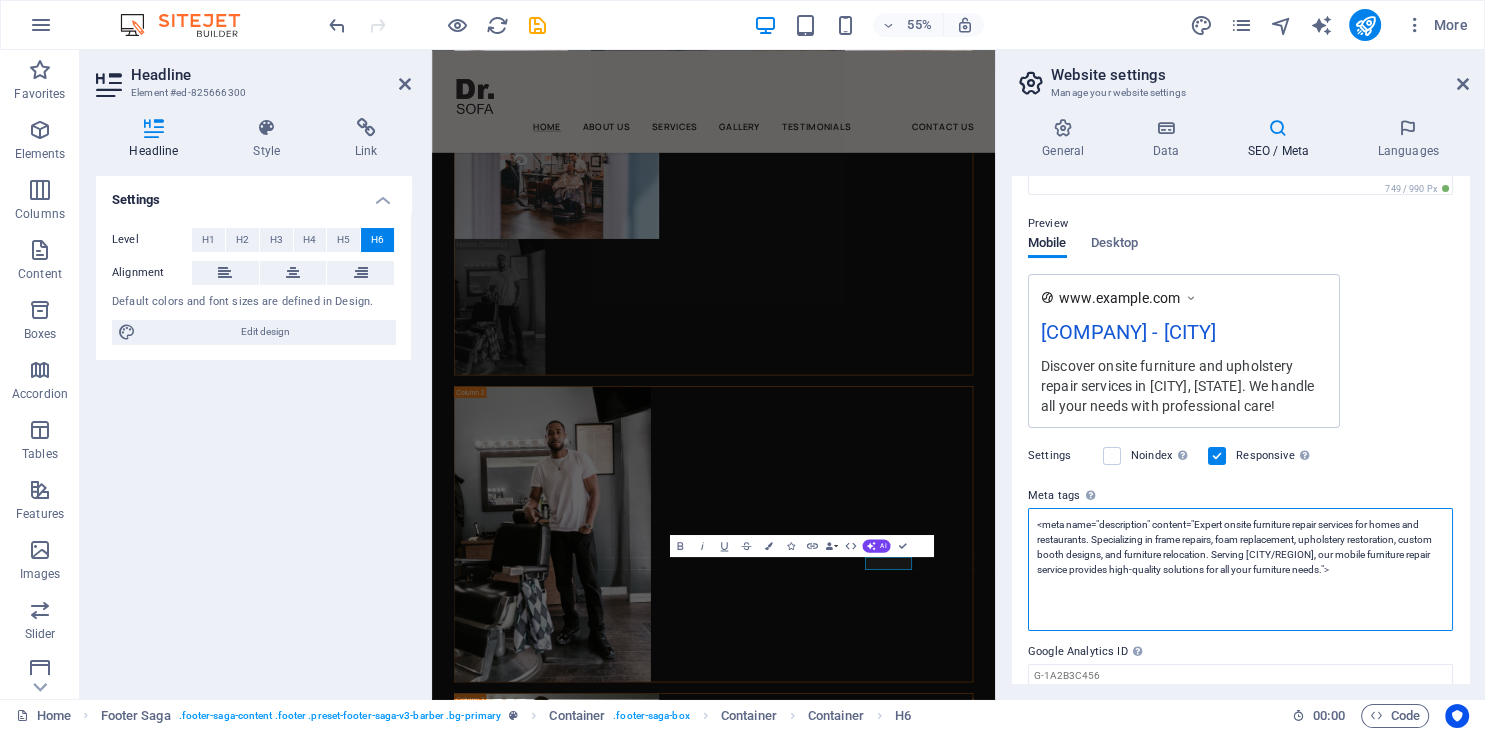 scroll, scrollTop: 0, scrollLeft: 0, axis: both 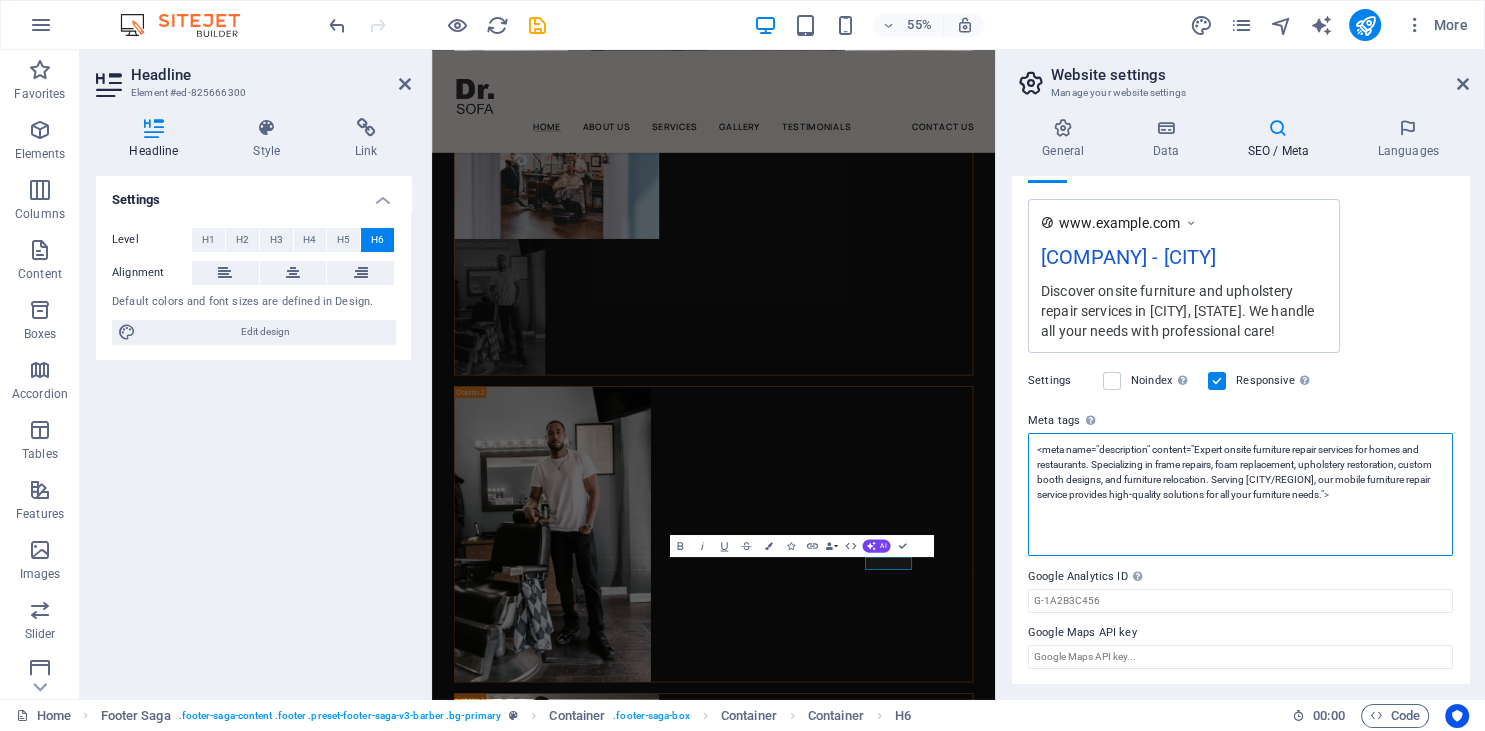 type on "<meta name="description" content="Expert onsite furniture repair services for homes and restaurants. Specializing in frame repairs, foam replacement, upholstery restoration, custom booth designs, and furniture relocation. Serving [CITY/REGION], our mobile furniture repair service provides high-quality solutions for all your furniture needs.">" 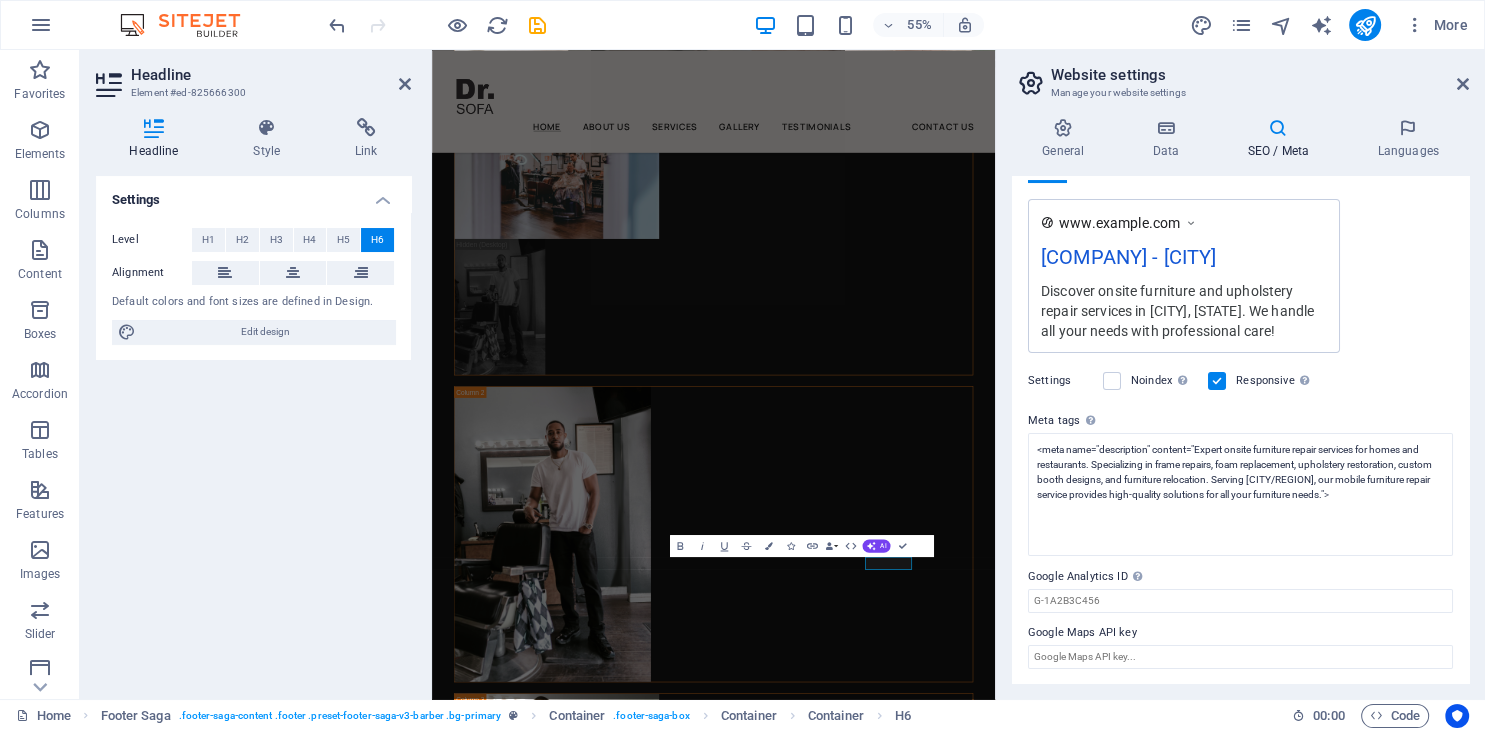 scroll, scrollTop: 267, scrollLeft: 0, axis: vertical 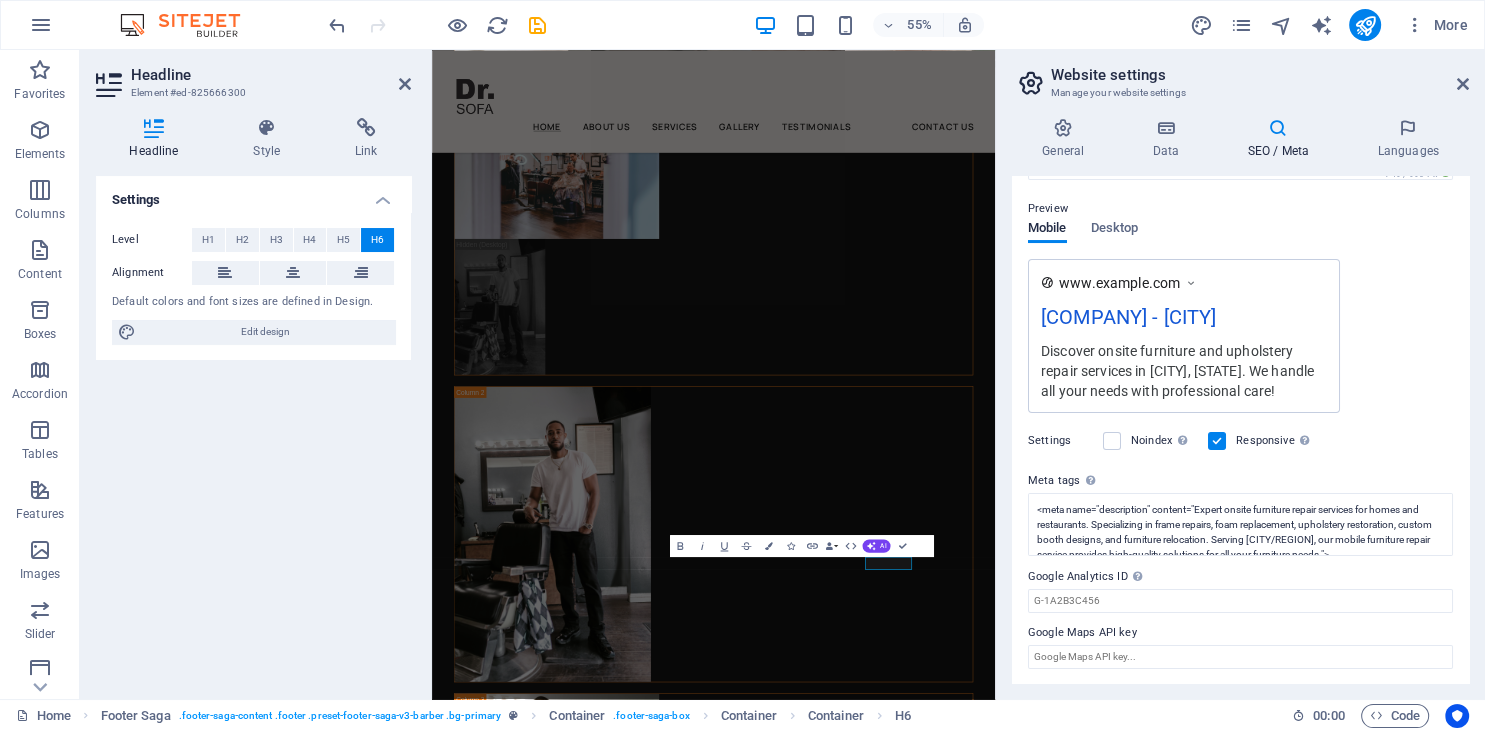 click on "Google Analytics ID Please only add the Google Analytics ID. We automatically include the ID in the tracking snippet. The Analytics ID looks similar to e.g. G-1A2B3C456" at bounding box center (1240, 577) 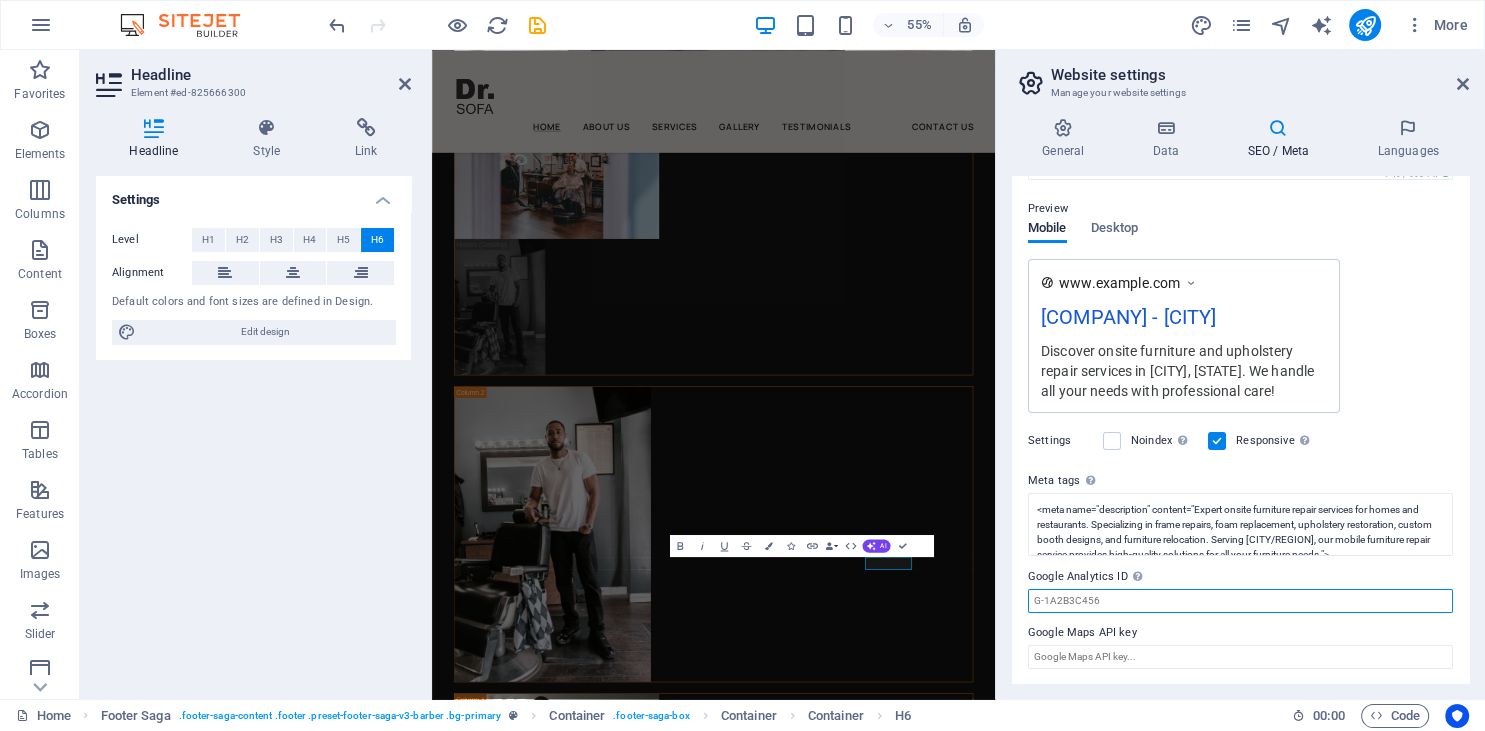 click on "Google Analytics ID Please only add the Google Analytics ID. We automatically include the ID in the tracking snippet. The Analytics ID looks similar to e.g. G-1A2B3C456" at bounding box center (1240, 601) 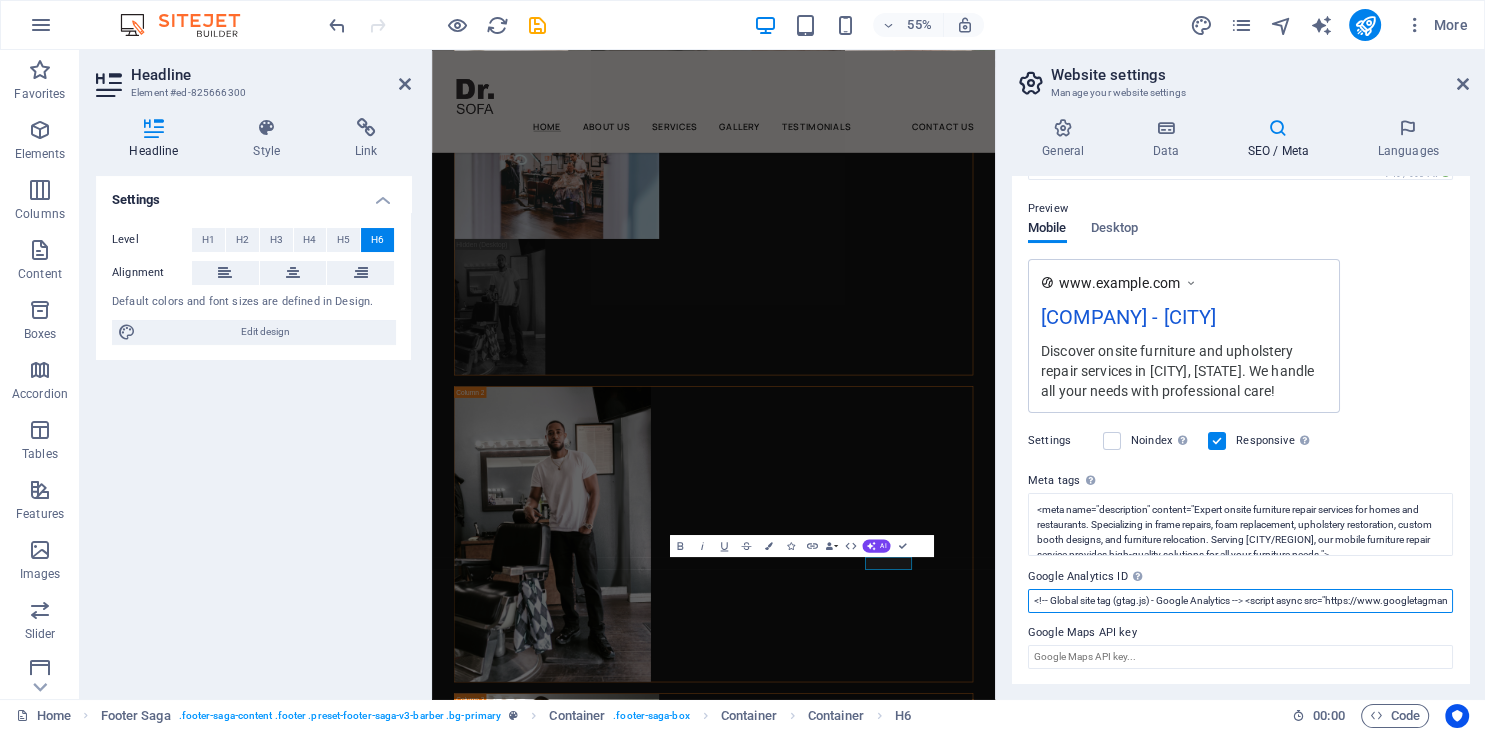 scroll, scrollTop: 0, scrollLeft: 934, axis: horizontal 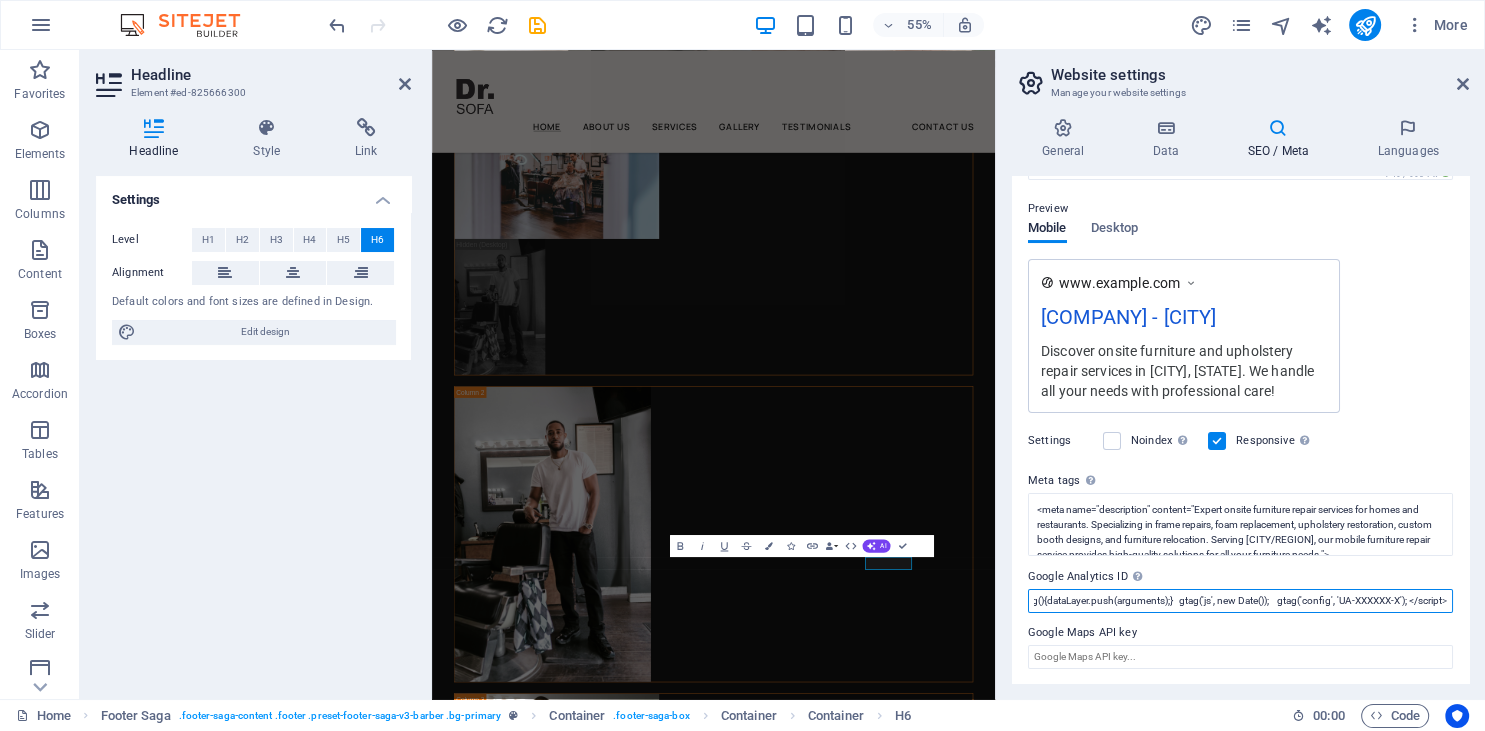 type on "<!-- Global site tag (gtag.js) - Google Analytics --> <script async src="https://www.googletagmanager.com/gtag/js?id=UA-XXXXXX-X"></script> <script>   window.dataLayer = window.dataLayer || [];   function gtag(){dataLayer.push(arguments);}   gtag('js', new Date());    gtag('config', 'UA-XXXXXX-X'); </script>" 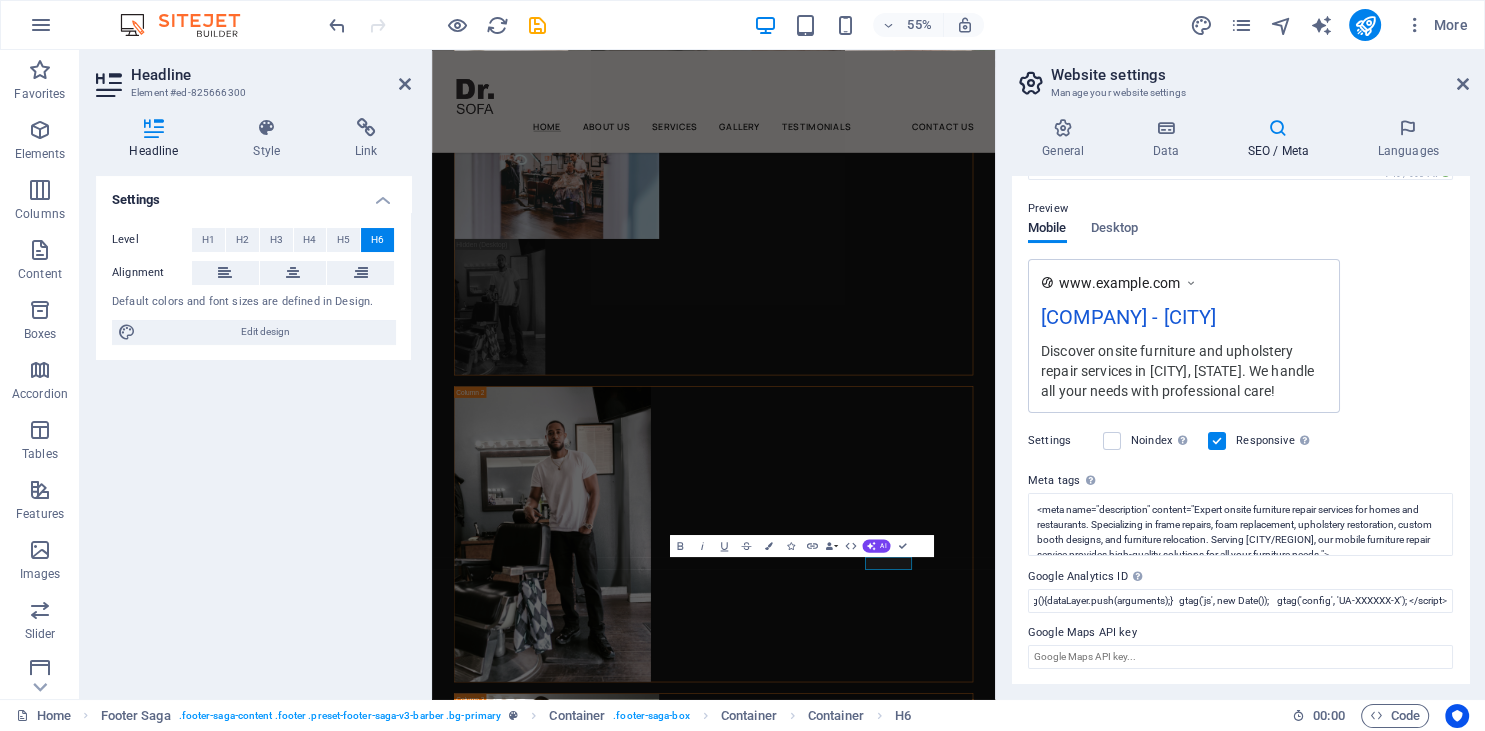 click at bounding box center [1278, 128] 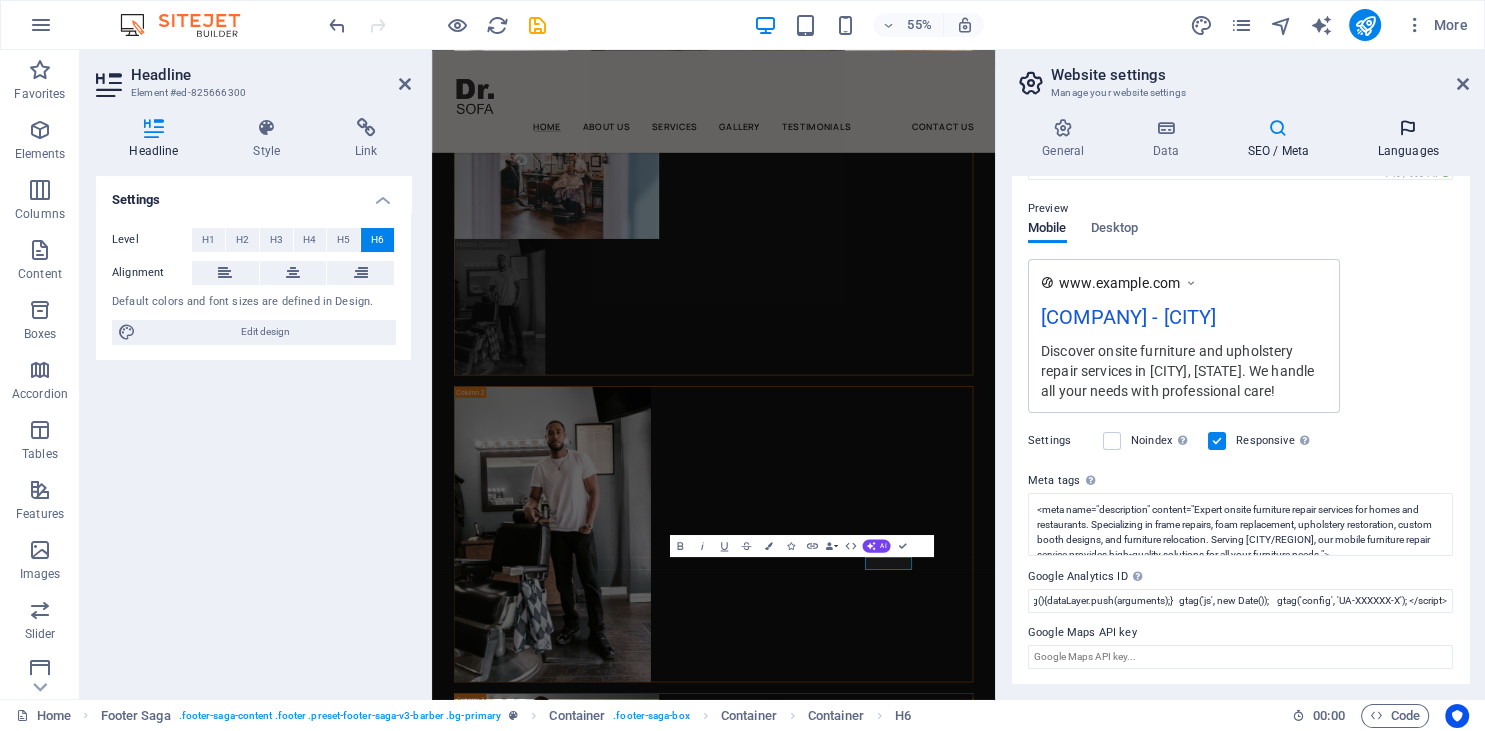click at bounding box center [1408, 128] 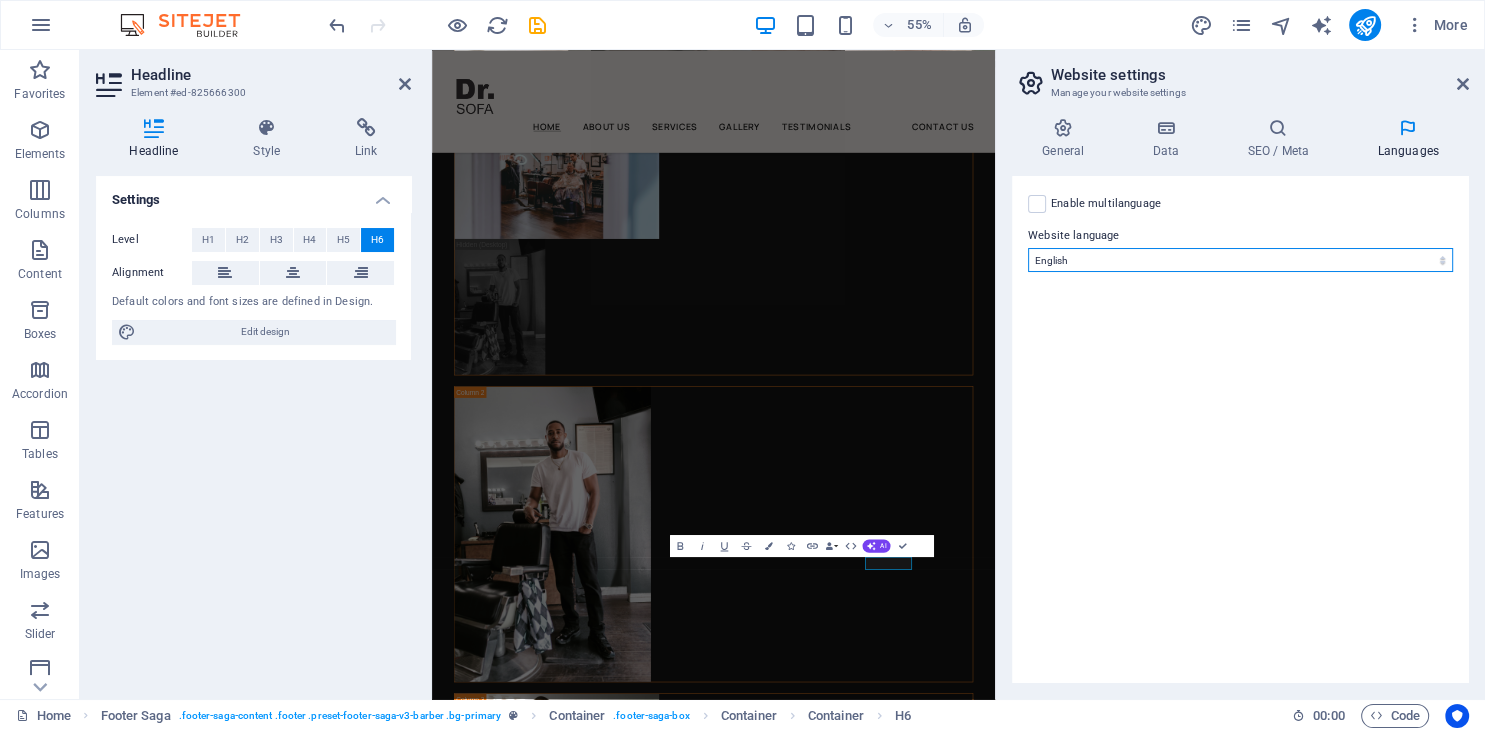 click on "Abkhazian Afar Afrikaans Akan Albanian Amharic Arabic Aragonese Armenian Assamese Avaric Avestan Aymara Azerbaijani Bambara Bashkir Basque Belarusian Bengali Bihari languages Bislama Bokmål Bosnian Breton Bulgarian Burmese Catalan Central Khmer Chamorro Chechen Chinese Church Slavic Chuvash Cornish Corsican Cree Croatian Czech Danish Dutch Dzongkha English Esperanto Estonian Ewe Faroese Farsi (Persian) Fijian Finnish French Fulah Gaelic Galician Ganda Georgian German Greek Greenlandic Guaraní Gujarati Haitian Creole Hausa Hebrew Herero Hindi Hiri Motu Hungarian Icelandic Ido Igbo Indonesian Interlingua Interlingue Inuktitut Inupiaq Irish Italian Japanese Javanese Kannada Kanuri Kashmiri Kazakh Kikuyu Kinyarwanda Komi Kongo Korean Kurdish Kwanyama Kyrgyz Lao Latin Latvian Limburgish Lingala Lithuanian Luba-Katanga Luxembourgish Macedonian Malagasy Malay Malayalam Maldivian Maltese Manx Maori Marathi Marshallese Mongolian Nauru Navajo Ndonga Nepali North Ndebele Northern Sami Norwegian Norwegian Nynorsk Nuosu" at bounding box center [1240, 260] 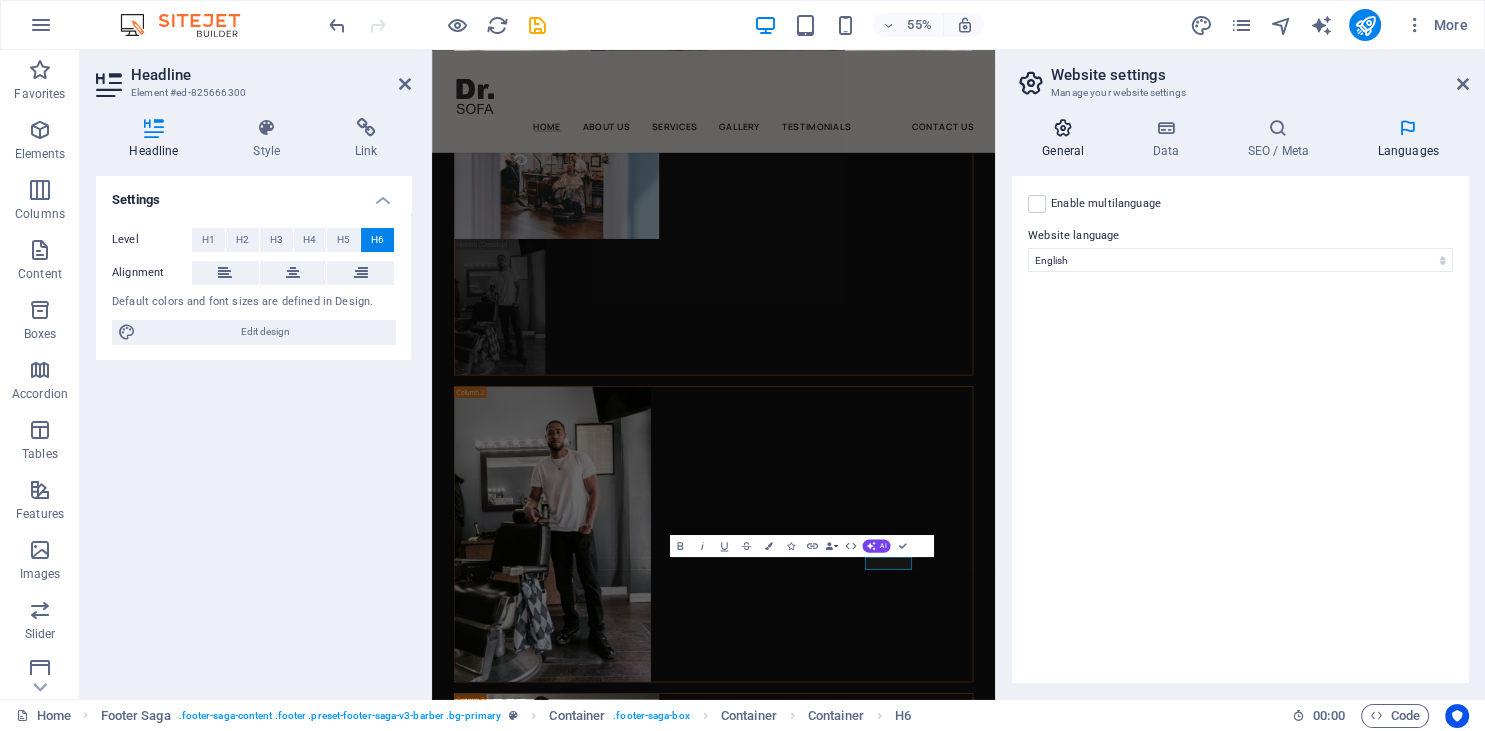 click on "General" at bounding box center (1067, 139) 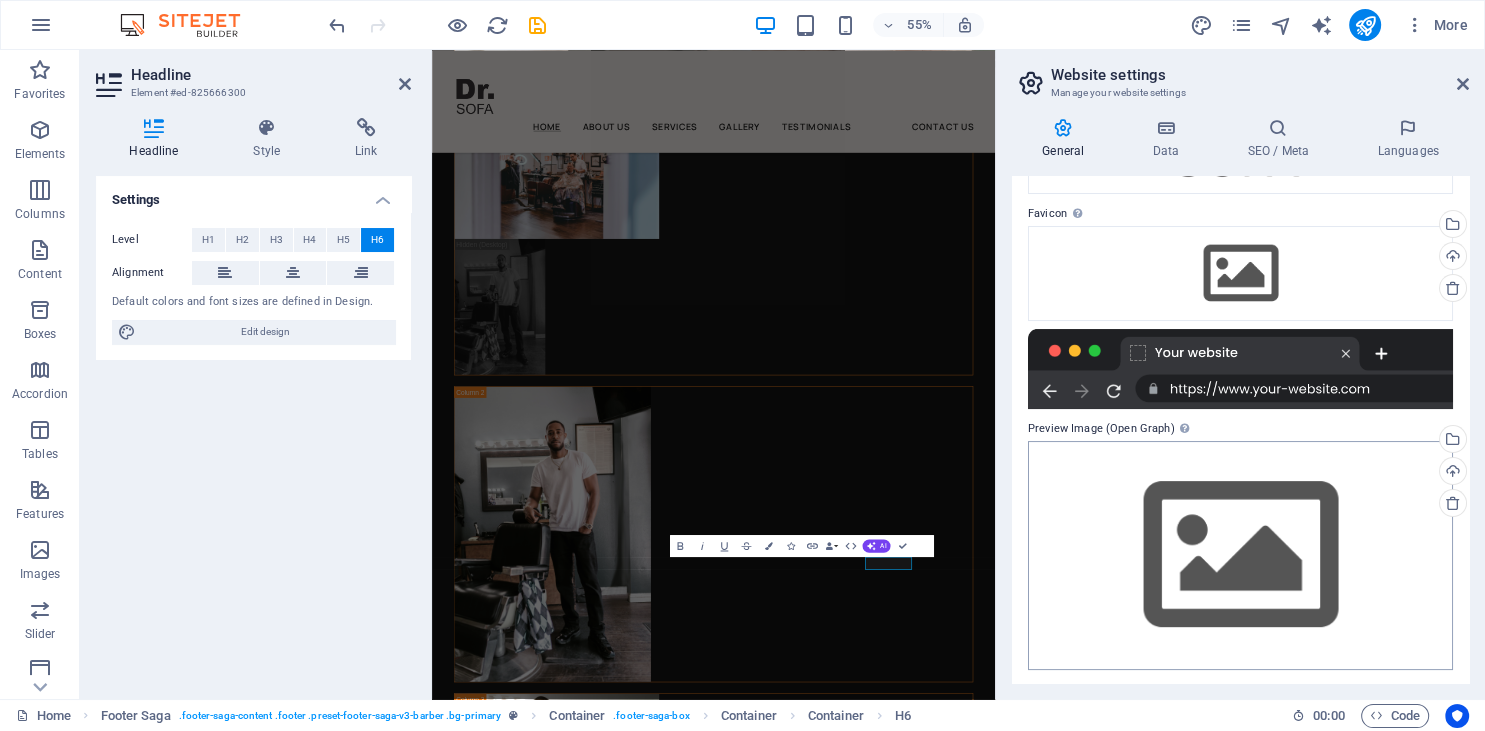 scroll, scrollTop: 257, scrollLeft: 0, axis: vertical 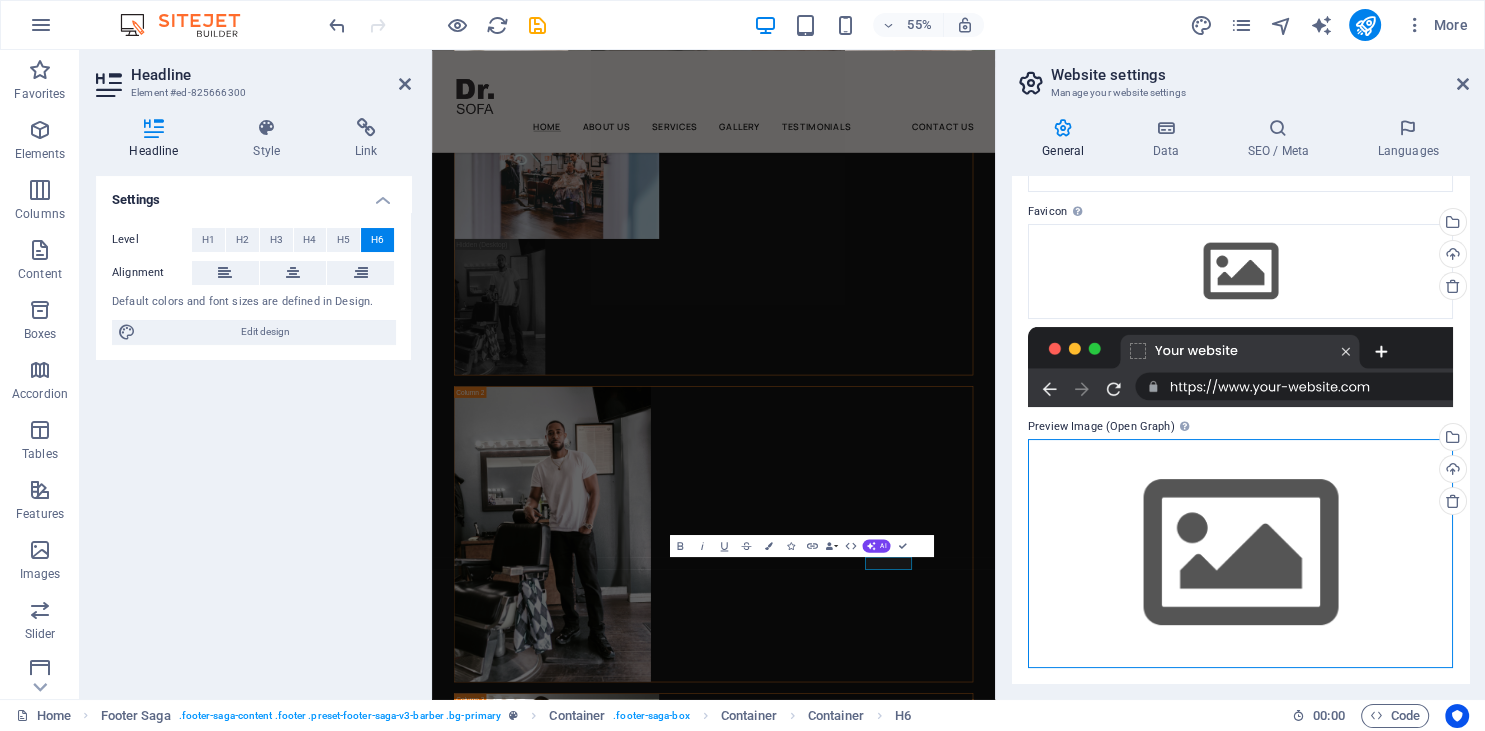 click on "Drag files here, click to choose files or select files from Files or our free stock photos & videos" at bounding box center (1240, 553) 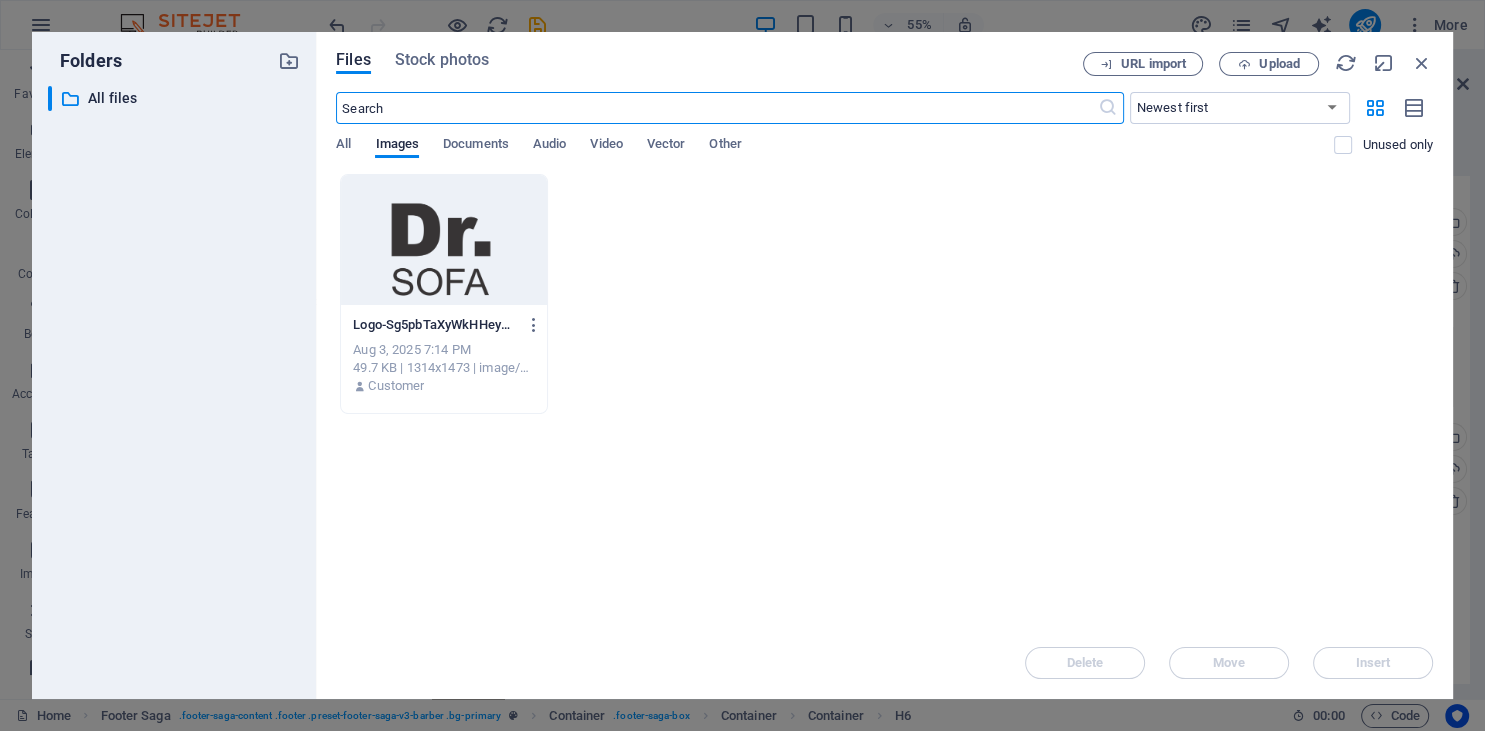 scroll, scrollTop: 755, scrollLeft: 0, axis: vertical 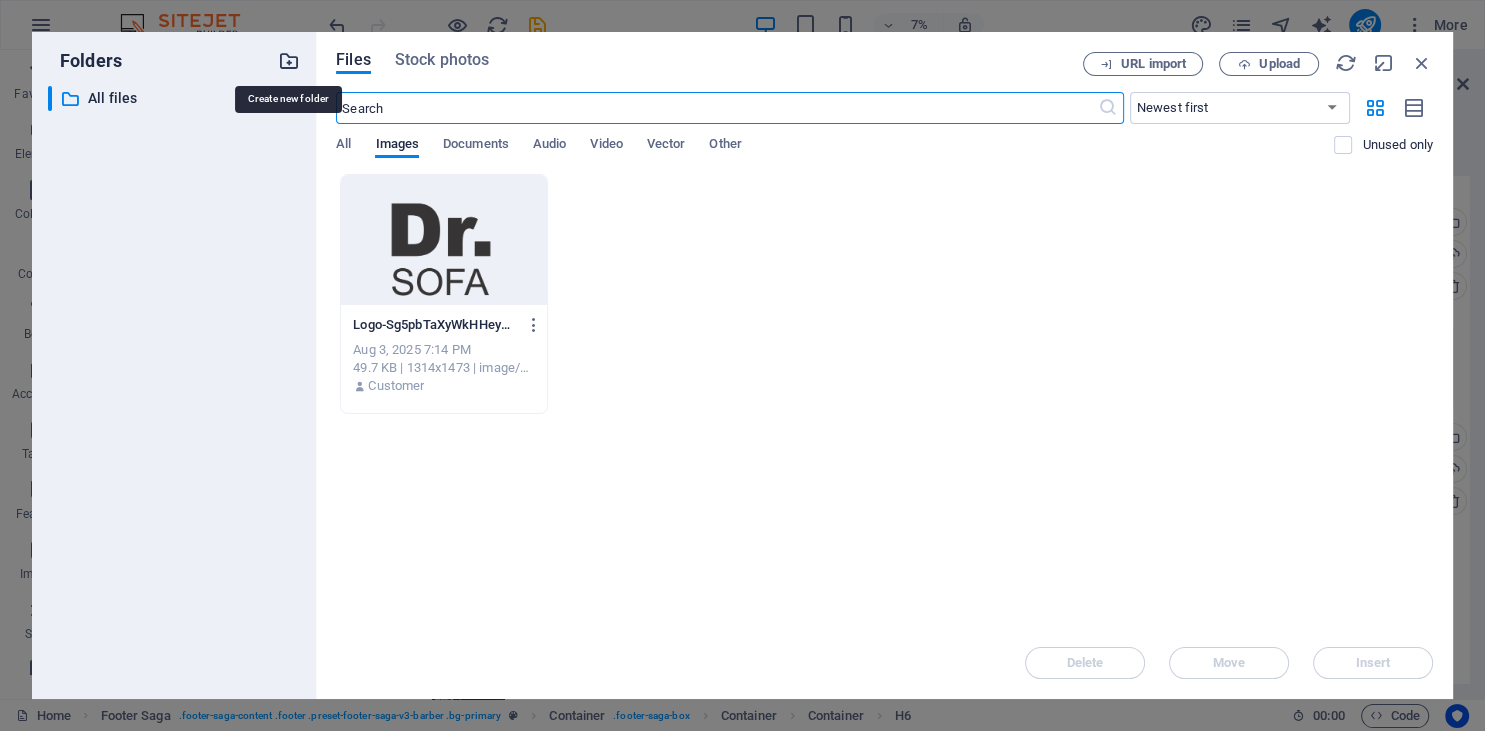 click at bounding box center [289, 61] 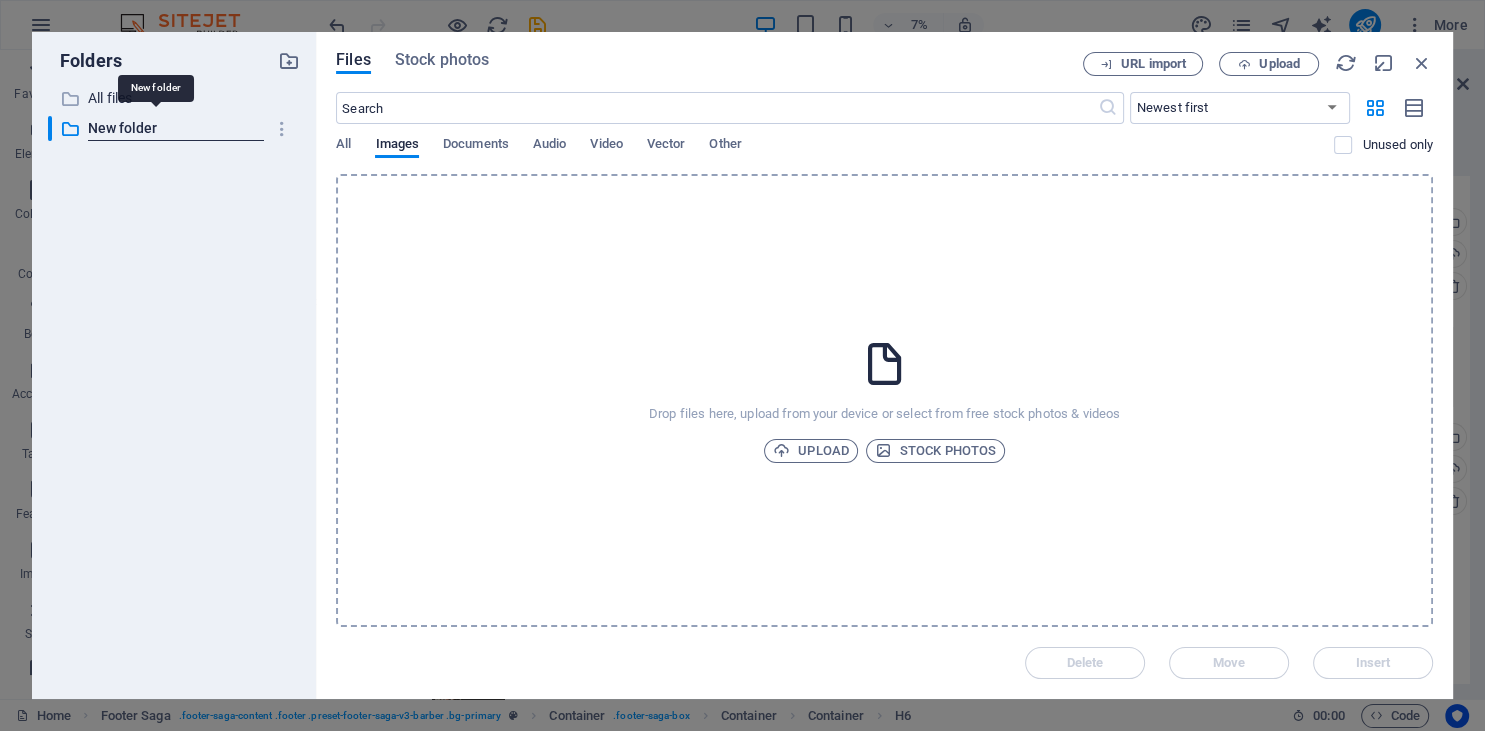 scroll, scrollTop: 755, scrollLeft: 0, axis: vertical 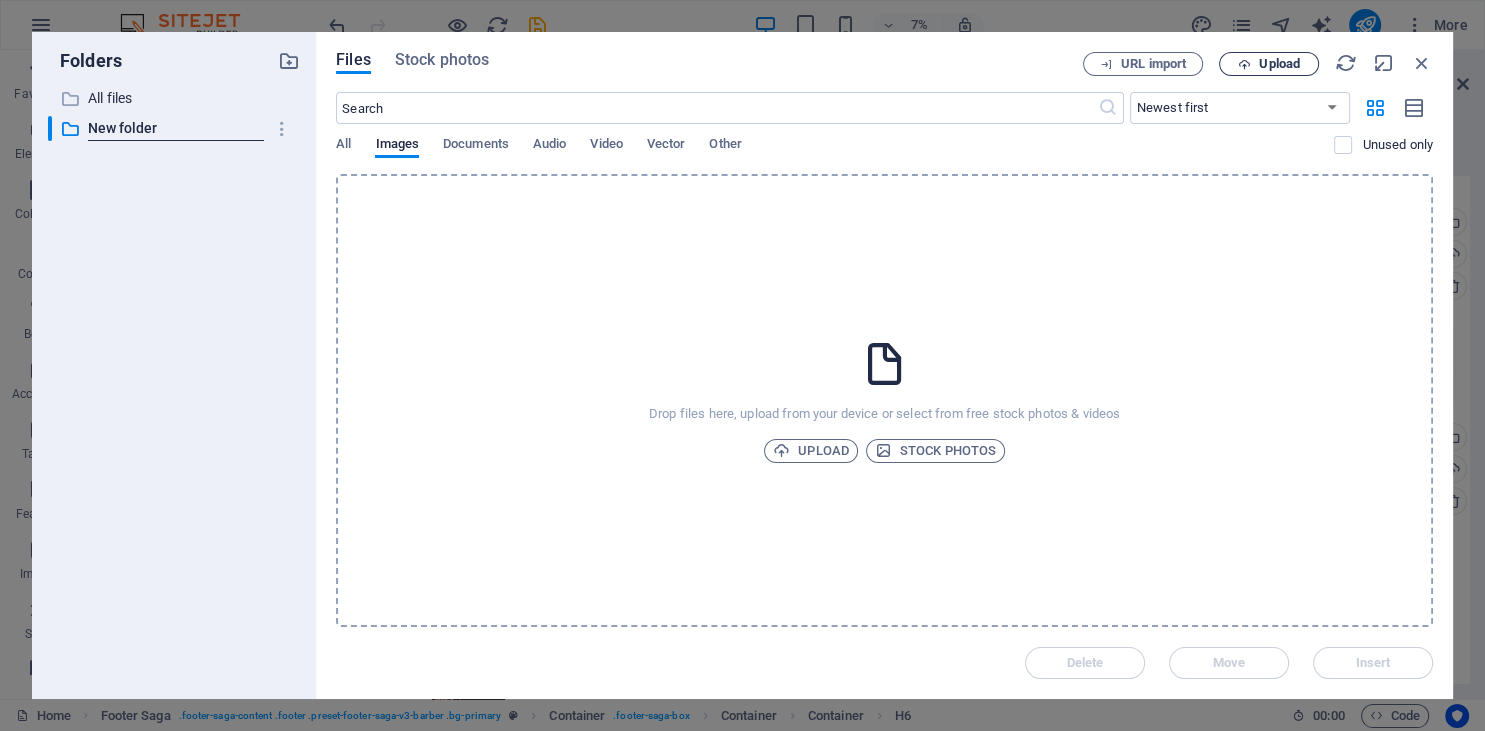 click on "Upload" at bounding box center [1279, 64] 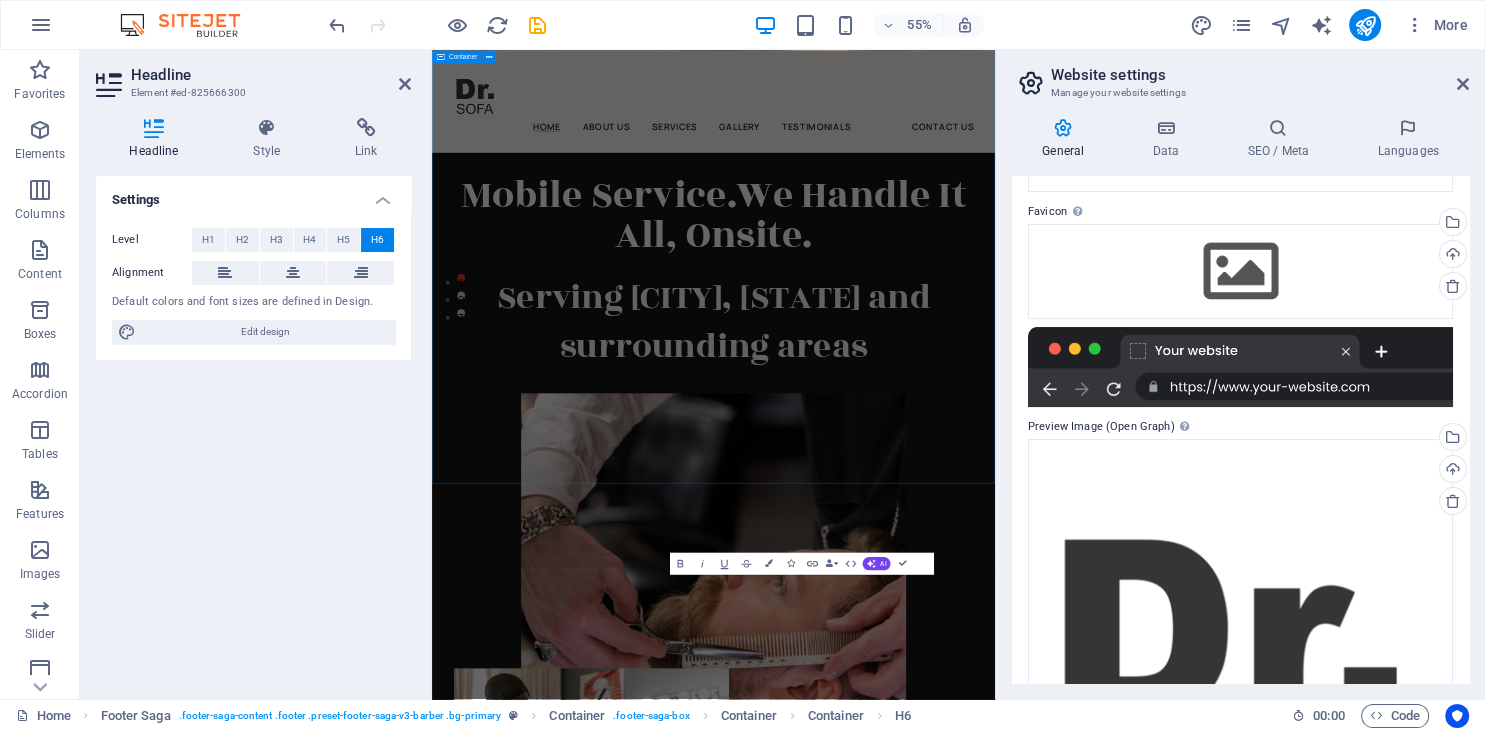 scroll, scrollTop: 8220, scrollLeft: 0, axis: vertical 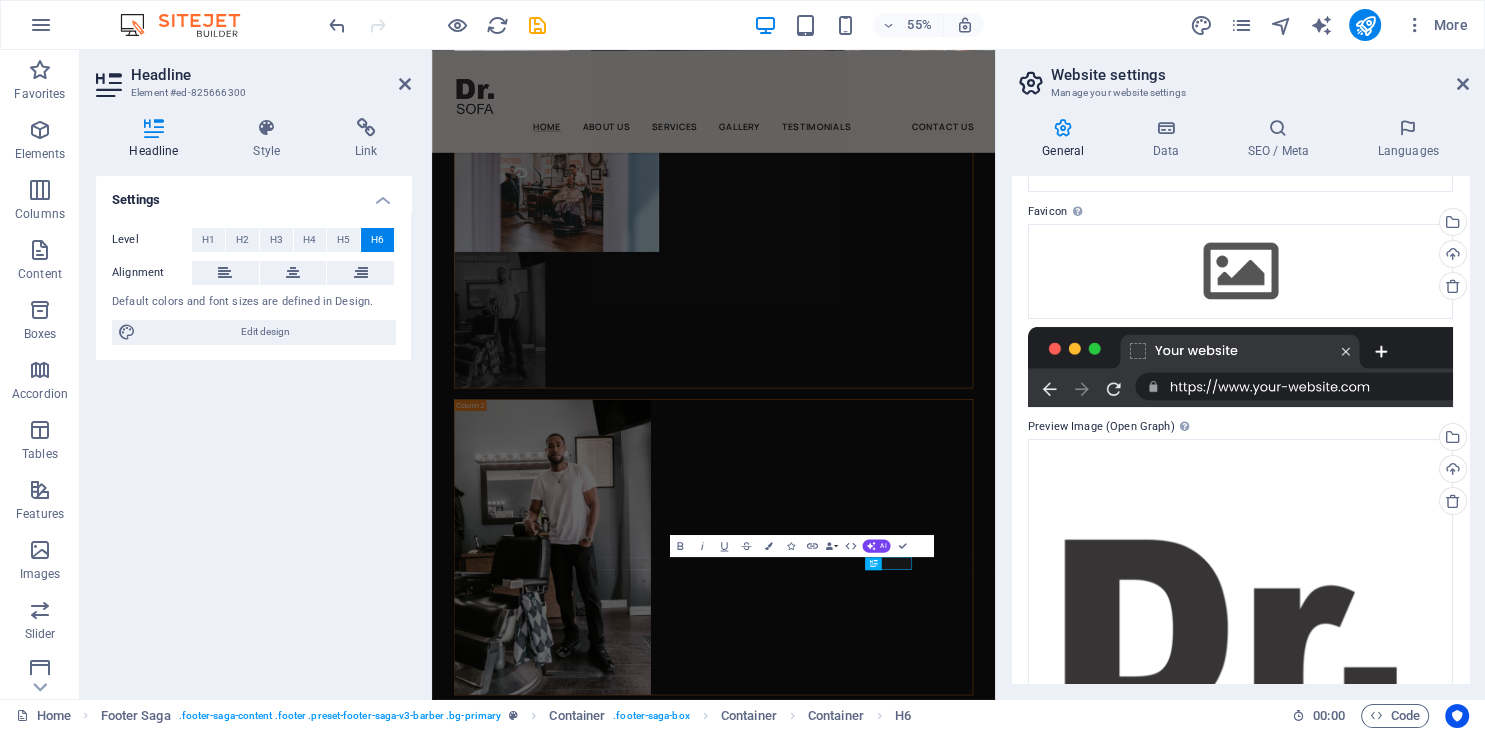 click on "Headline" at bounding box center (271, 75) 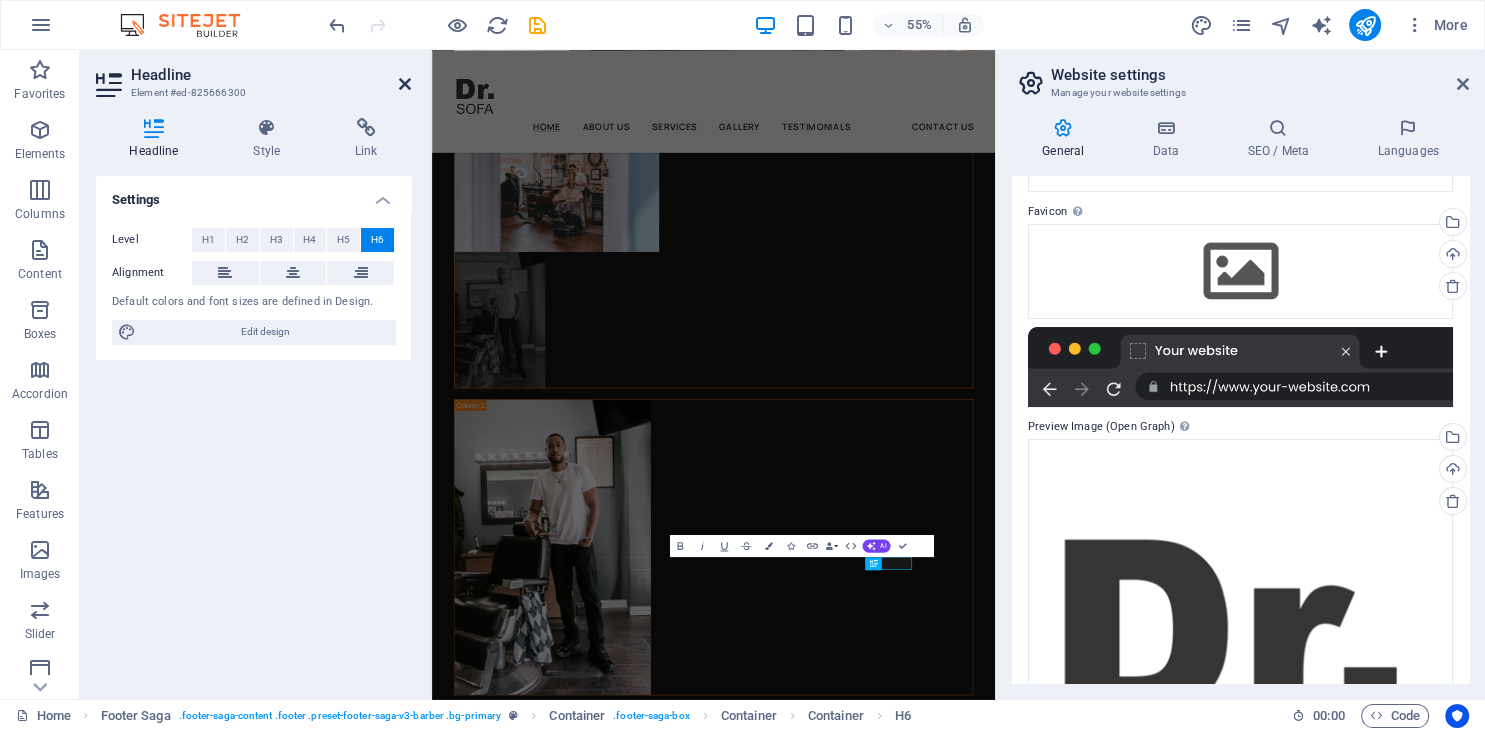 drag, startPoint x: 402, startPoint y: 81, endPoint x: 367, endPoint y: 40, distance: 53.90733 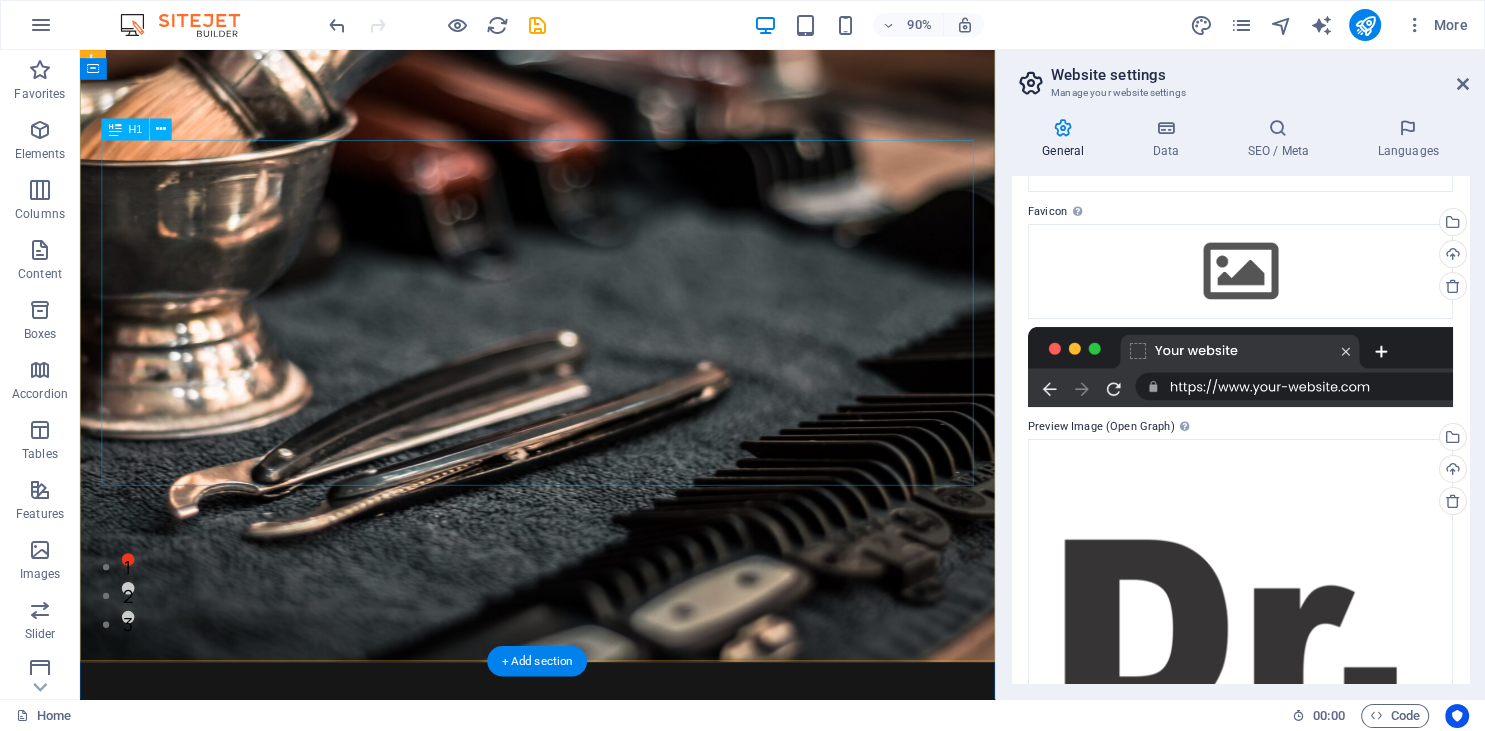scroll, scrollTop: 0, scrollLeft: 0, axis: both 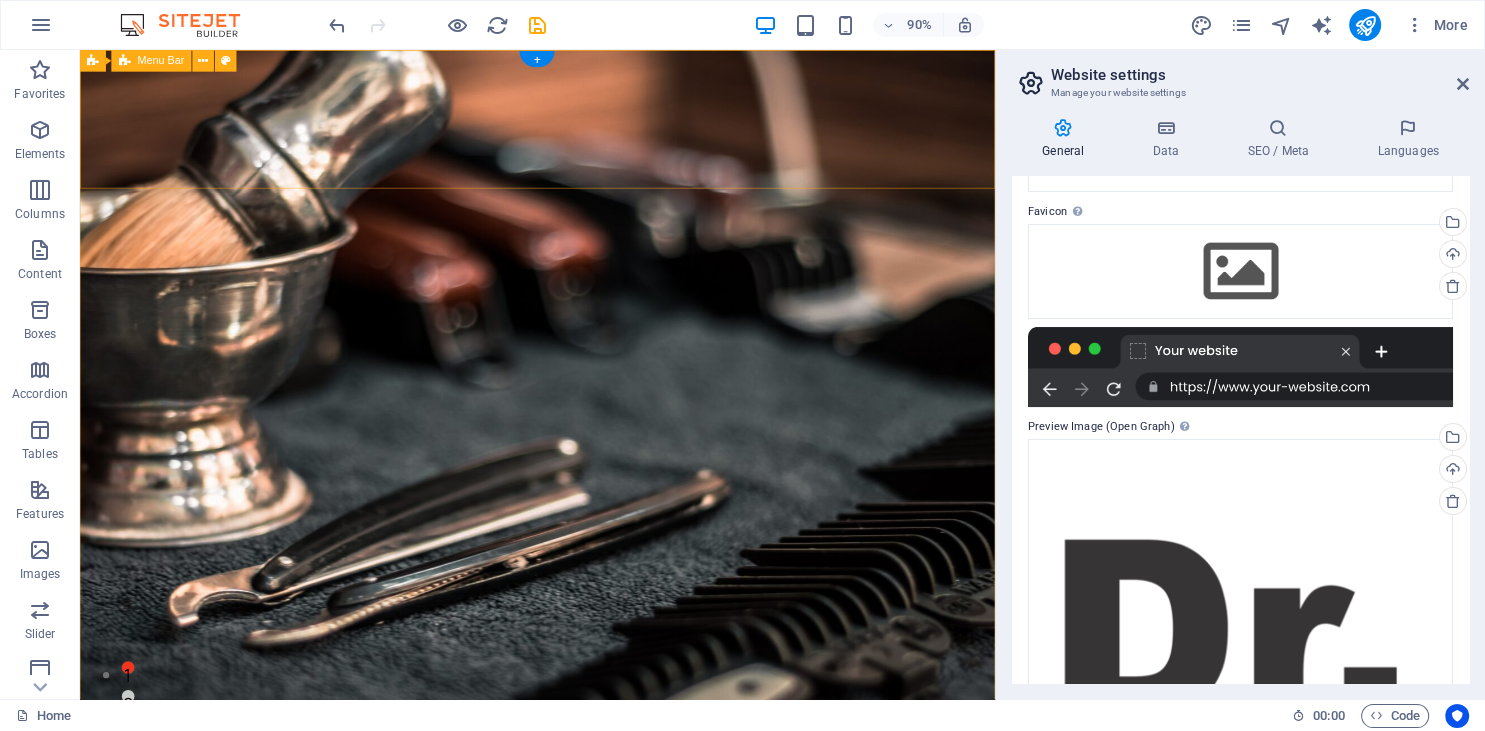 click on "Home About Us Services Gallery Testimonials Contact Us" at bounding box center (588, 943) 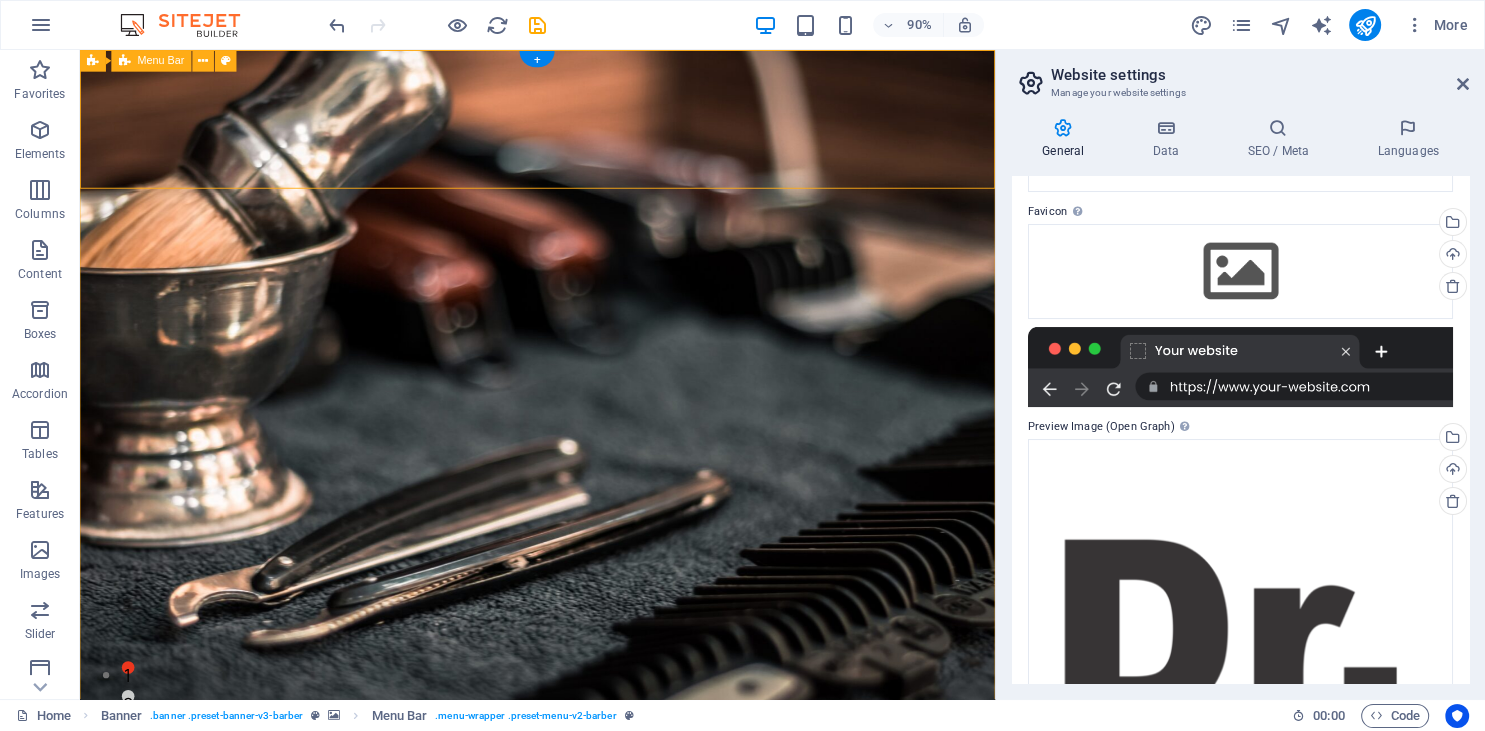 click on "Home About Us Services Gallery Testimonials Contact Us" at bounding box center (588, 943) 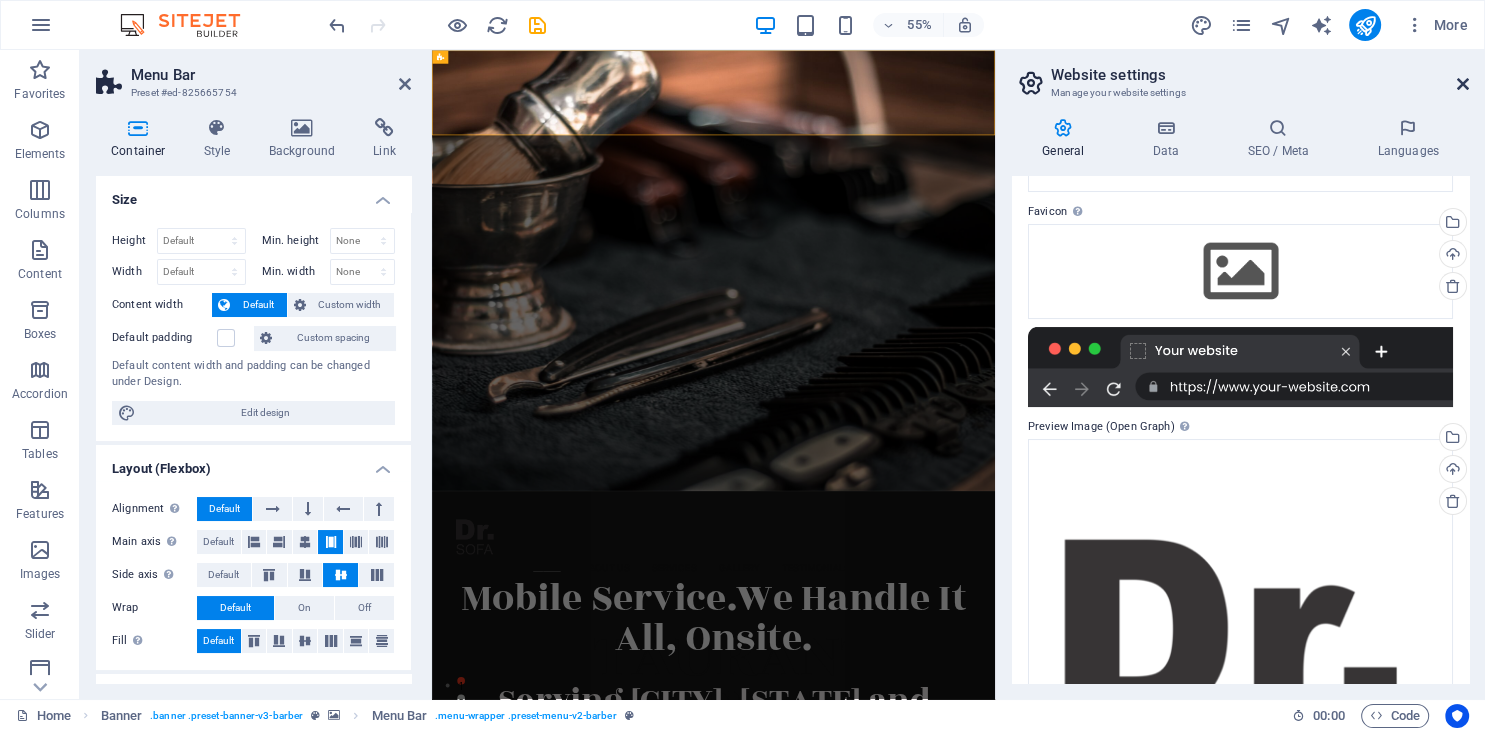 click at bounding box center [1463, 84] 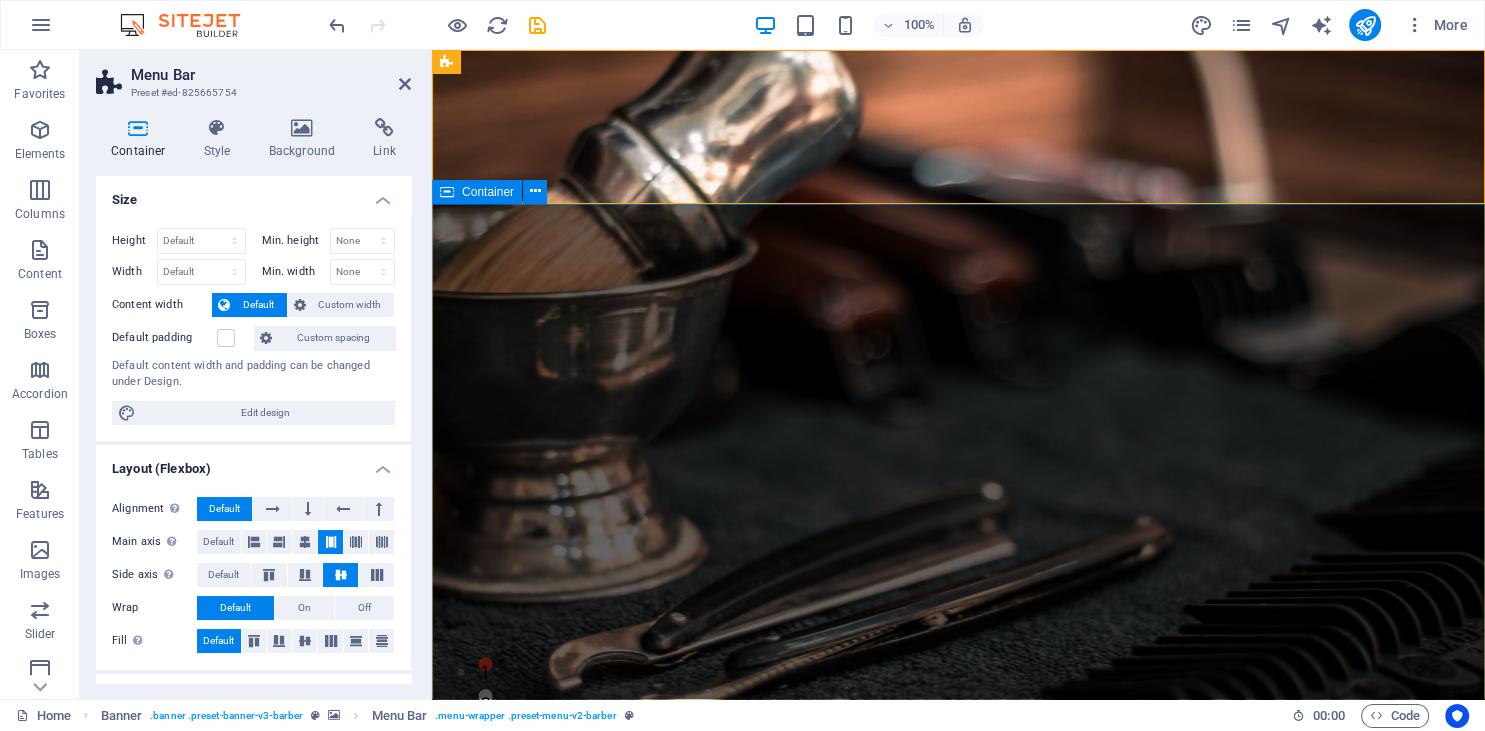 click on "Restaurant & Residential Repair  All, Onsite! Book Now" at bounding box center (958, 1392) 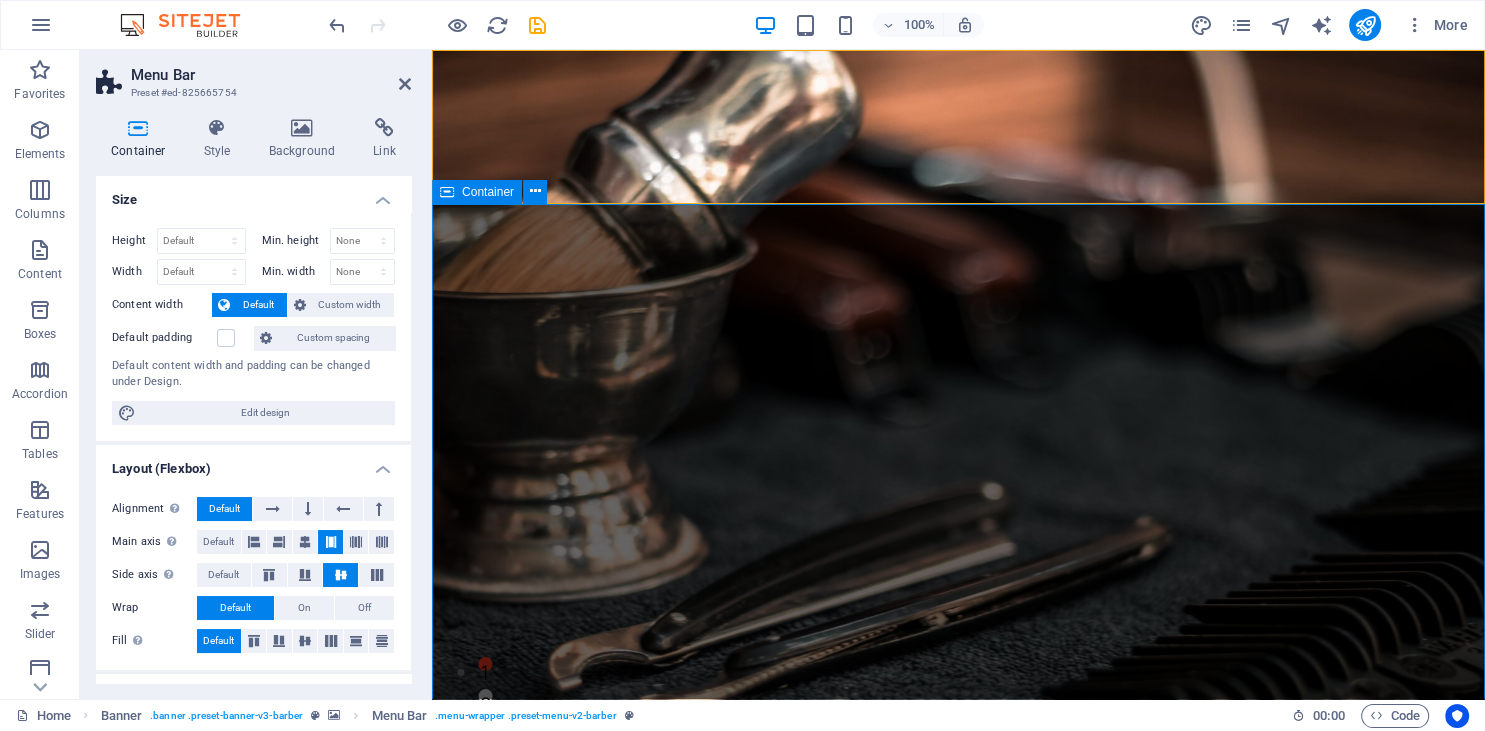 click on "Restaurant & Residential Repair  All, Onsite! Book Now" at bounding box center (958, 1392) 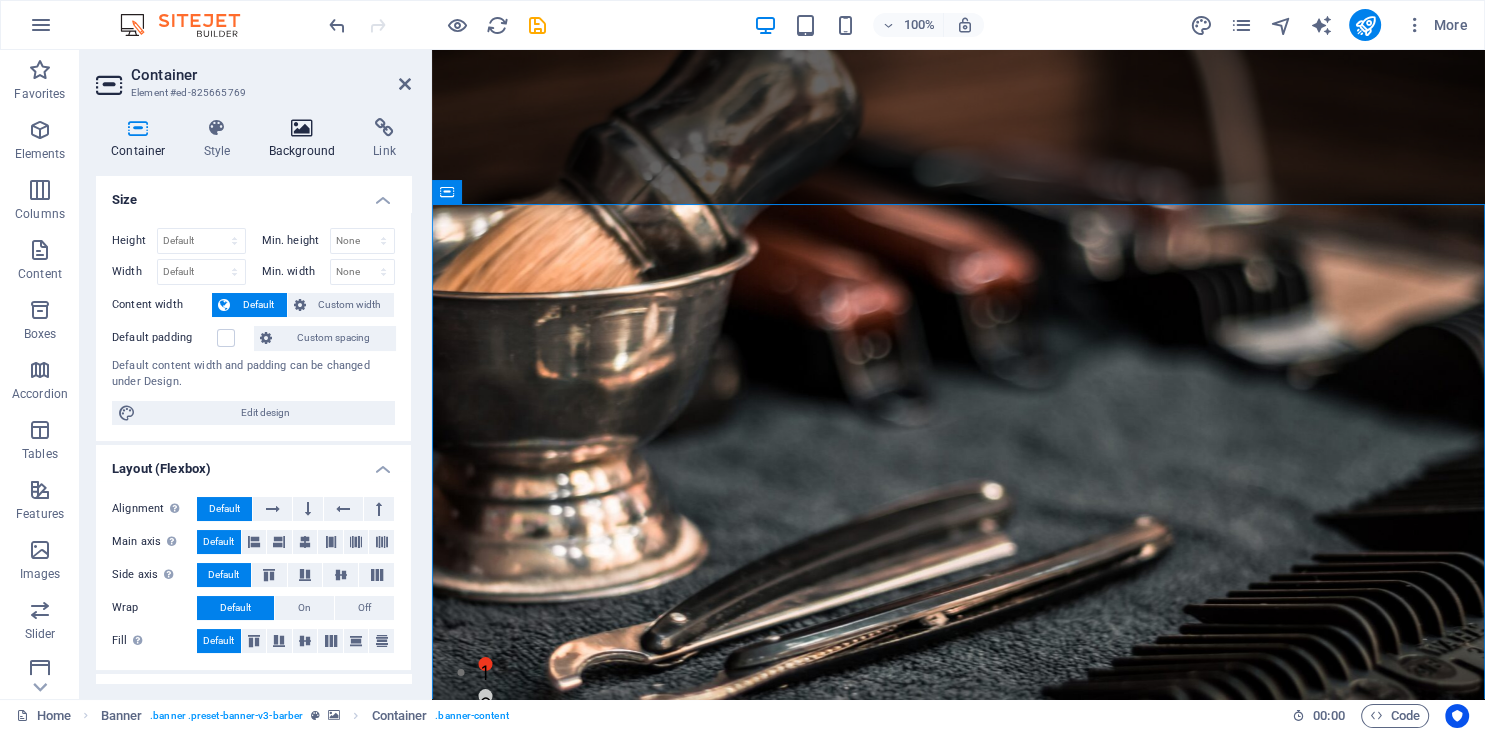 click at bounding box center (302, 128) 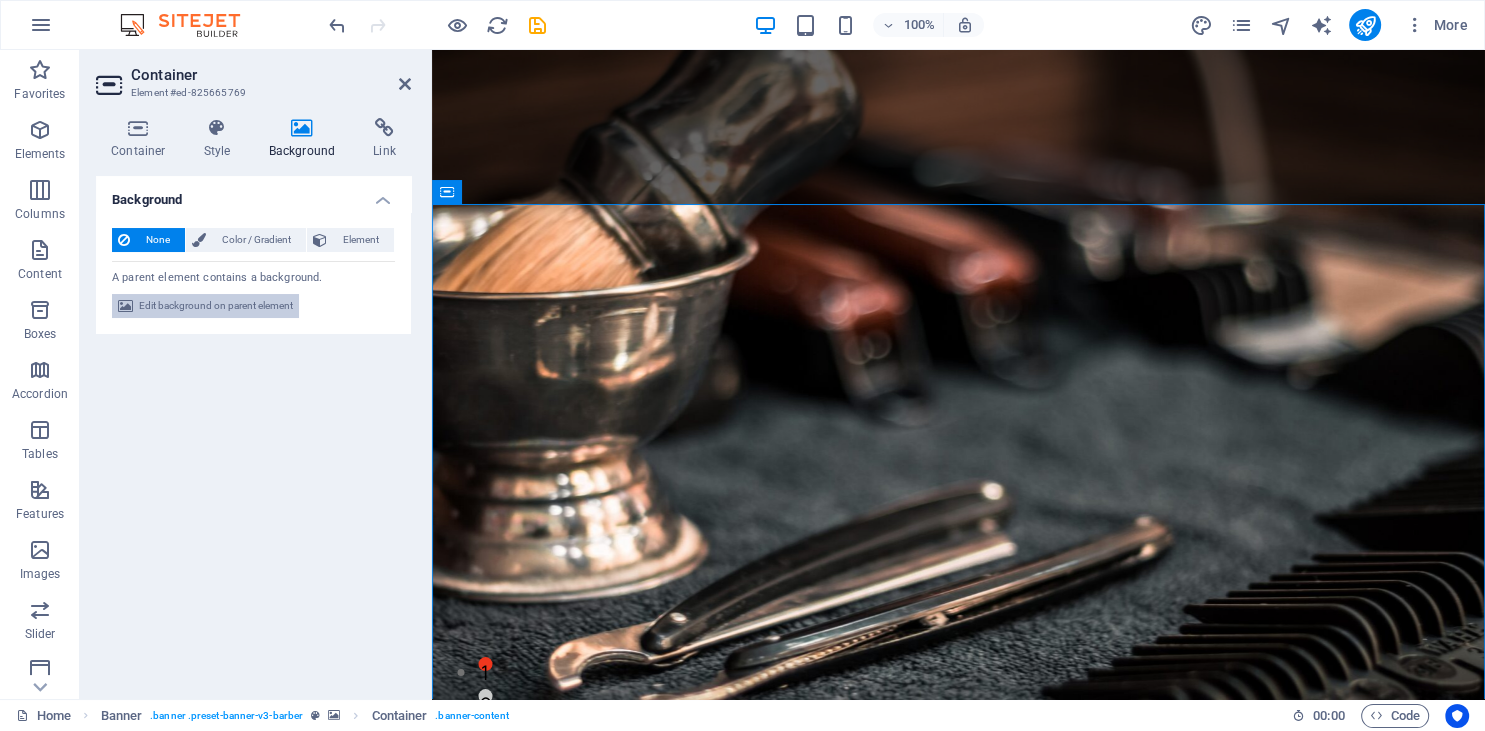 click on "Edit background on parent element" at bounding box center [216, 306] 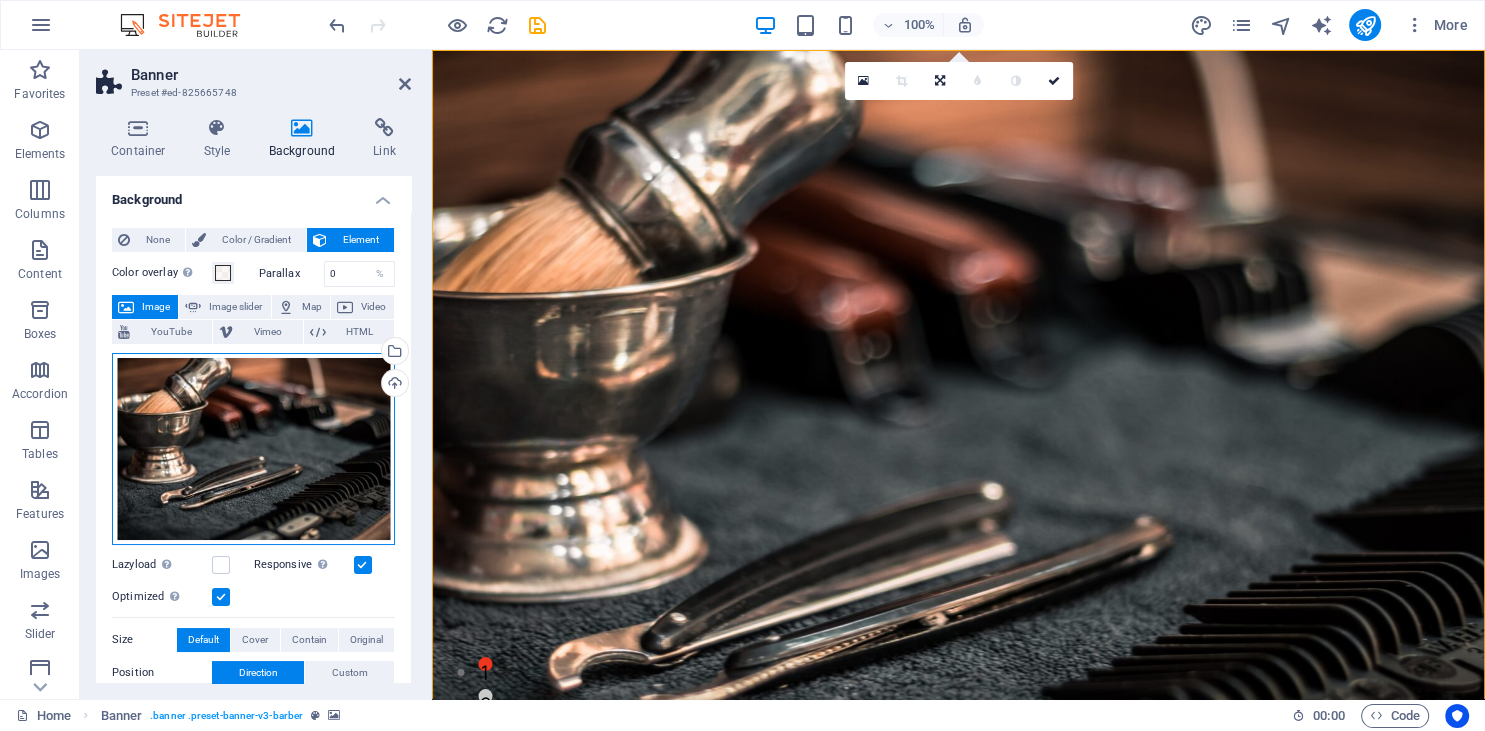 click on "Drag files here, click to choose files or select files from Files or our free stock photos & videos" at bounding box center [253, 449] 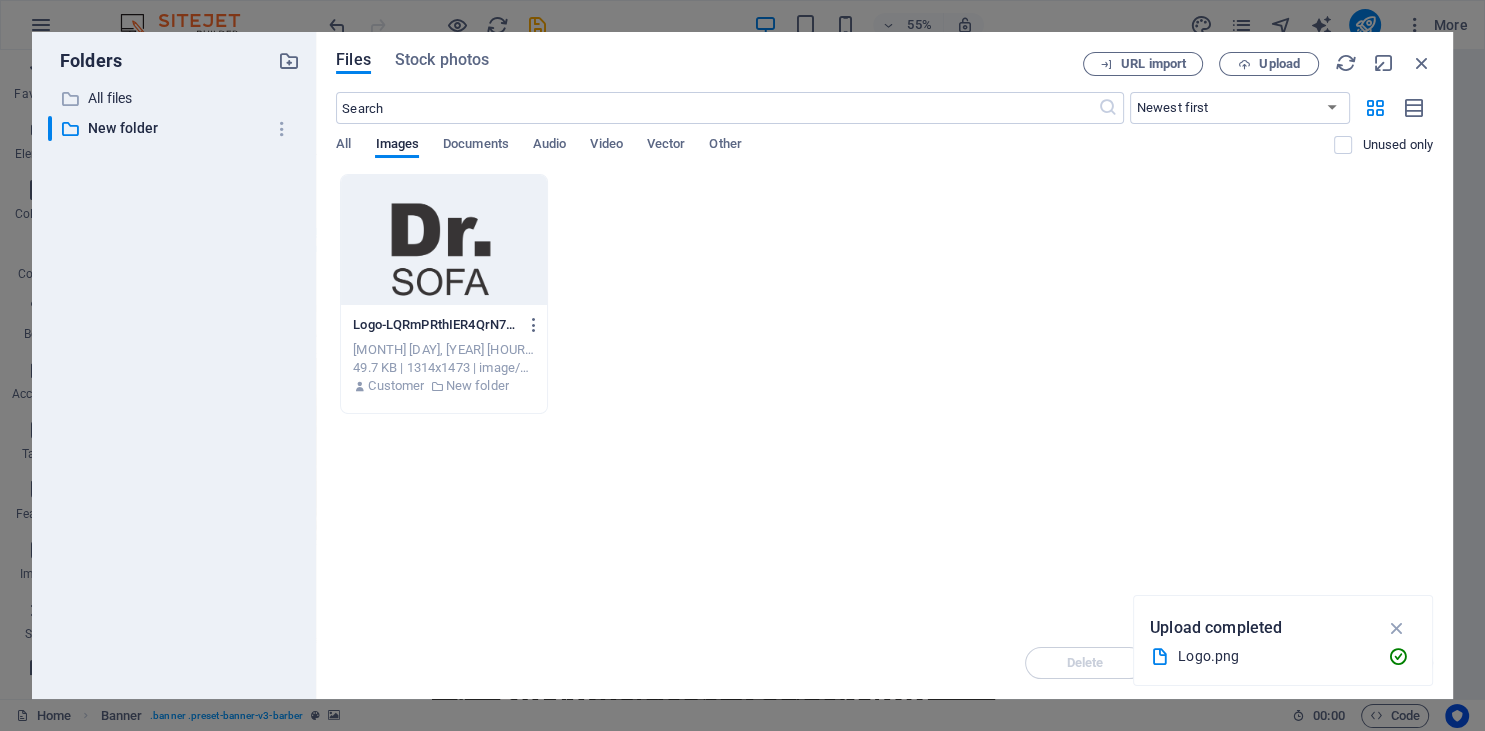 click on "​ All files All files ​ New folder New folder" at bounding box center [174, 384] 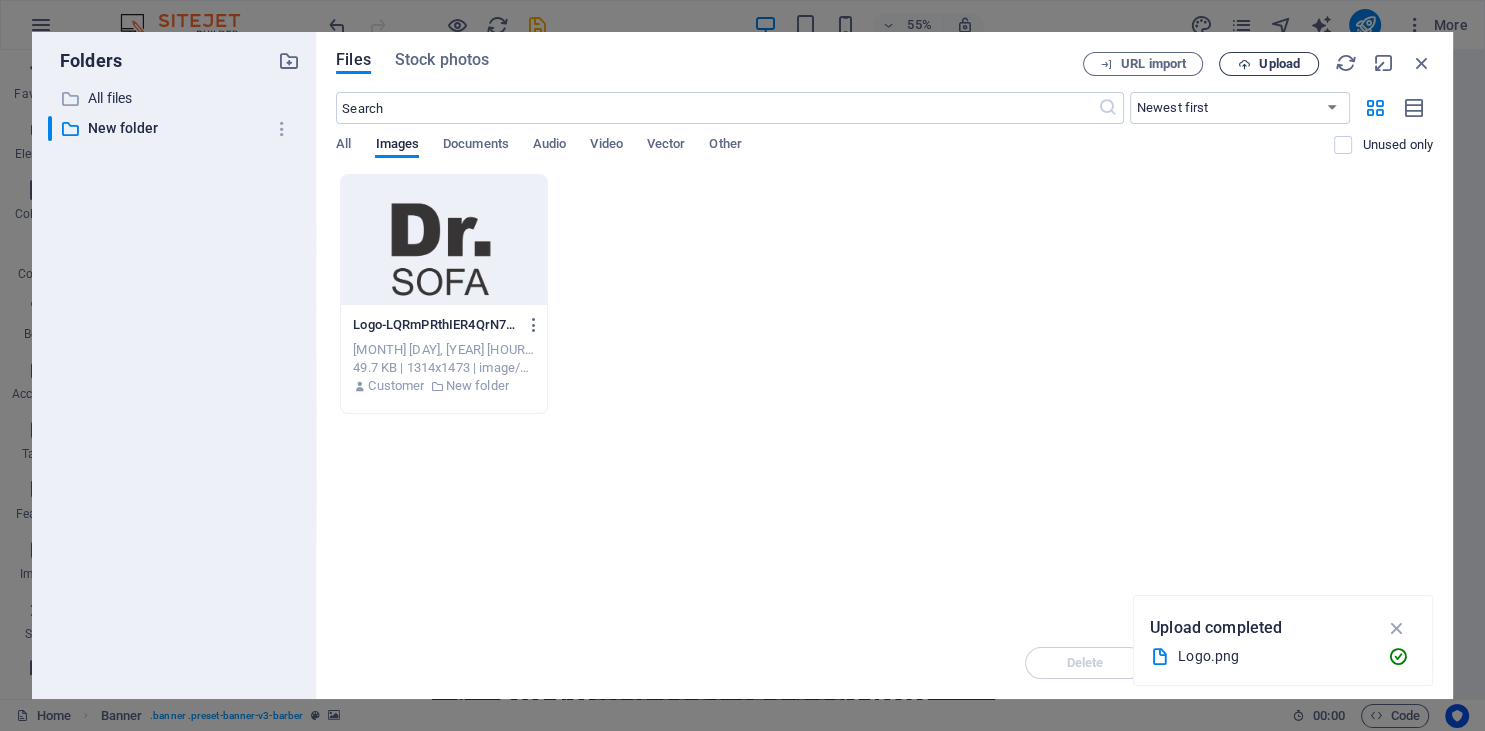 click on "Upload" at bounding box center [1269, 64] 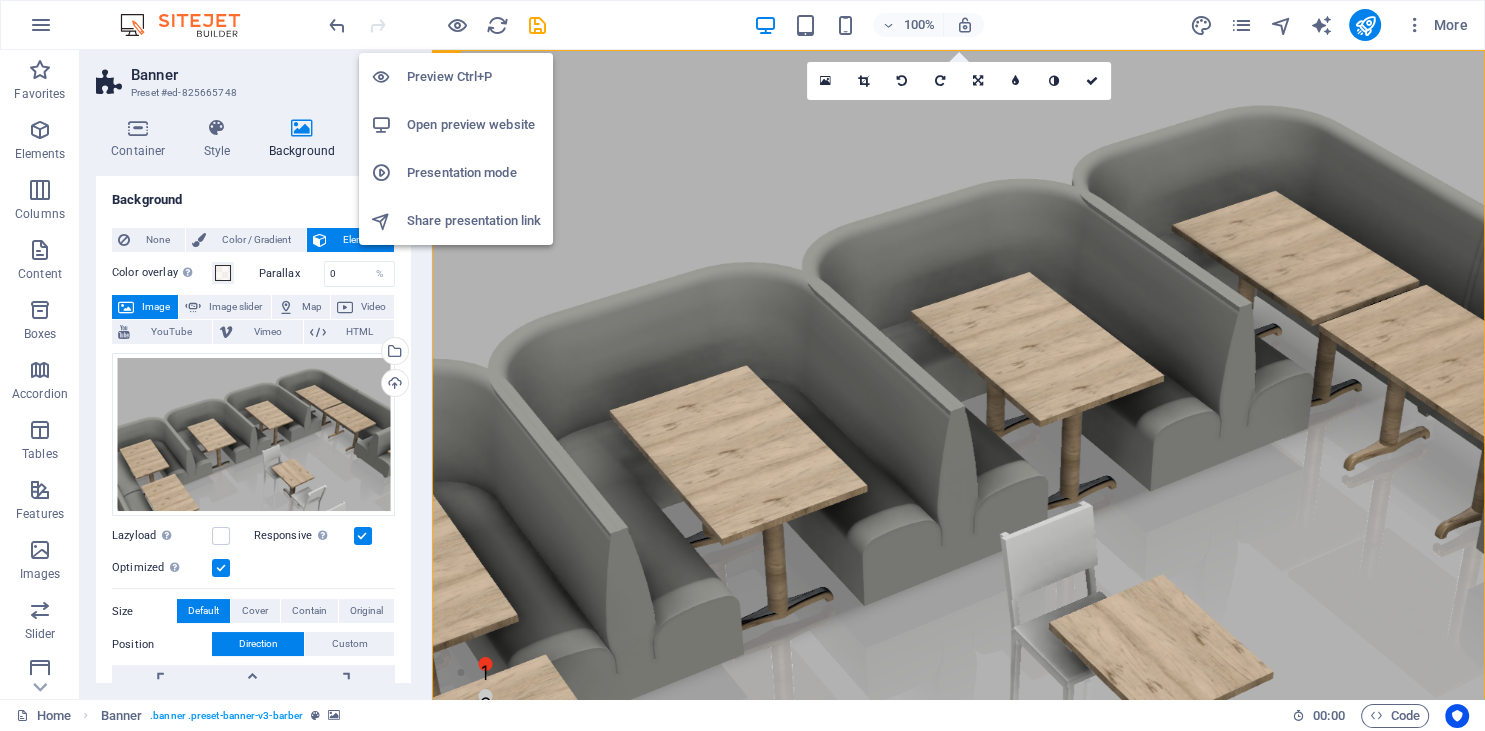click on "Open preview website" at bounding box center [474, 125] 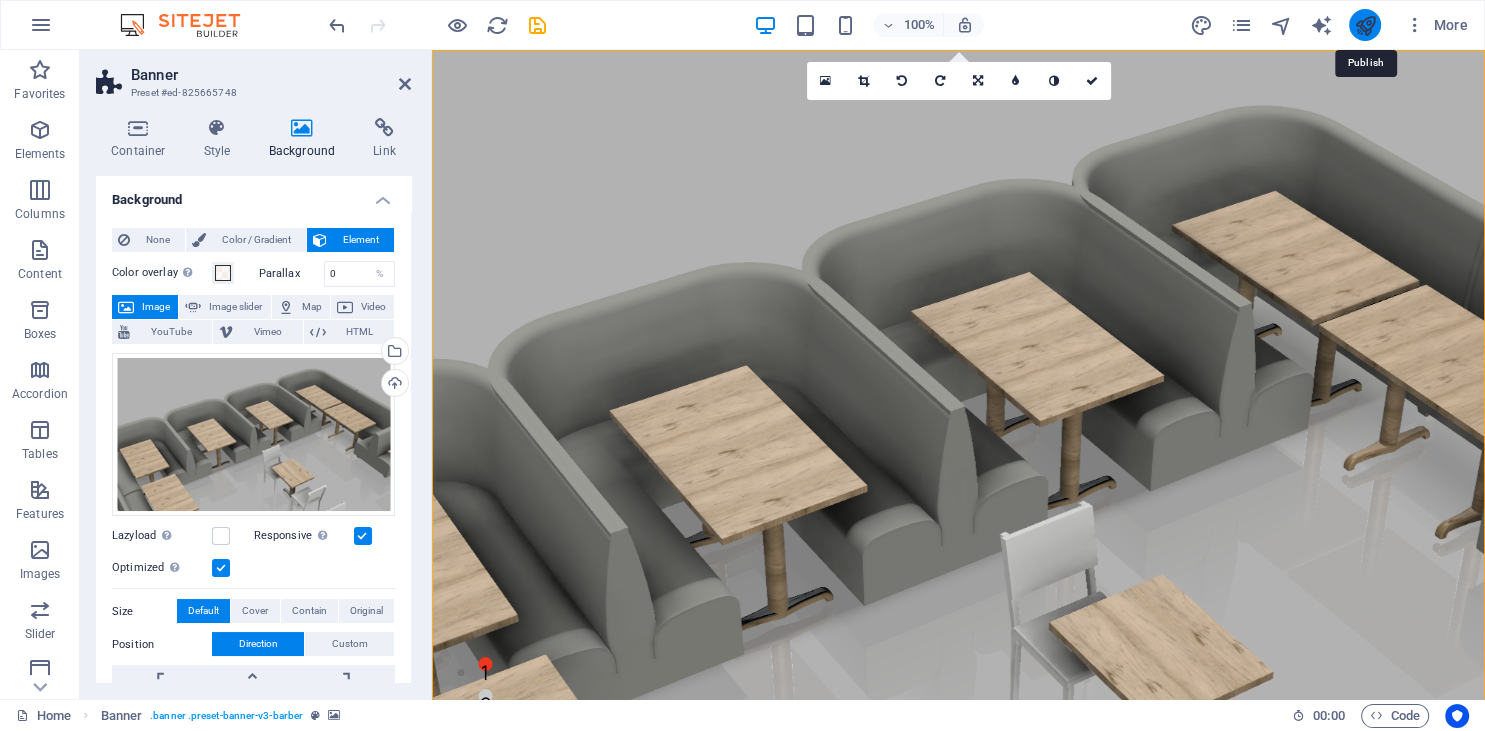 click at bounding box center (1364, 25) 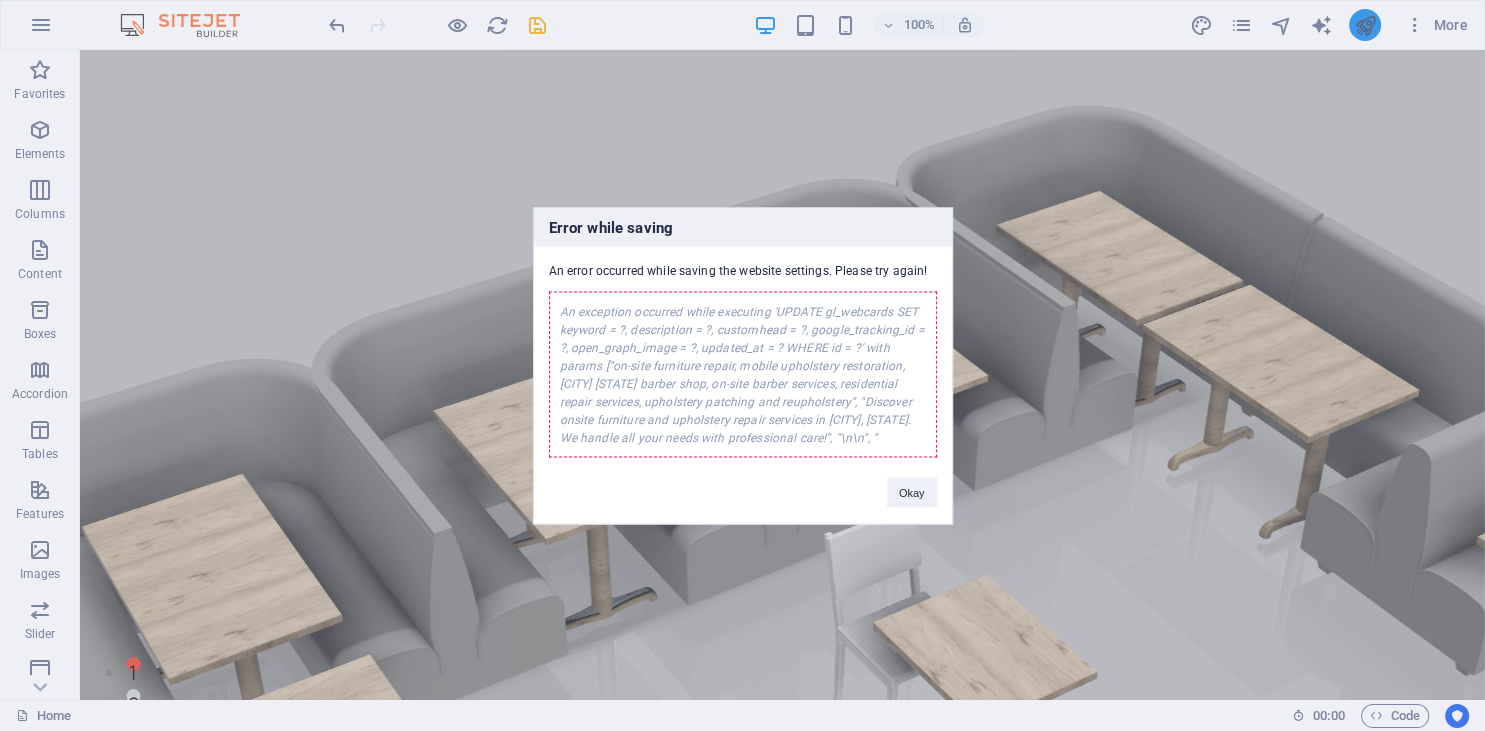 click on "Error while saving An error occurred while saving the website settings. Please try again! An exception occurred while executing 'UPDATE gl_webcards SET keyword = ?, description = ?, customhead = ?, google_tracking_id = ?, open_graph_image = ?, updated_at = ? WHERE id = ?' with params ["on-site furniture repair, mobile upholstery restoration, [CITY] [STATE] barber shop, on-site barber services, residential repair services, upholstery patching and reupholstery", "Discover onsite furniture and upholstery repair services in [CITY], [STATE]. We handle all your needs with professional care!", " \n \n ", "   Okay" at bounding box center (742, 365) 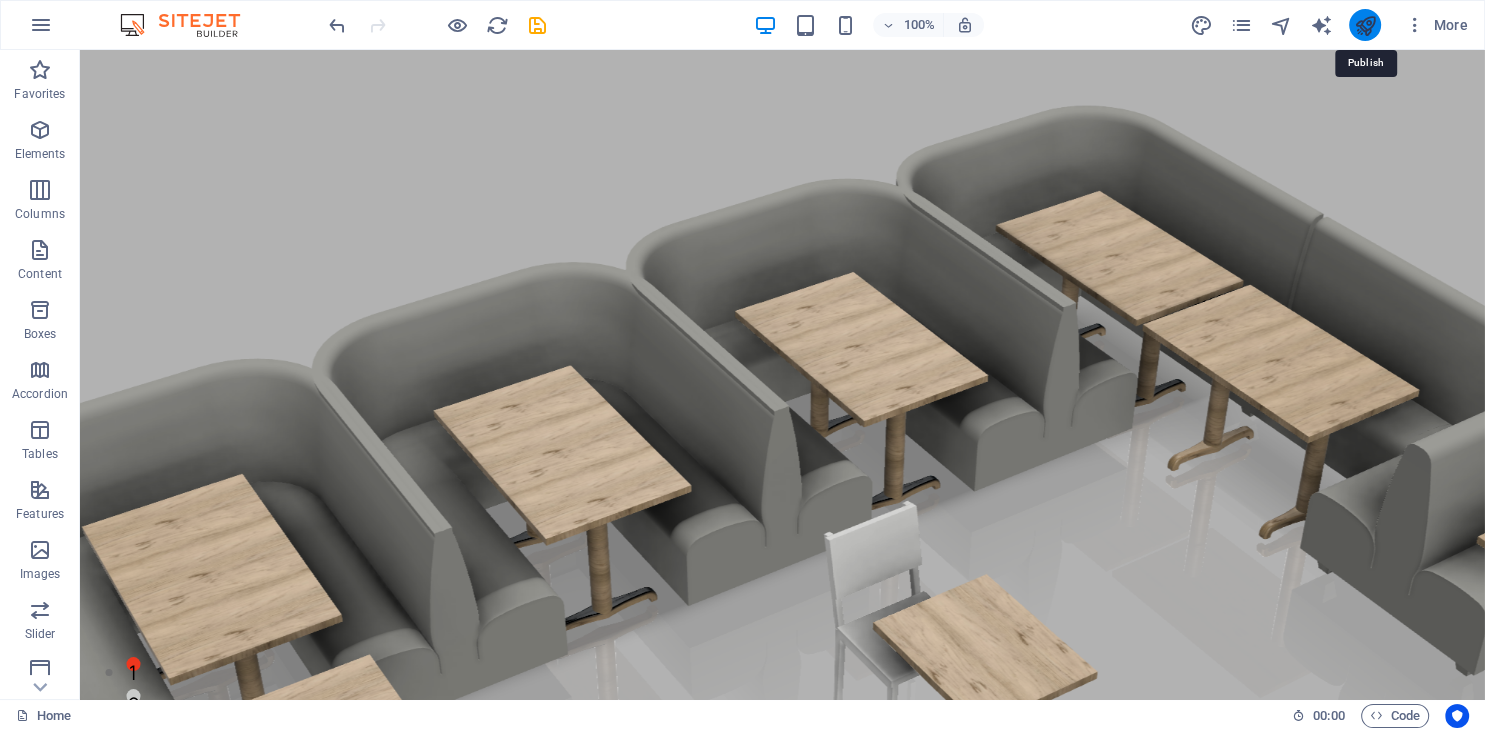 click at bounding box center (1364, 25) 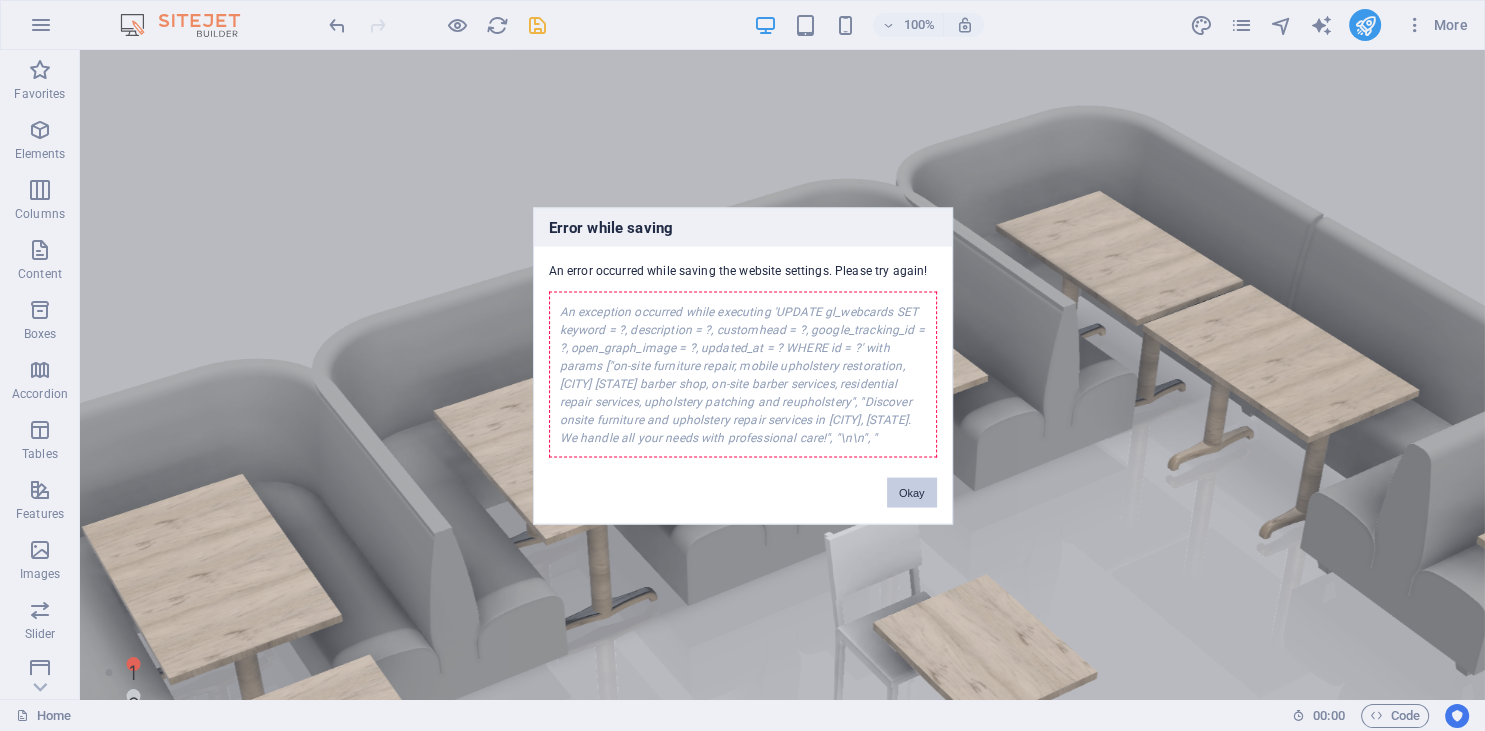 click on "Okay" at bounding box center [912, 492] 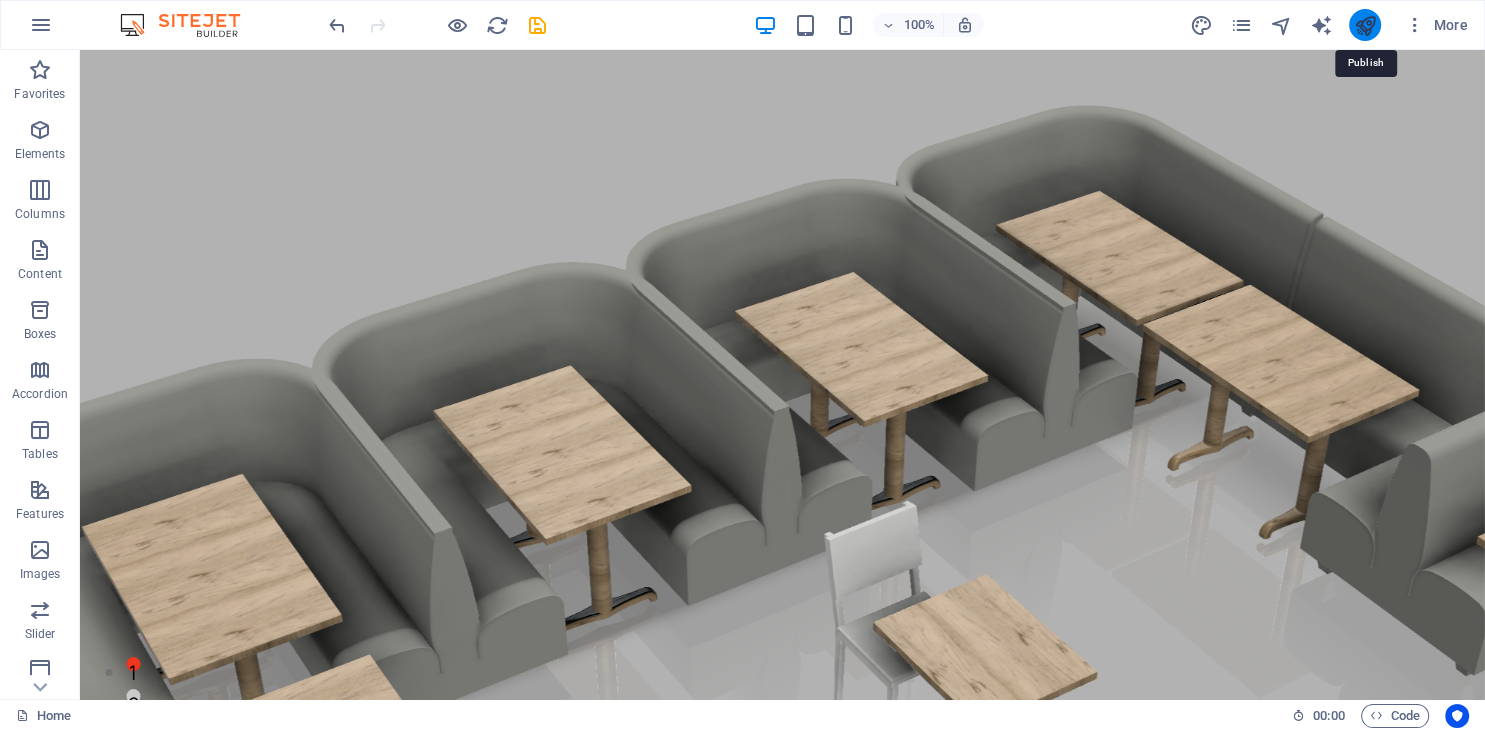 click at bounding box center (1364, 25) 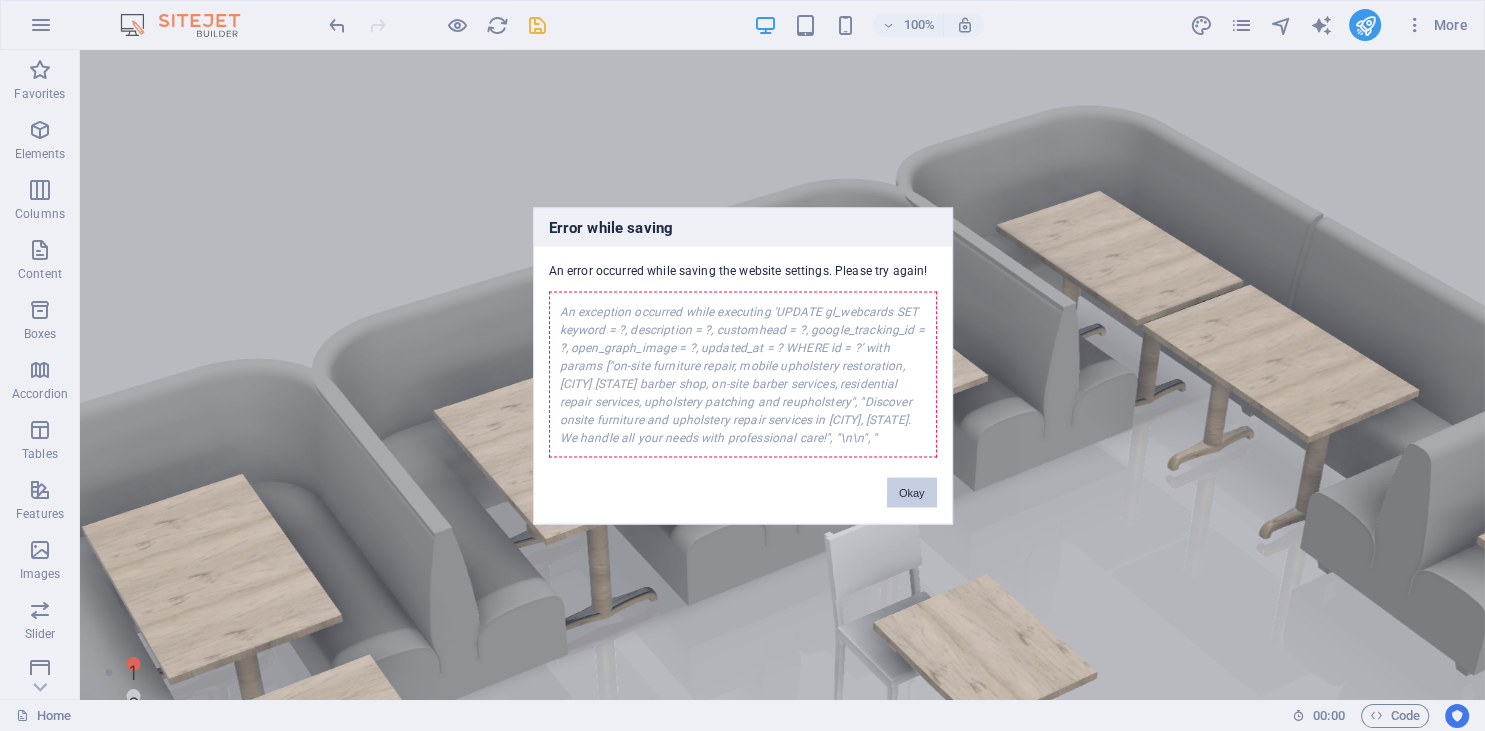click on "Okay" at bounding box center [912, 492] 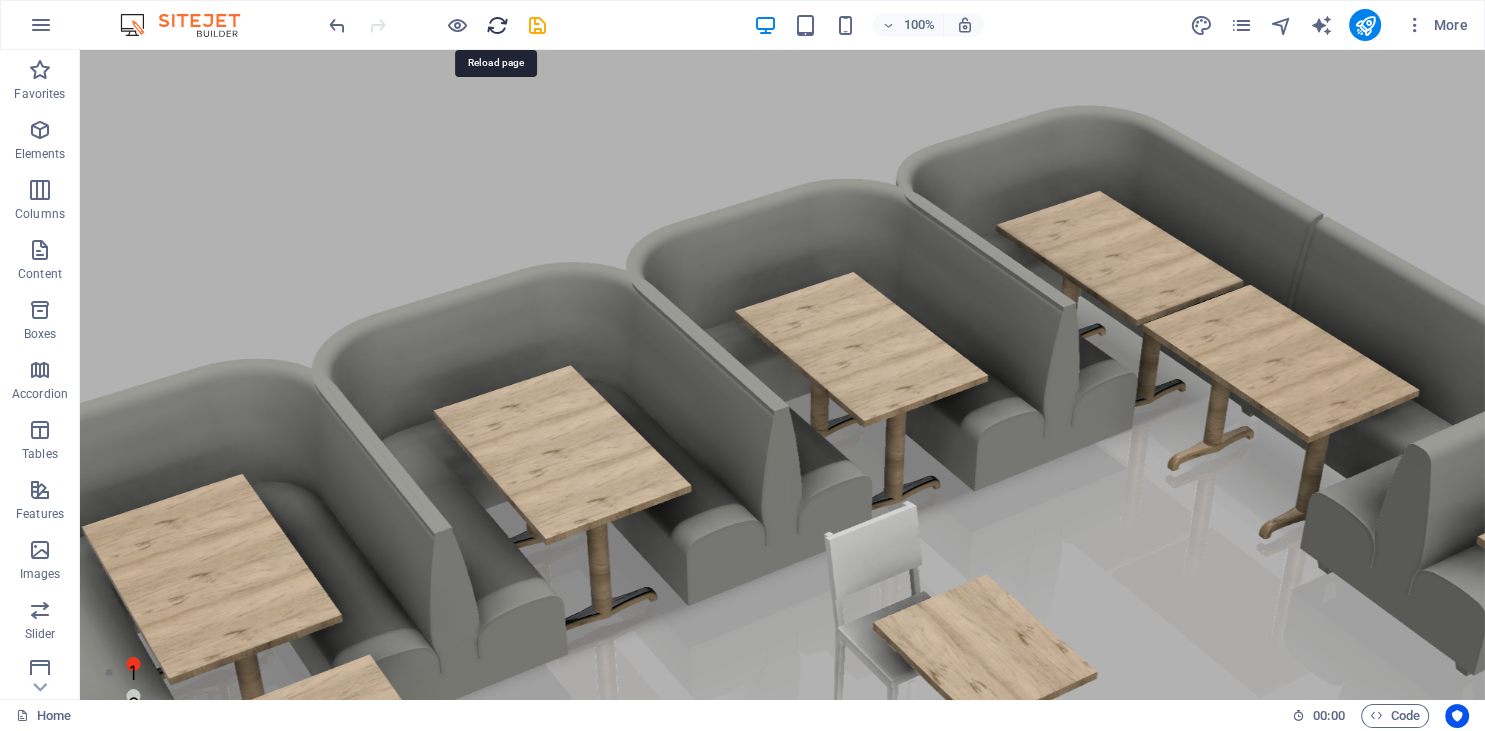 click at bounding box center (497, 25) 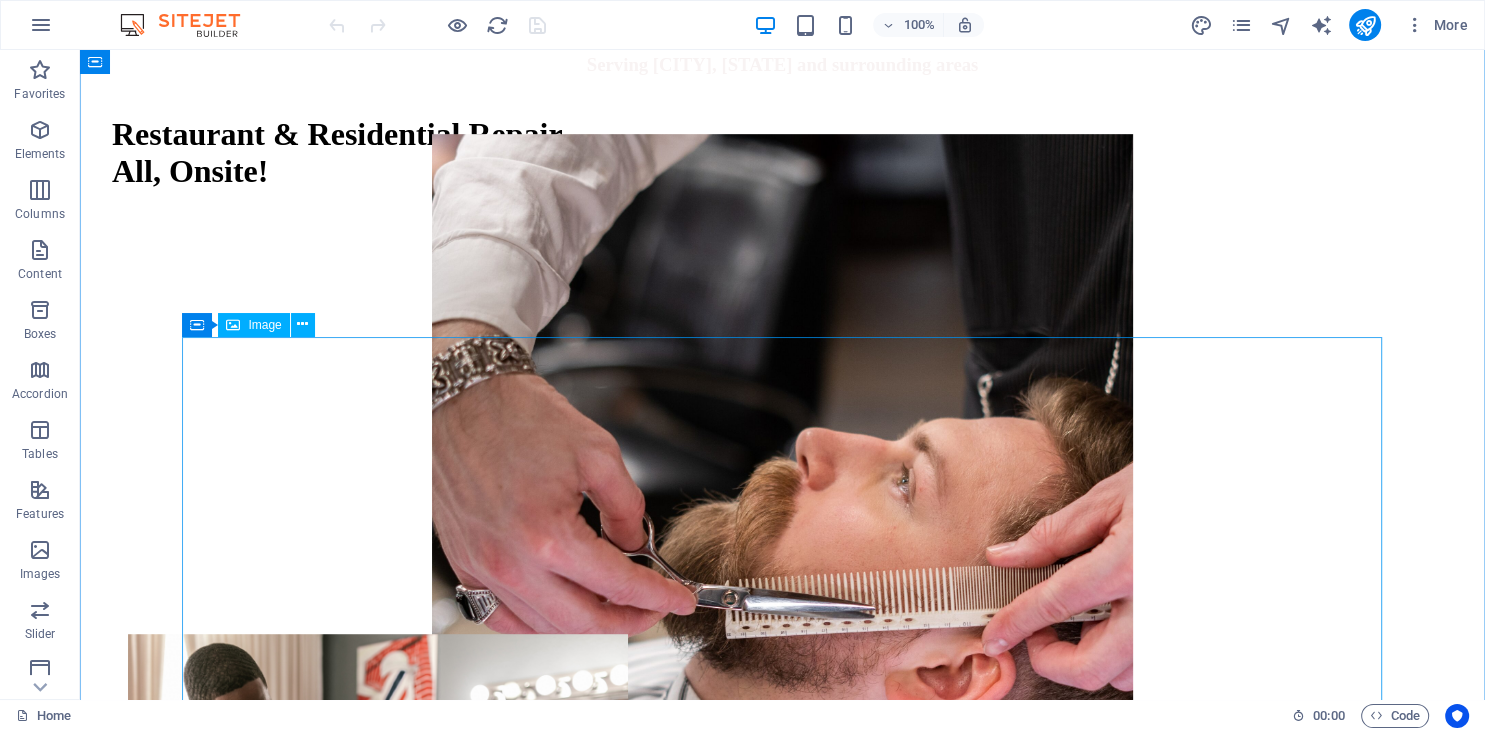 scroll, scrollTop: 1267, scrollLeft: 0, axis: vertical 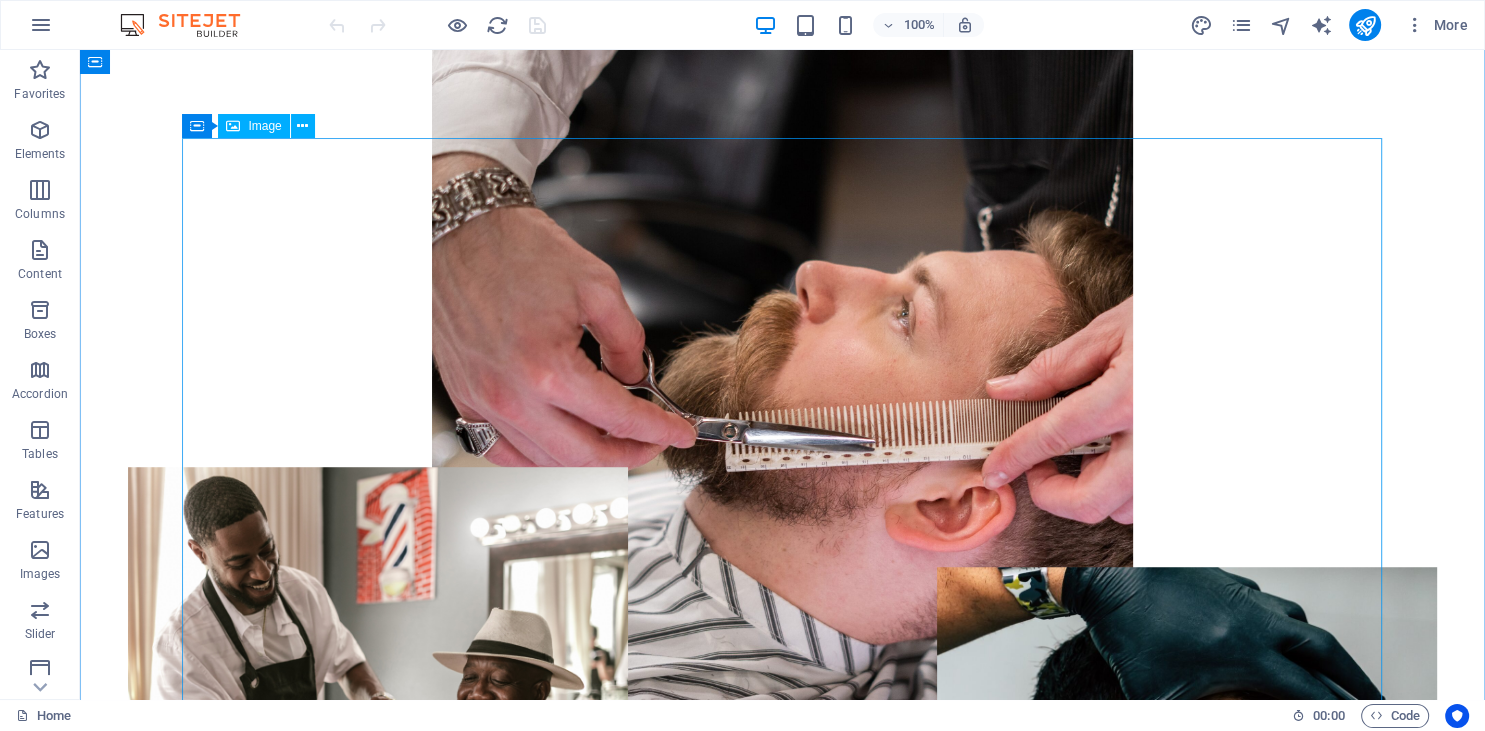 click at bounding box center (782, 419) 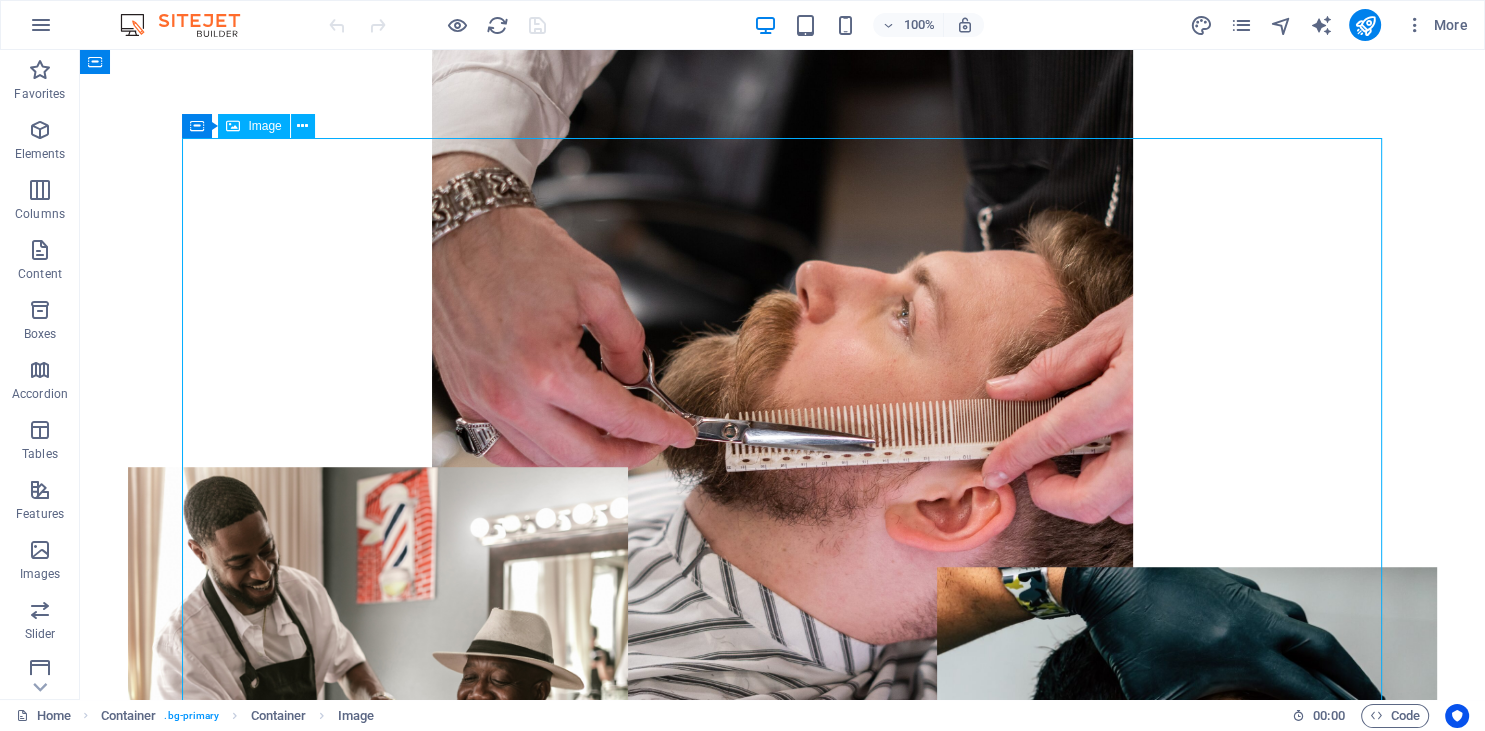 click at bounding box center [782, 419] 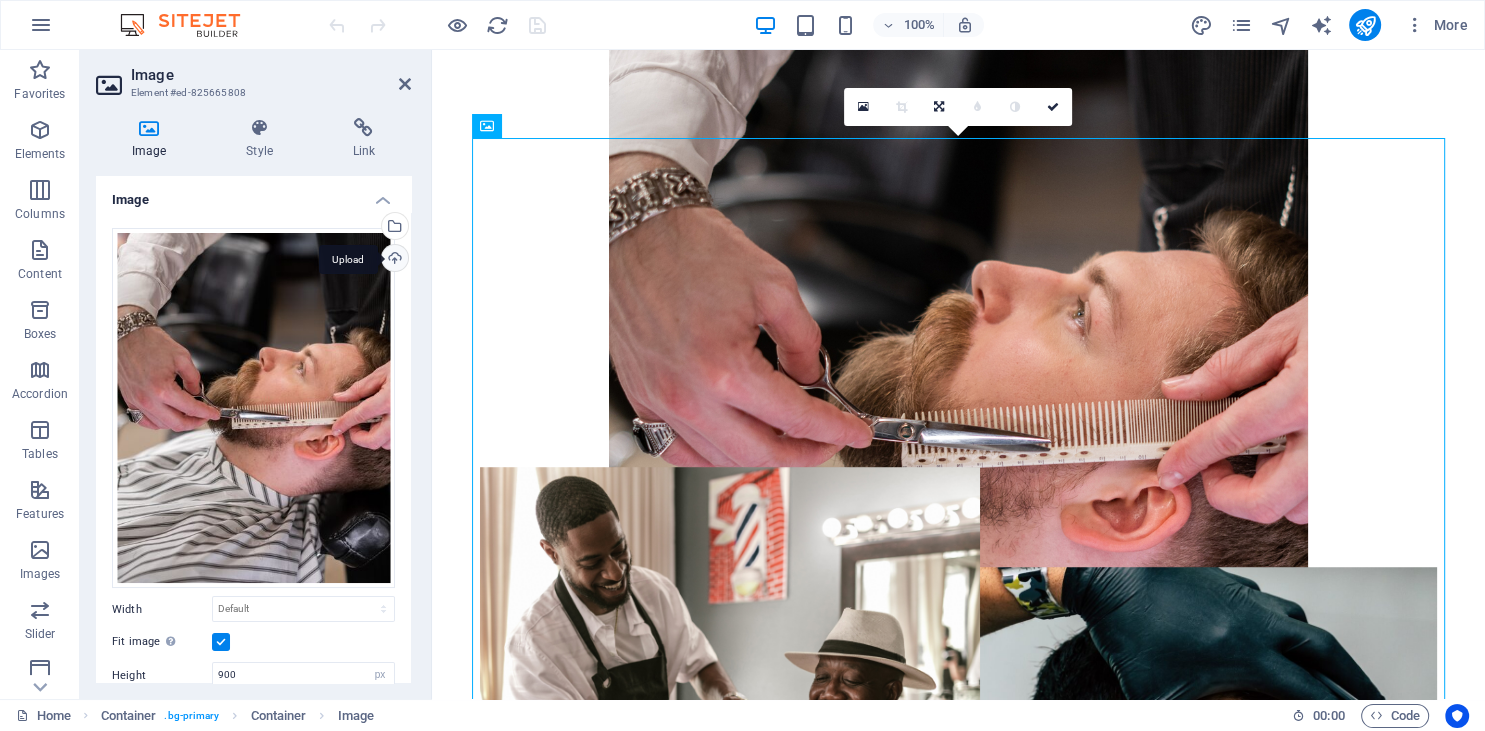 click on "Upload" at bounding box center [393, 260] 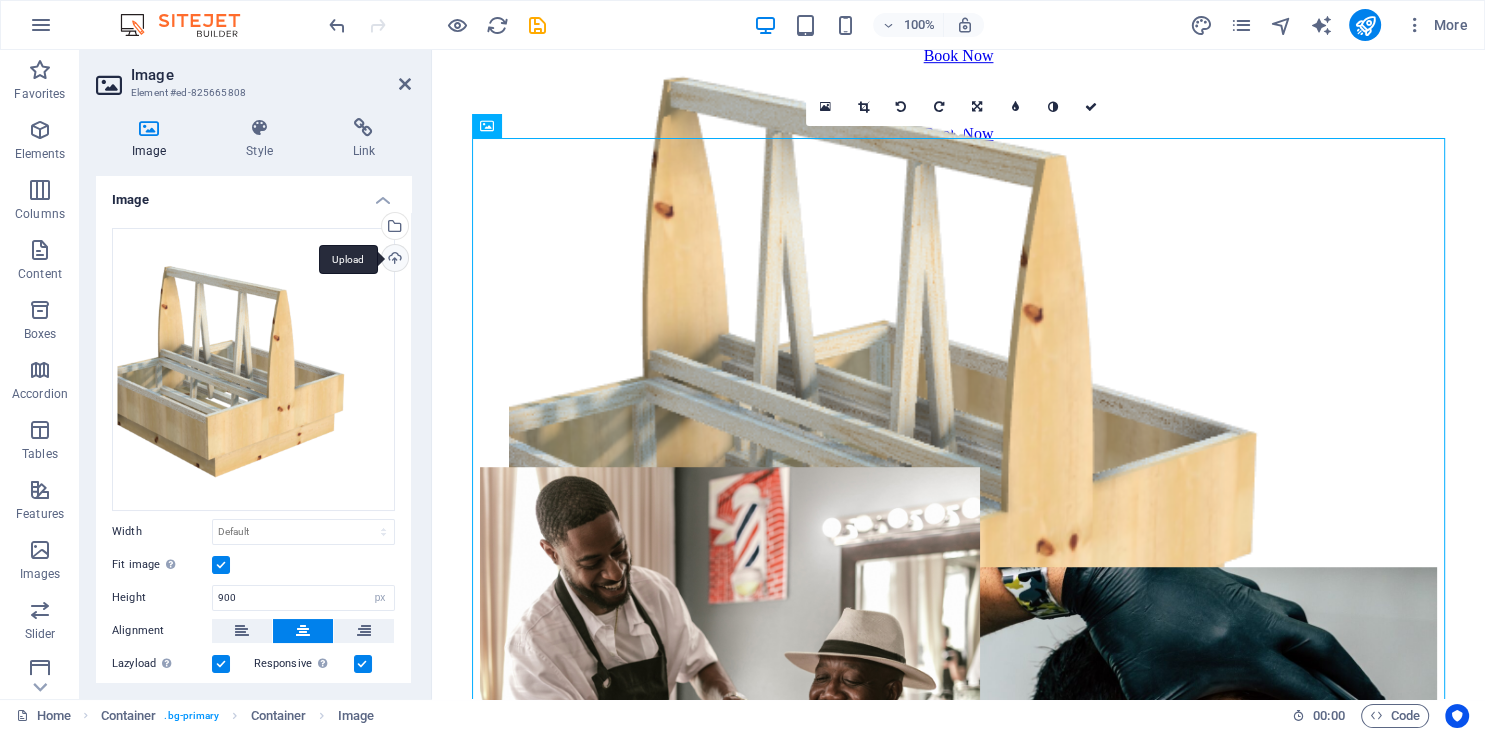 click on "Upload" at bounding box center [393, 260] 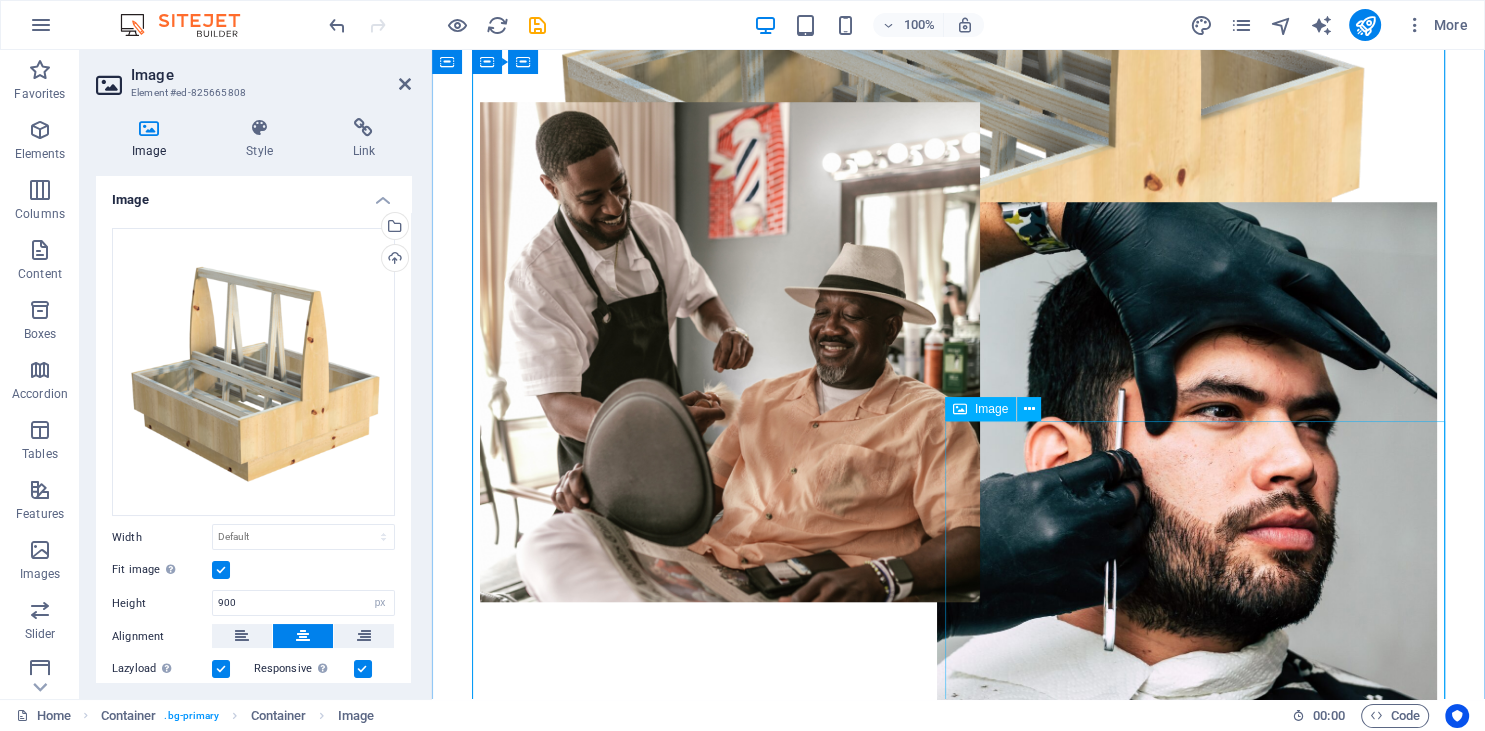 scroll, scrollTop: 1689, scrollLeft: 0, axis: vertical 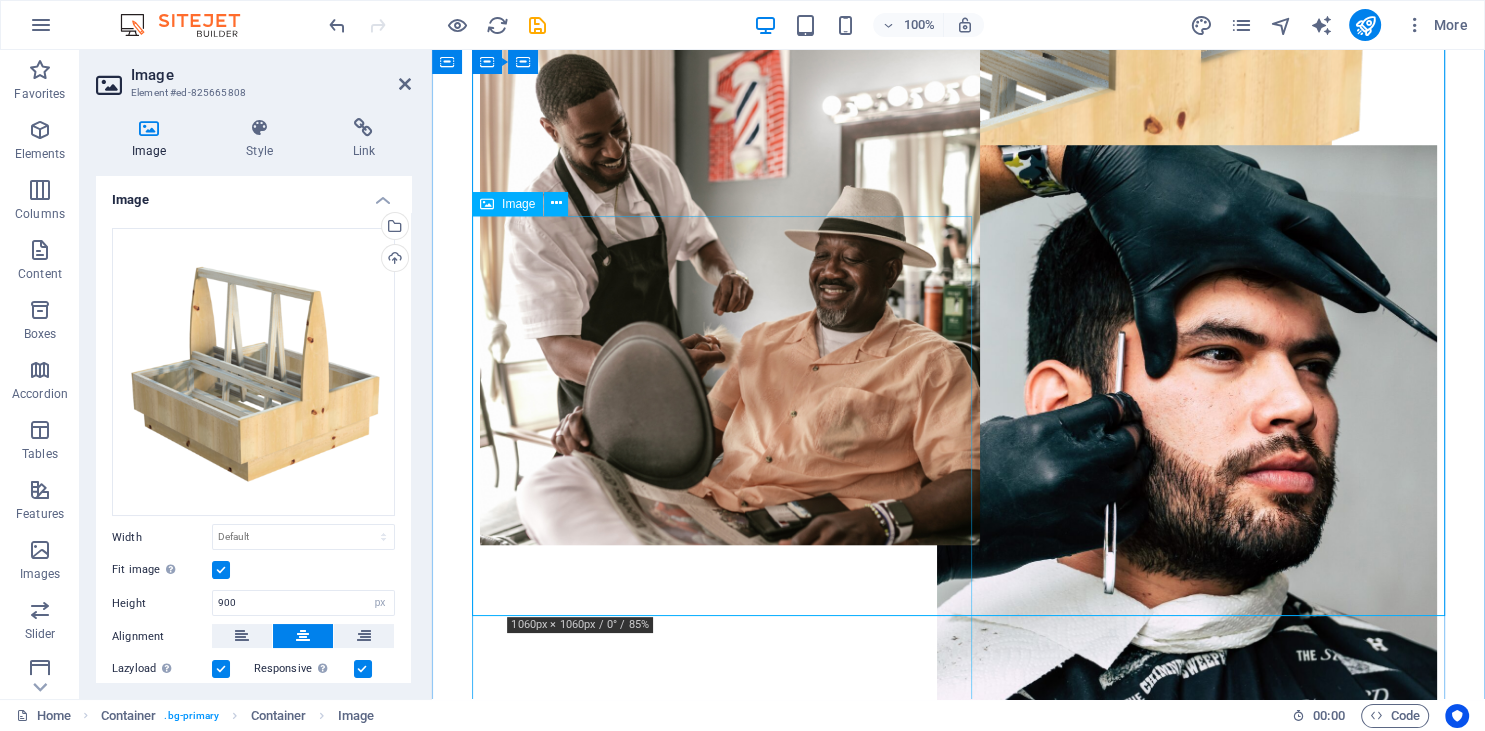 click at bounding box center [730, 297] 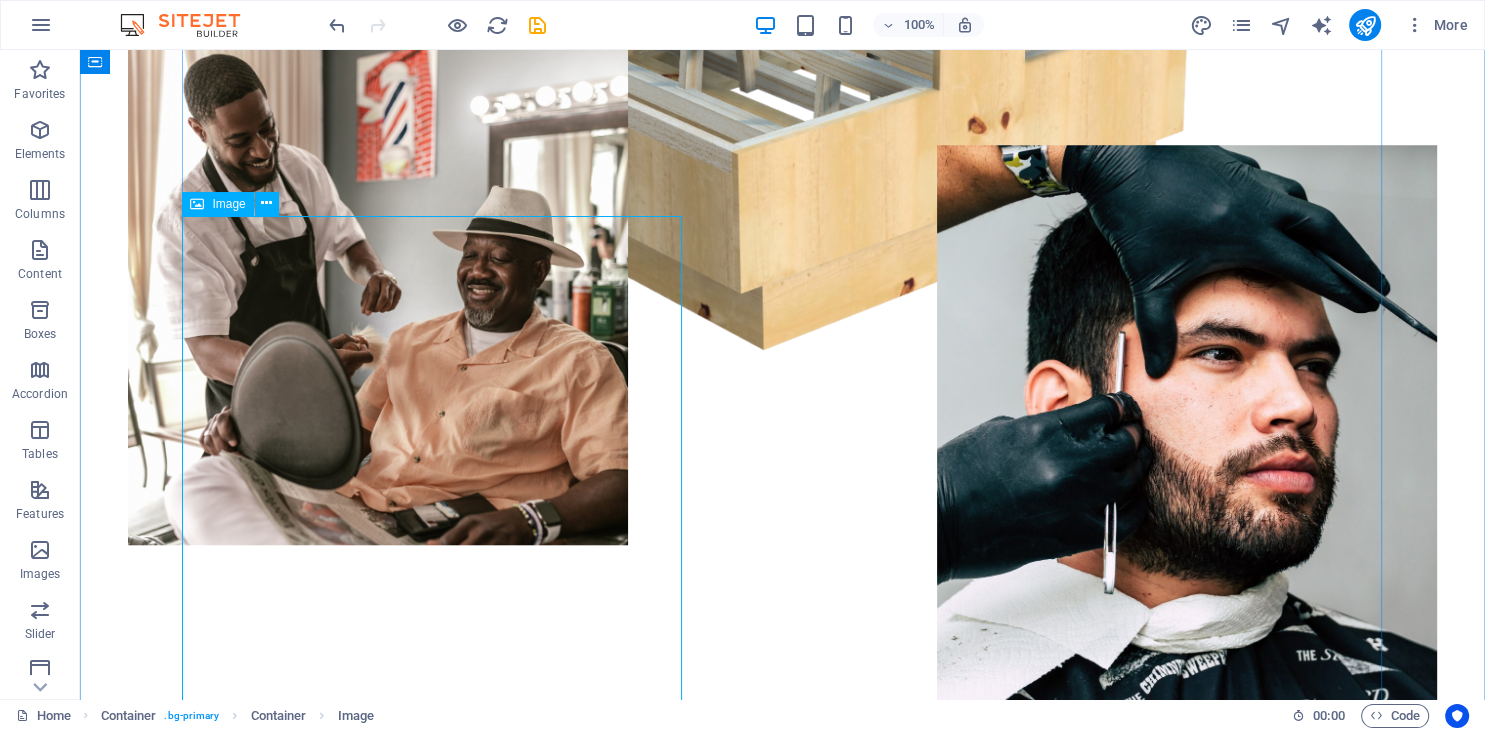 click on "Image" at bounding box center (228, 204) 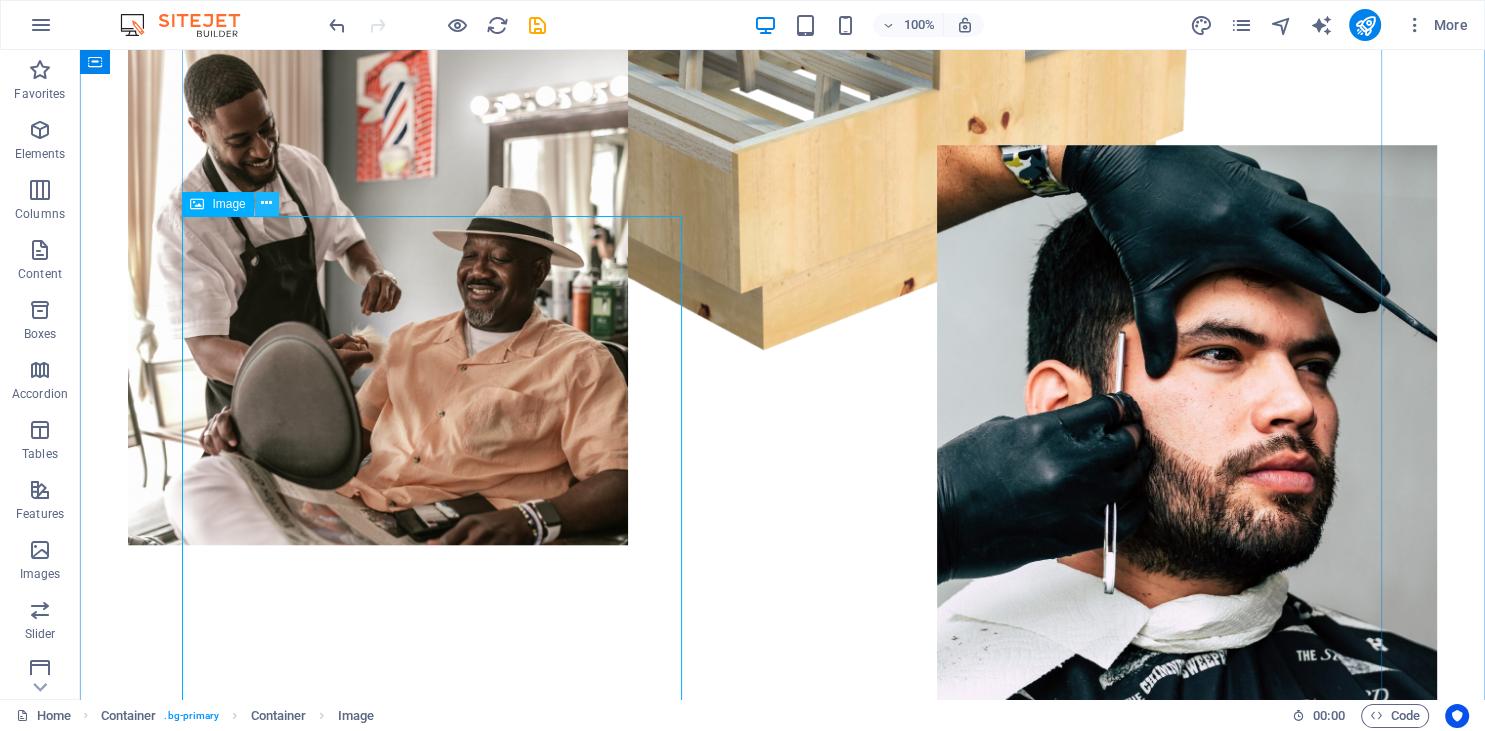 click at bounding box center (266, 203) 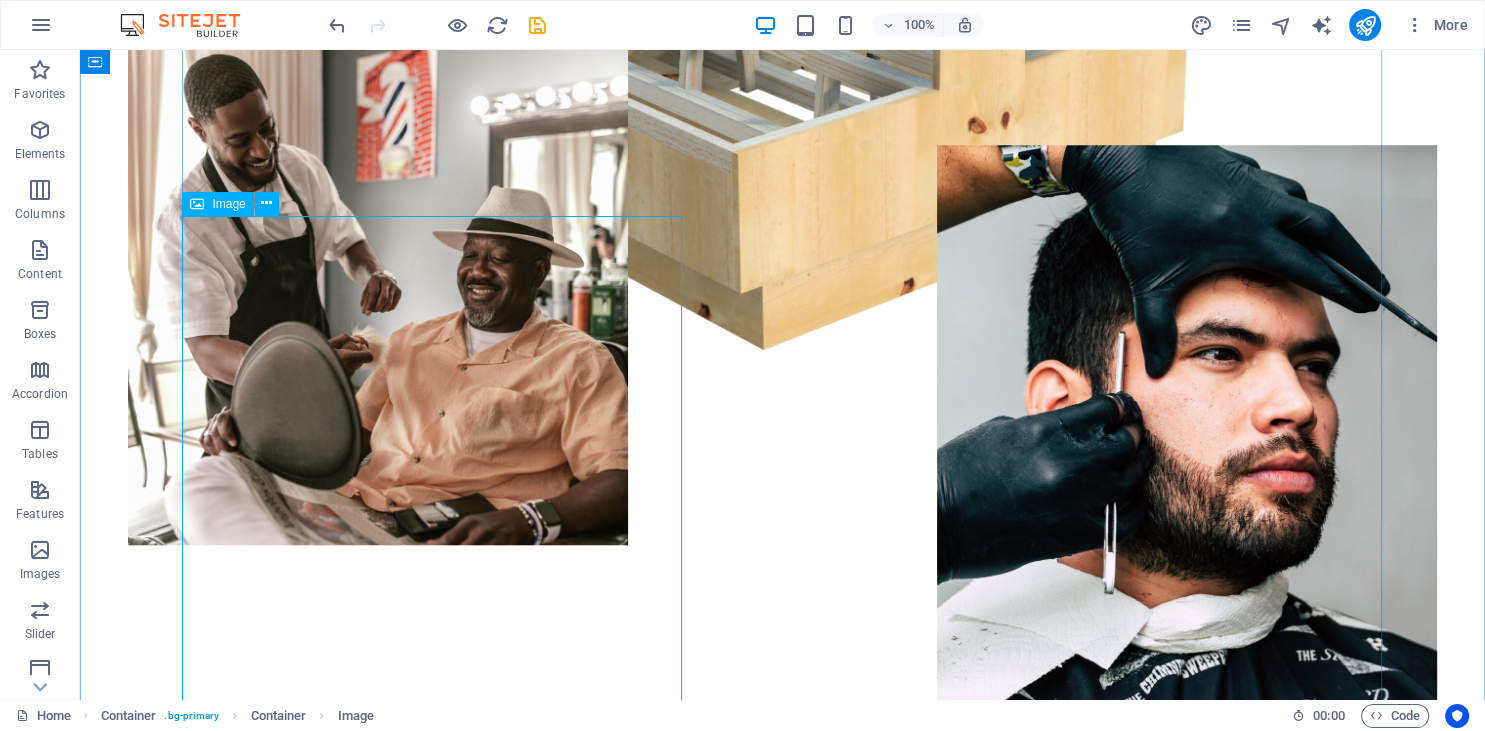 click at bounding box center [378, 297] 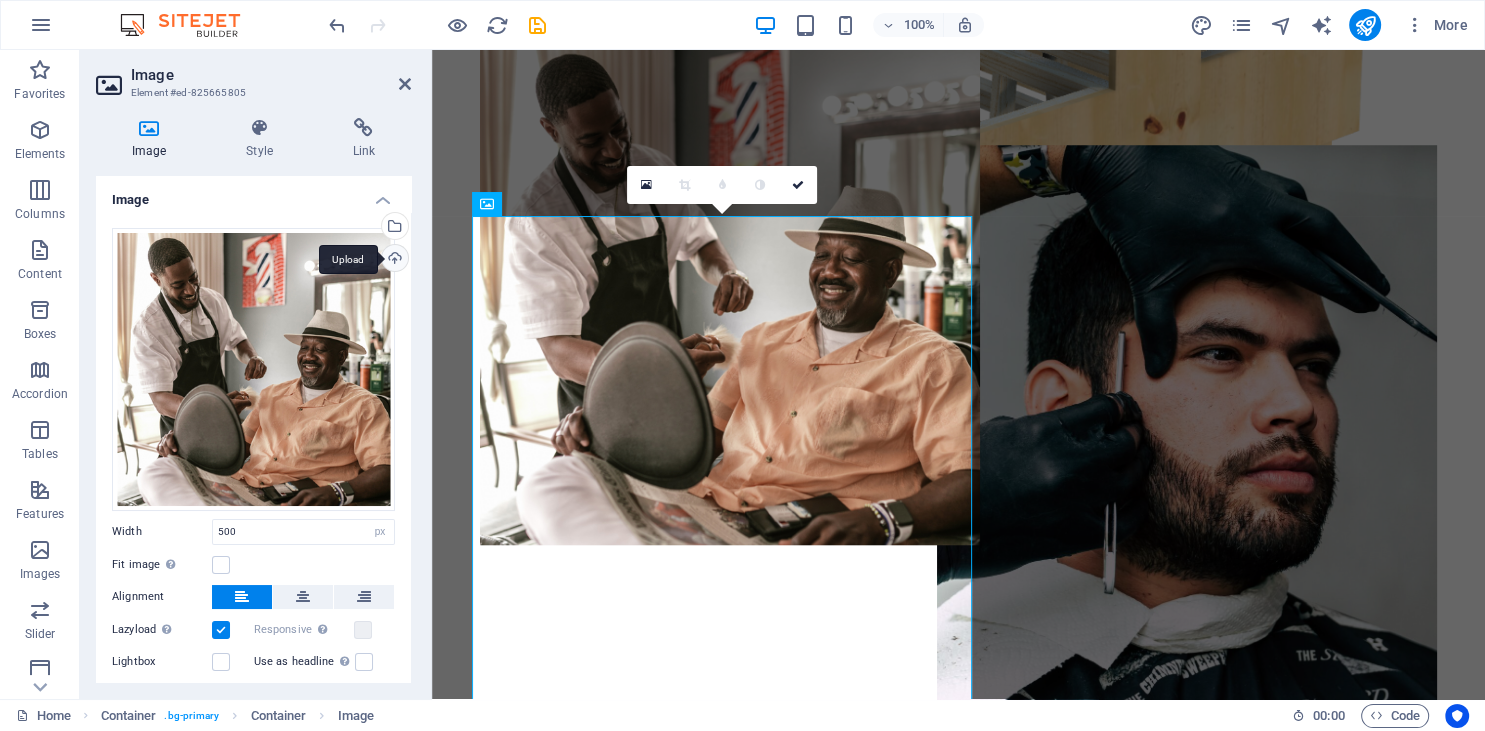 click on "Upload" at bounding box center (393, 260) 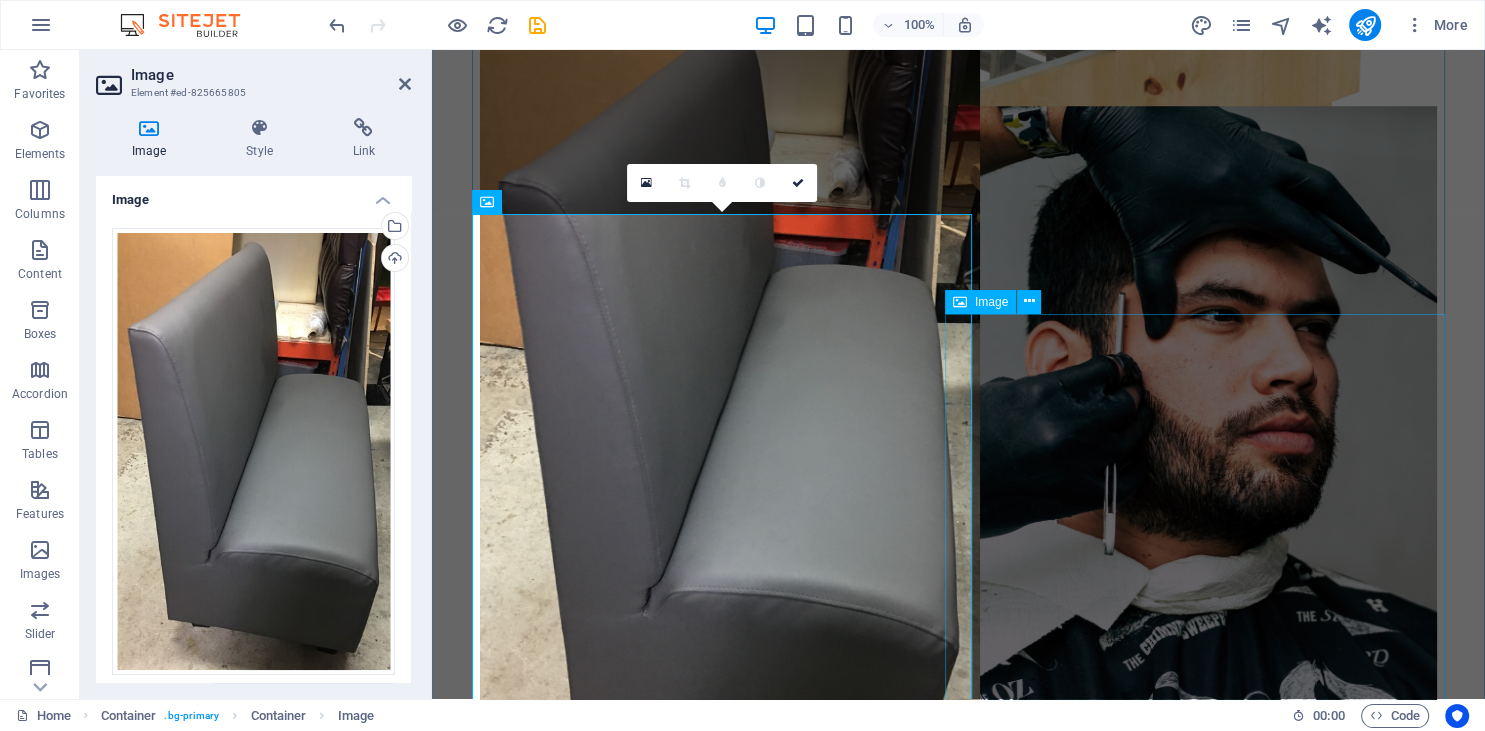 scroll, scrollTop: 1795, scrollLeft: 0, axis: vertical 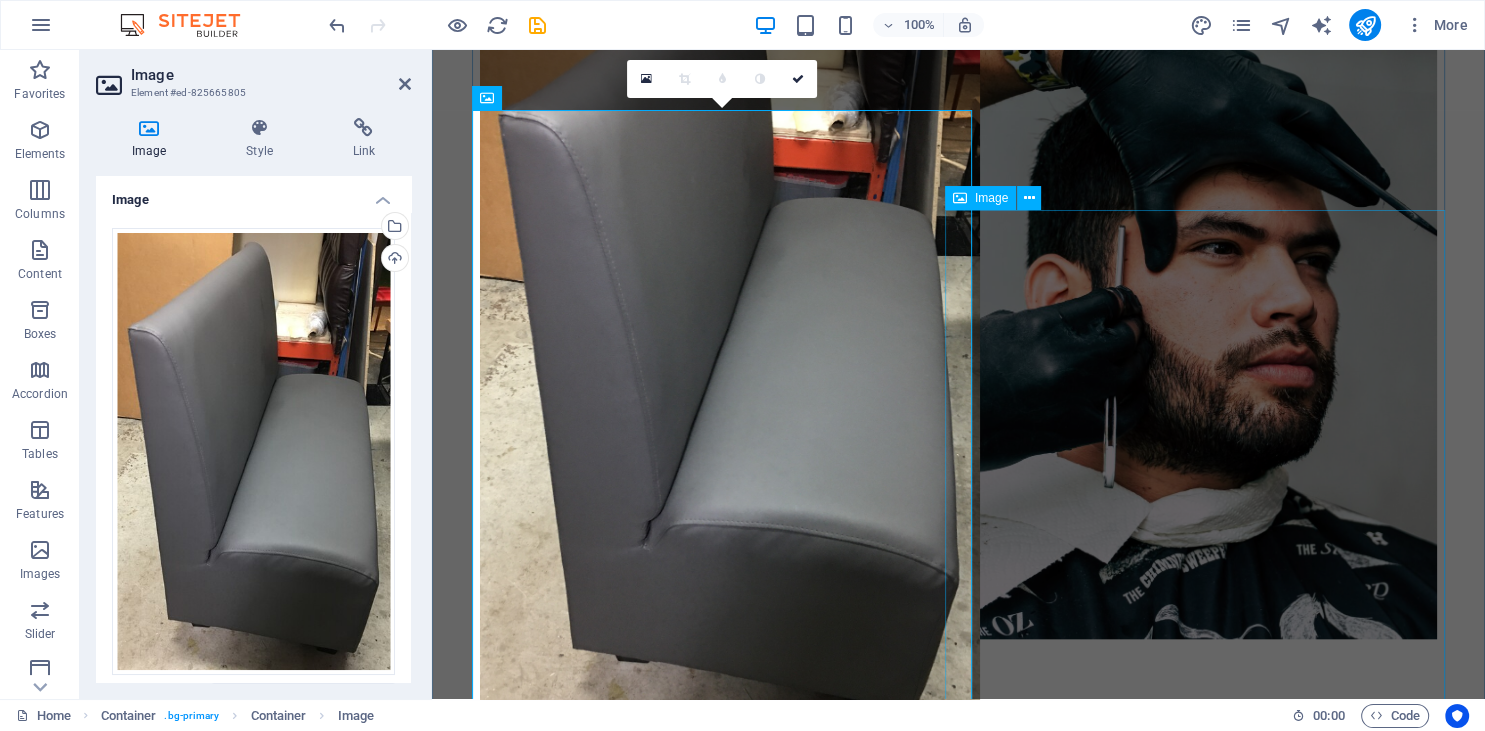 click at bounding box center (1187, 341) 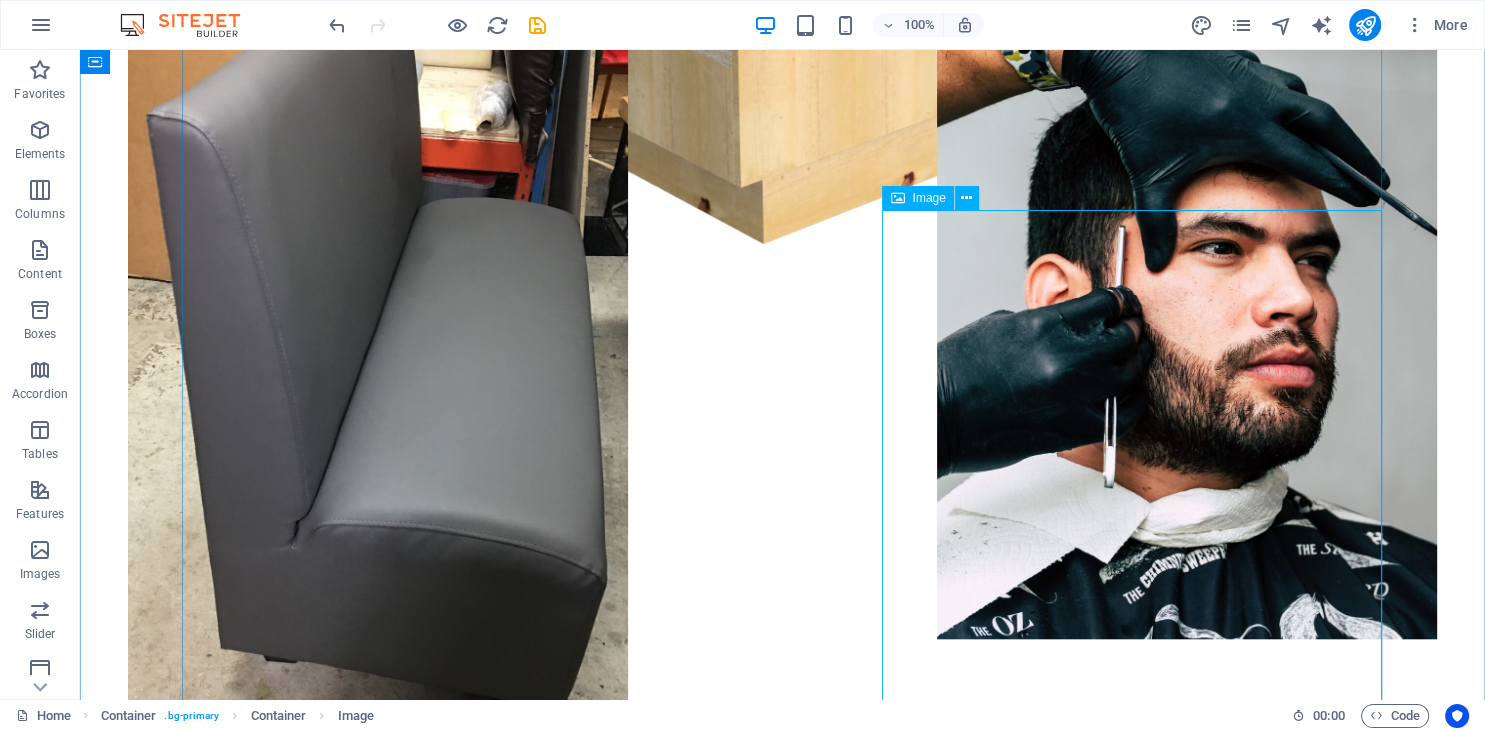 click at bounding box center (1187, 341) 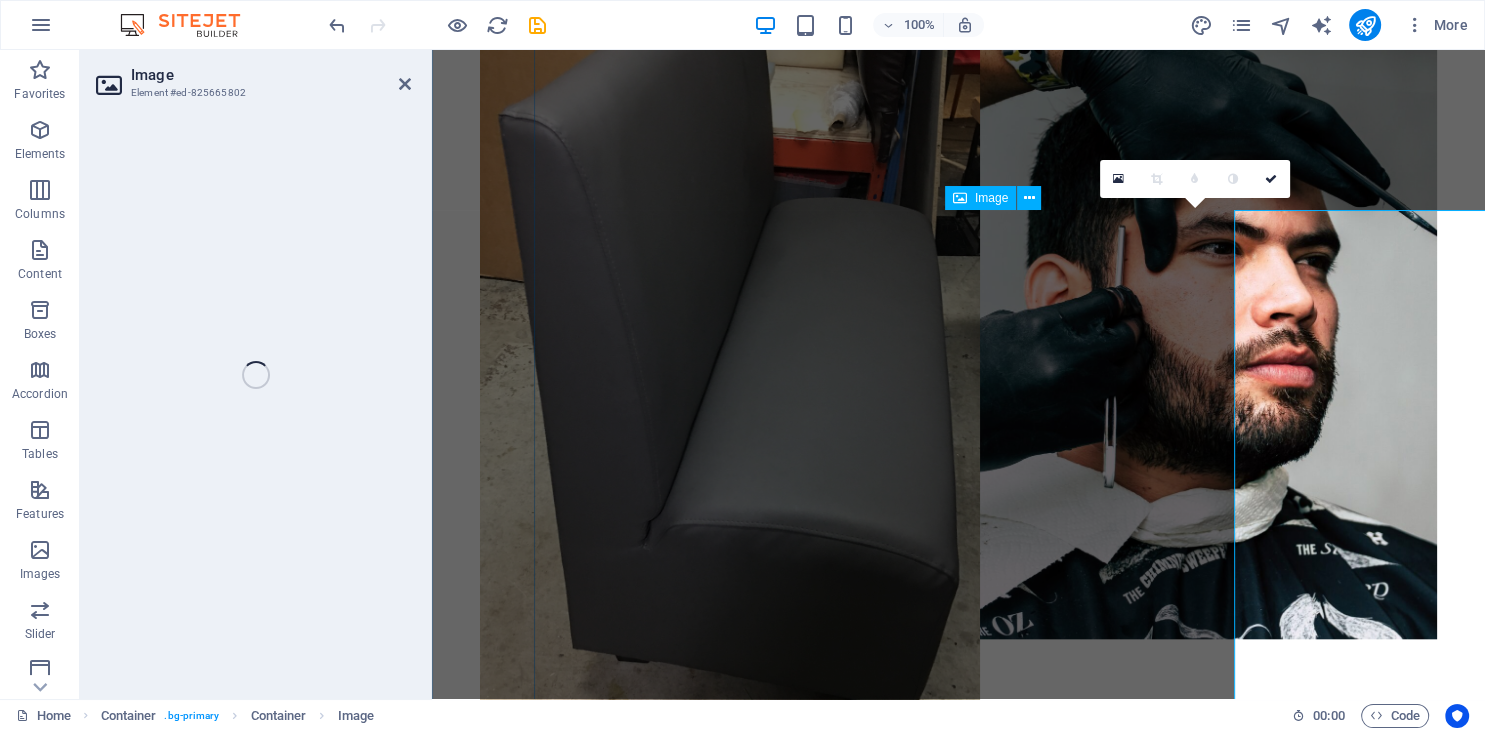 select on "px" 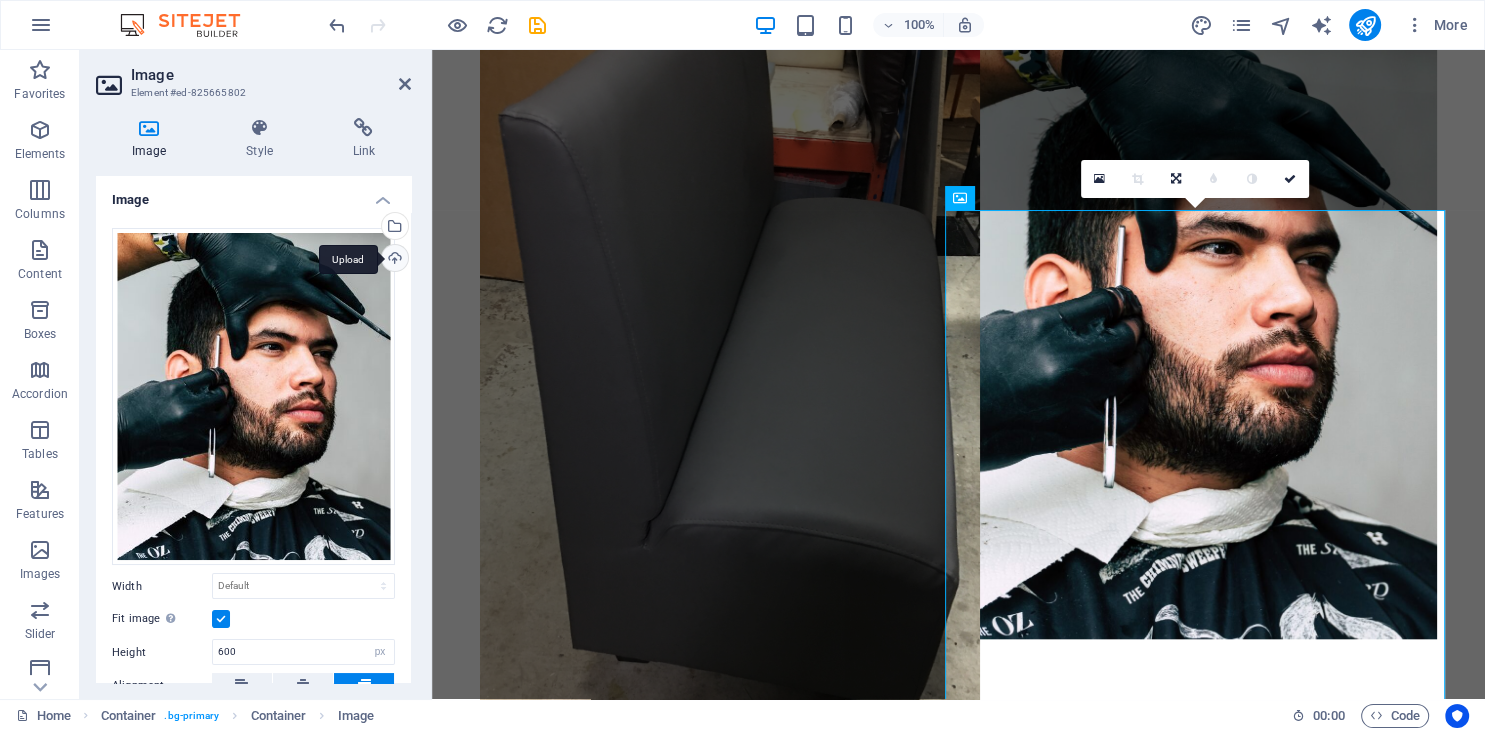 click on "Upload" at bounding box center (393, 260) 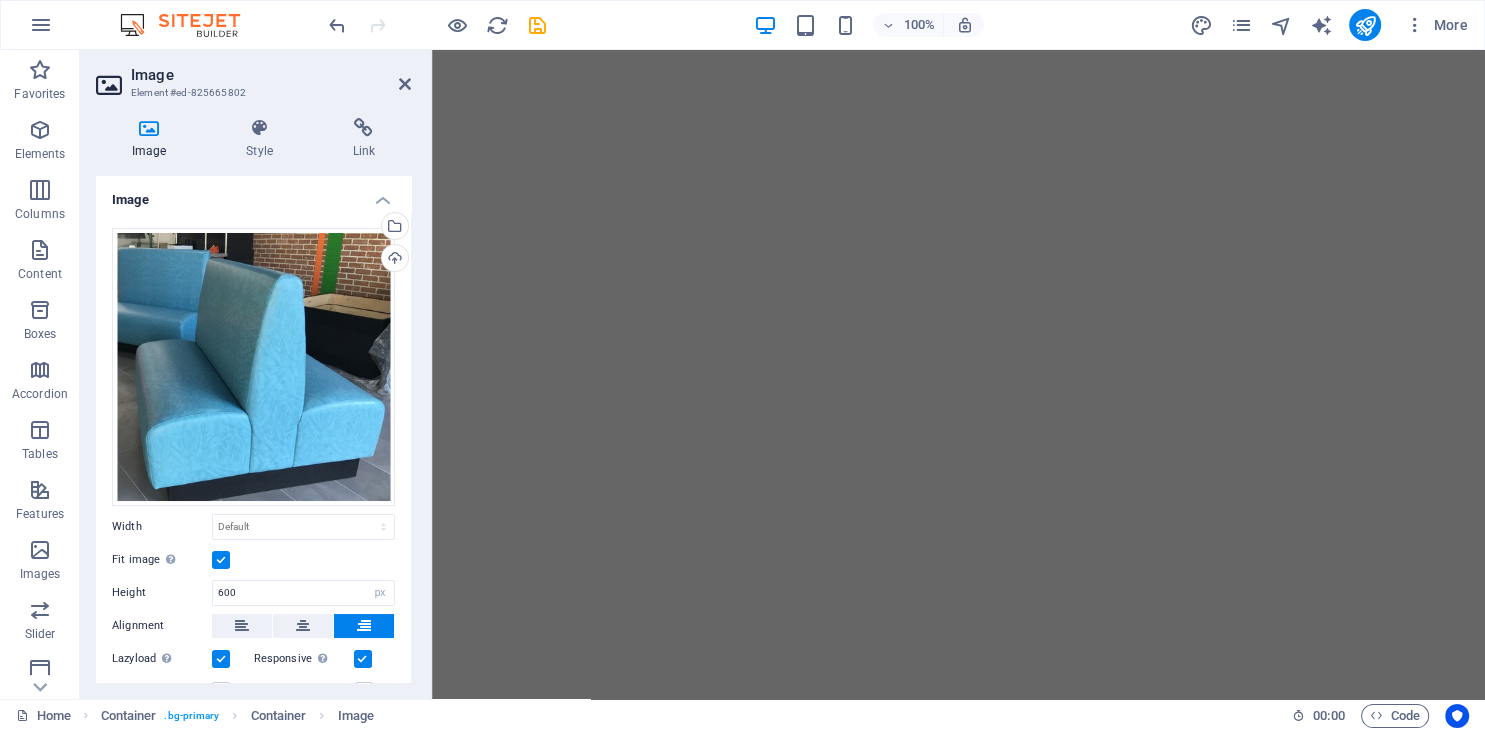 scroll, scrollTop: 2640, scrollLeft: 0, axis: vertical 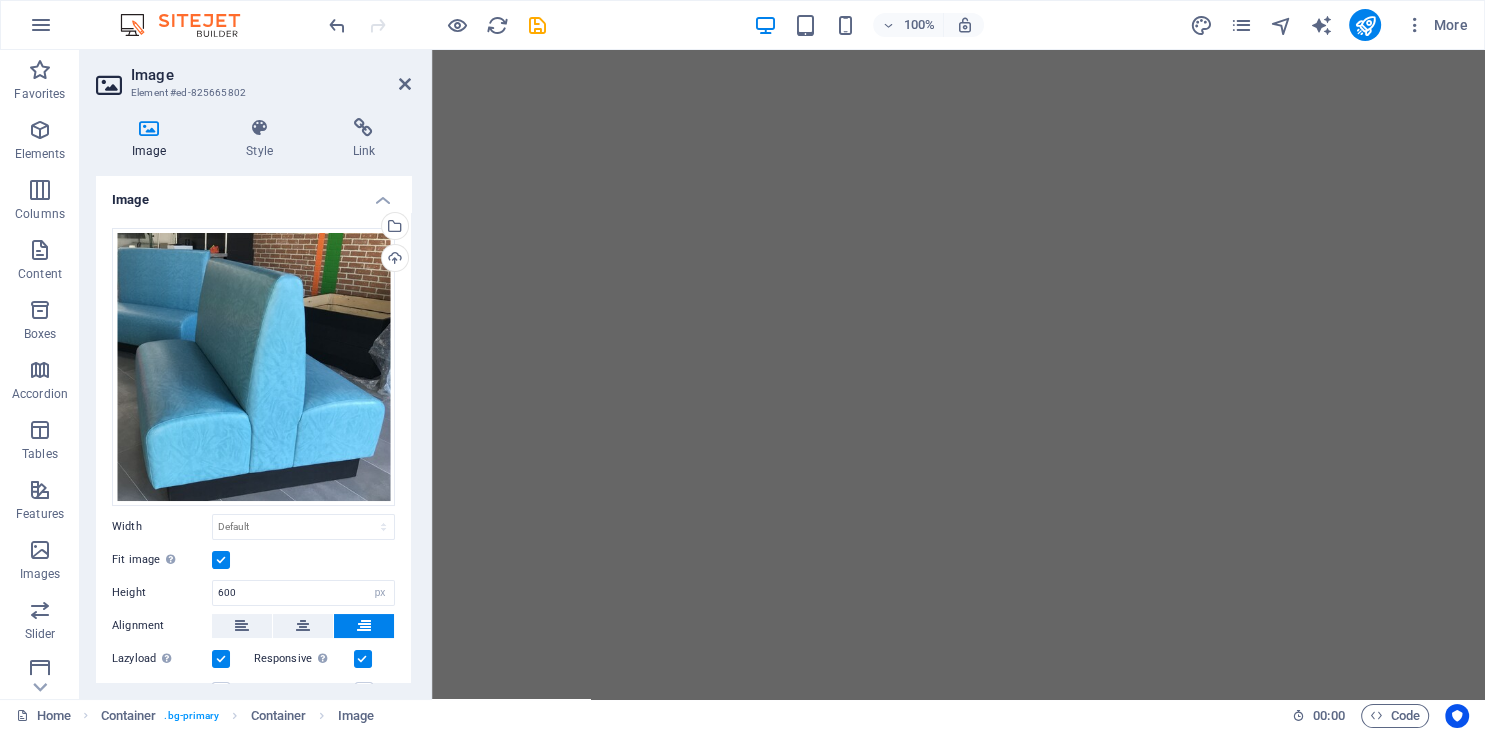 click at bounding box center (958, 94) 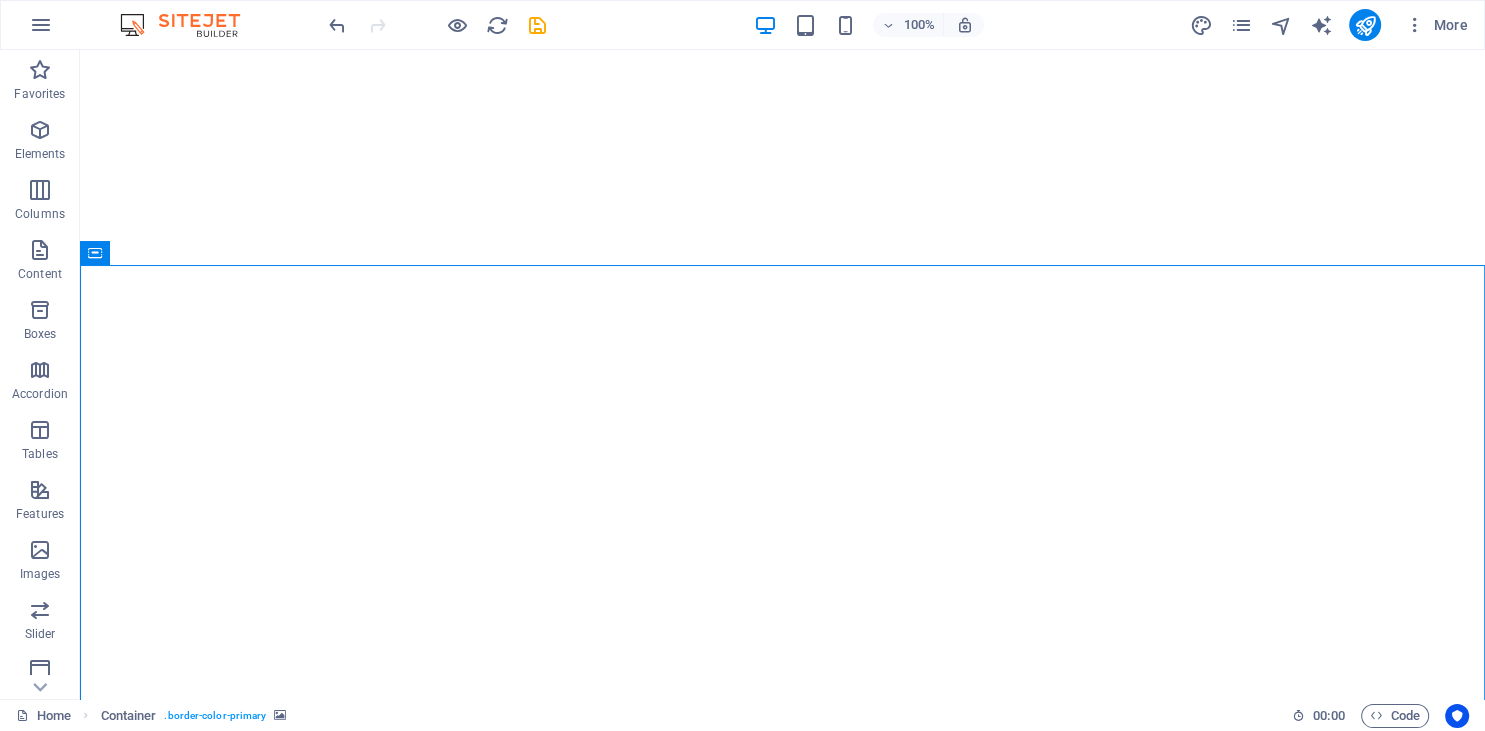 click at bounding box center (782, 94) 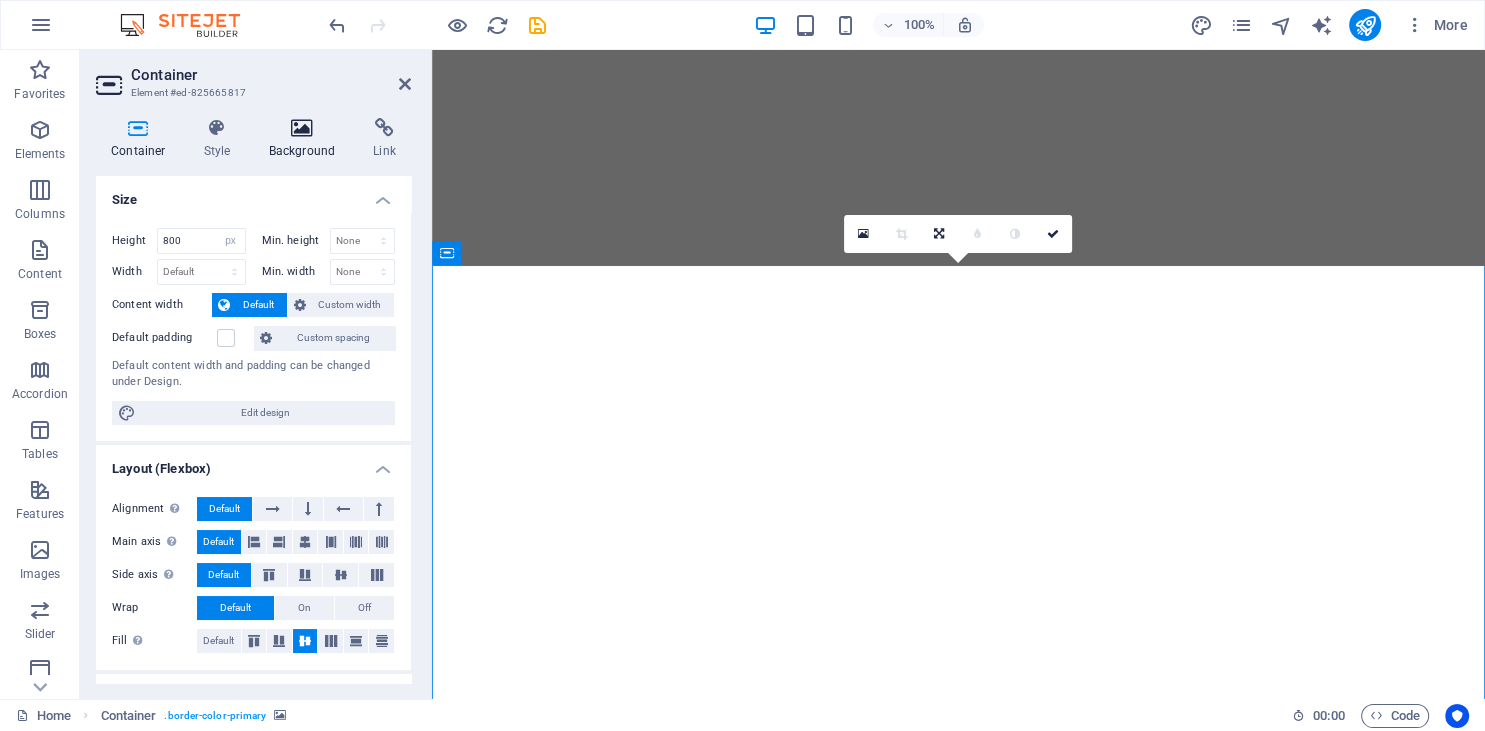 click at bounding box center (302, 128) 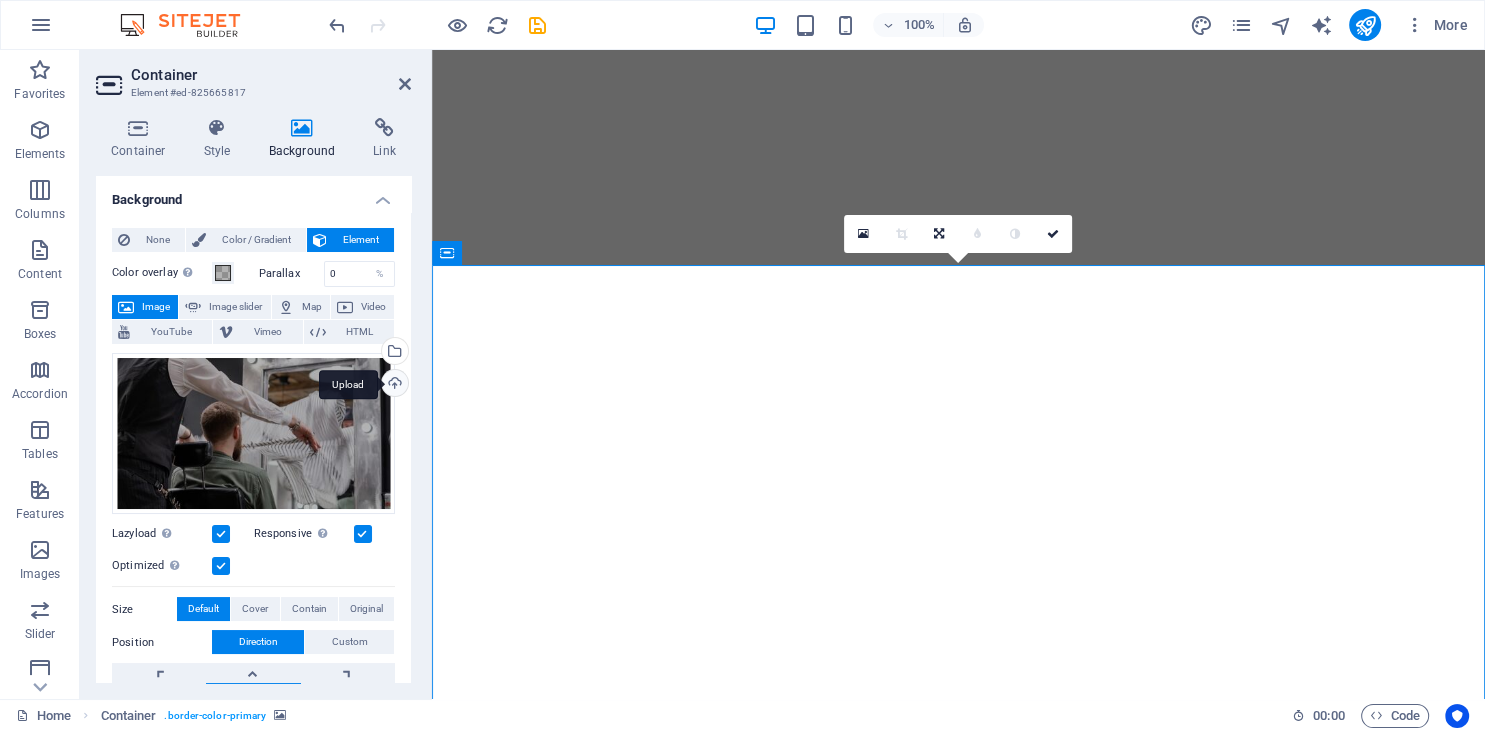 click on "Upload" at bounding box center [393, 385] 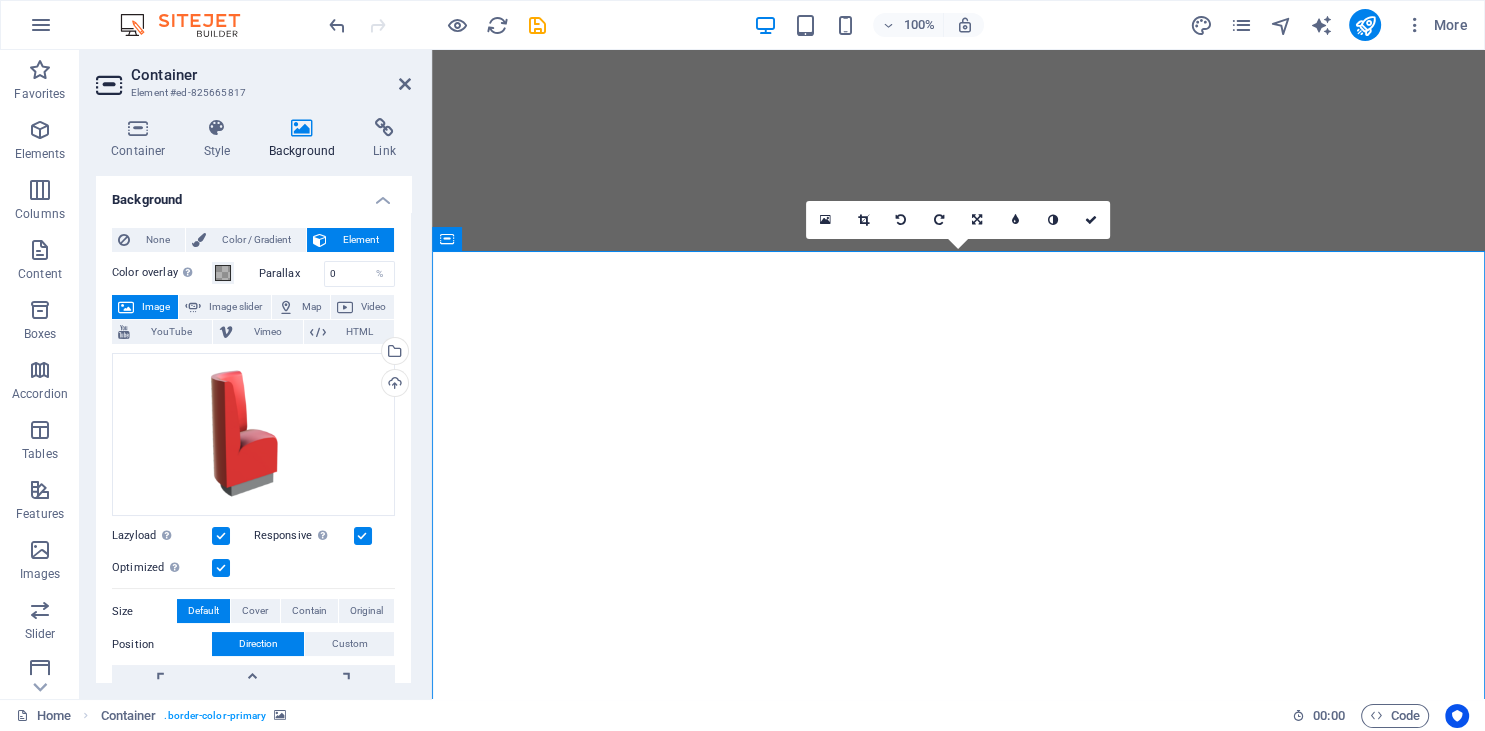 scroll, scrollTop: 2745, scrollLeft: 0, axis: vertical 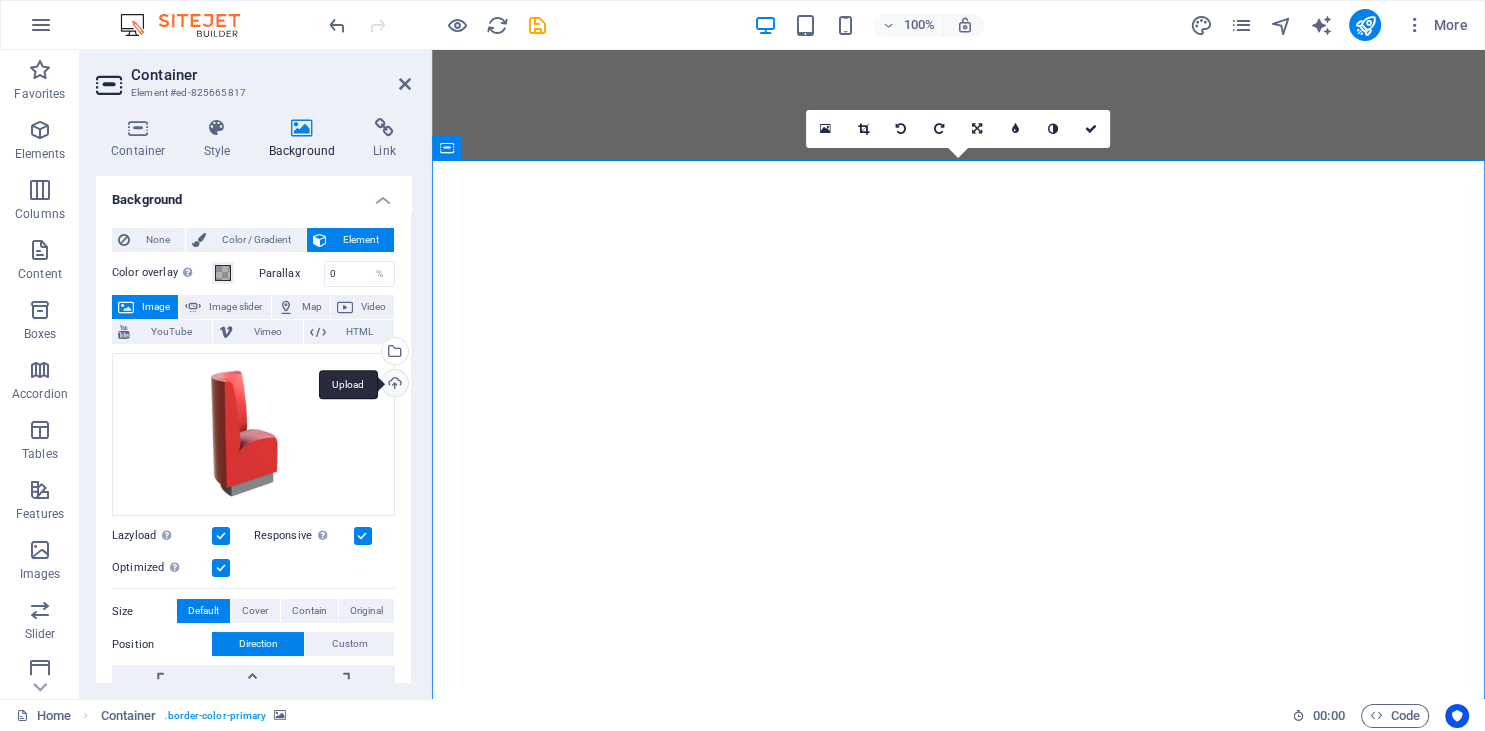 click on "Upload" at bounding box center (393, 385) 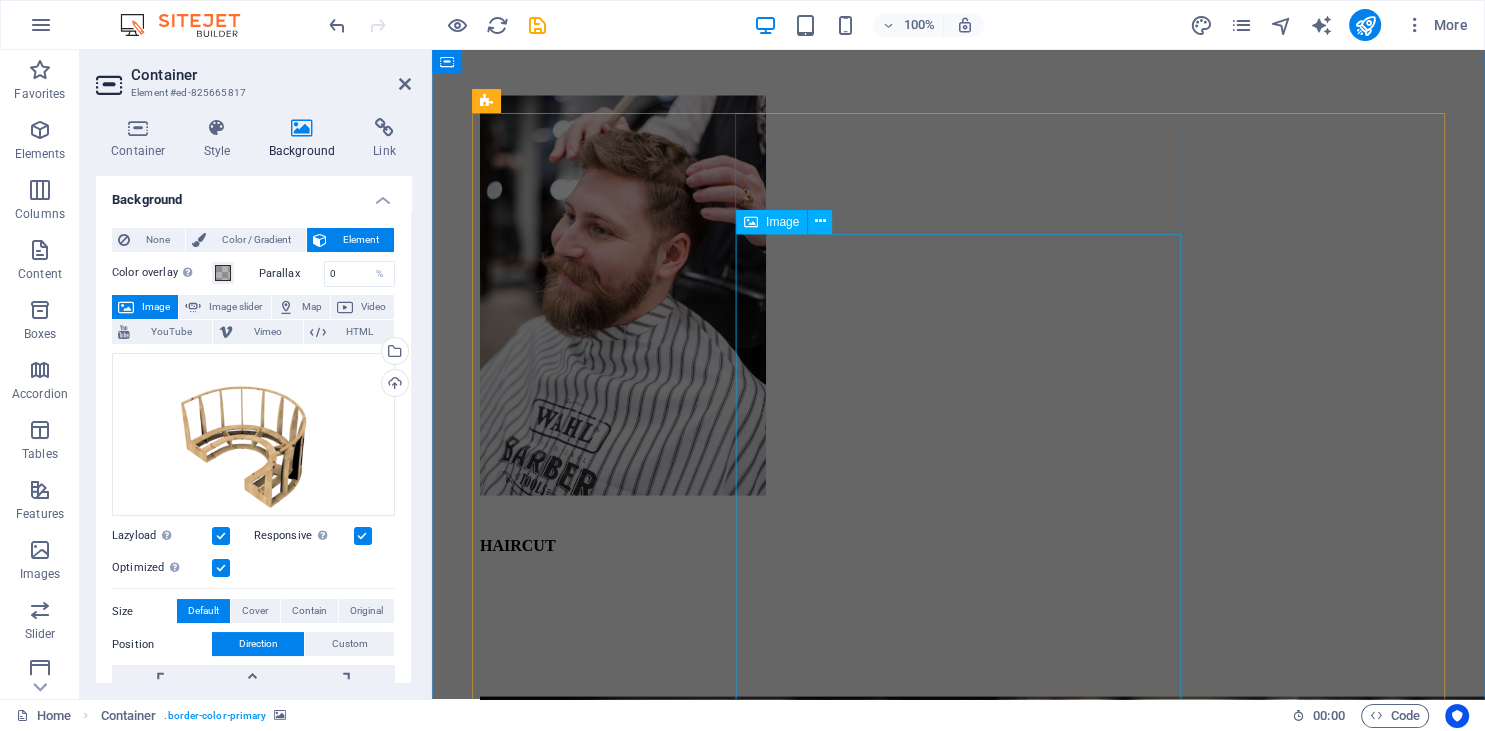 scroll, scrollTop: 3801, scrollLeft: 0, axis: vertical 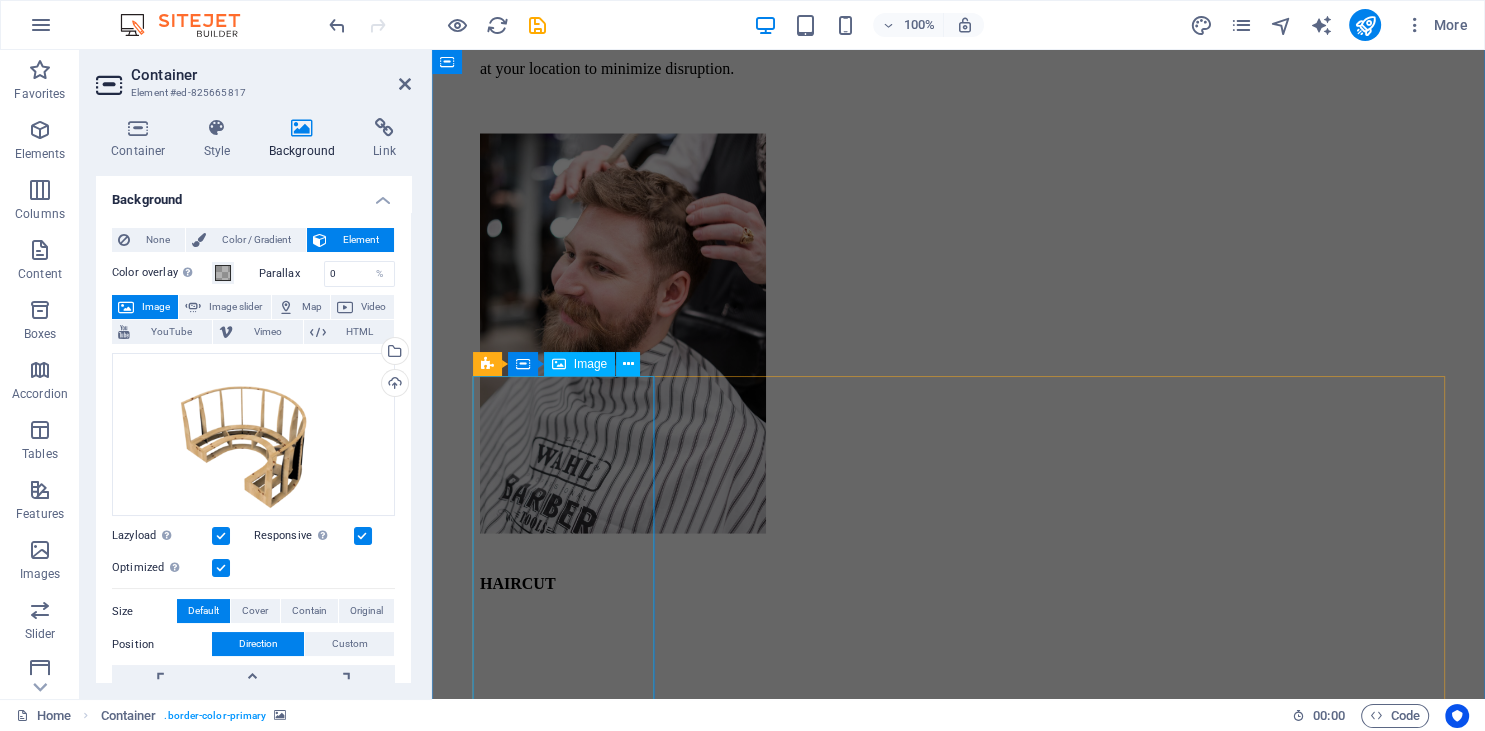click at bounding box center (958, 336) 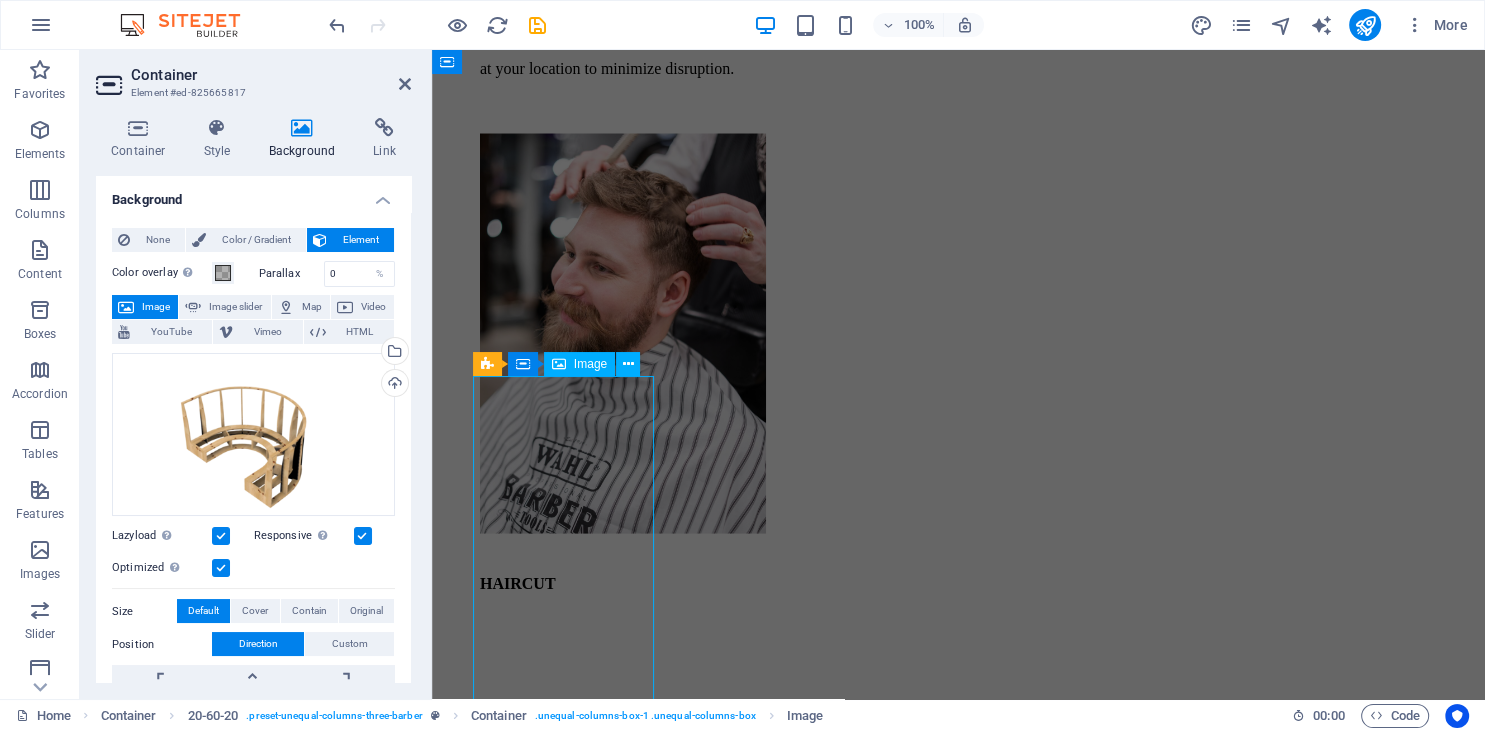 click at bounding box center [958, 336] 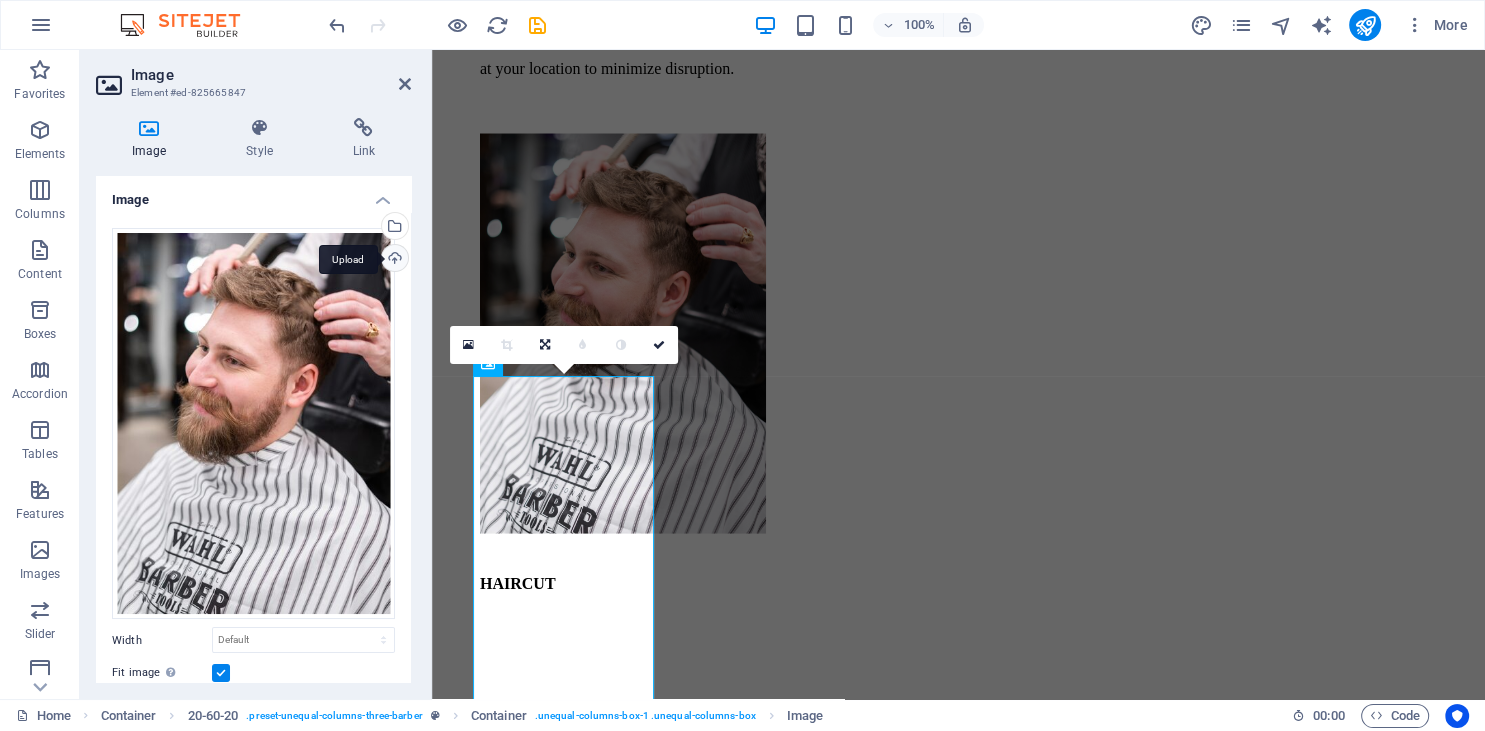 click on "Upload" at bounding box center [393, 260] 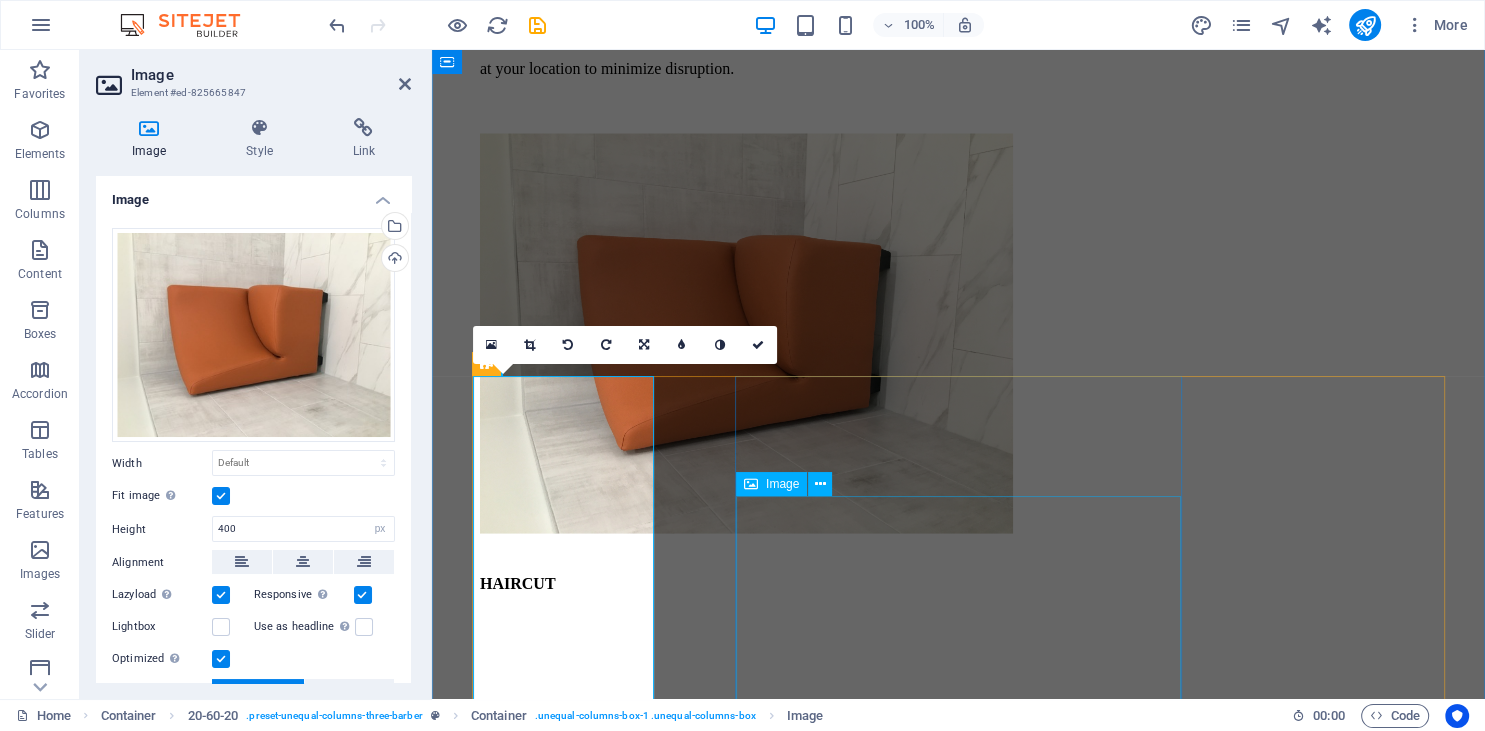 click at bounding box center (958, 1403) 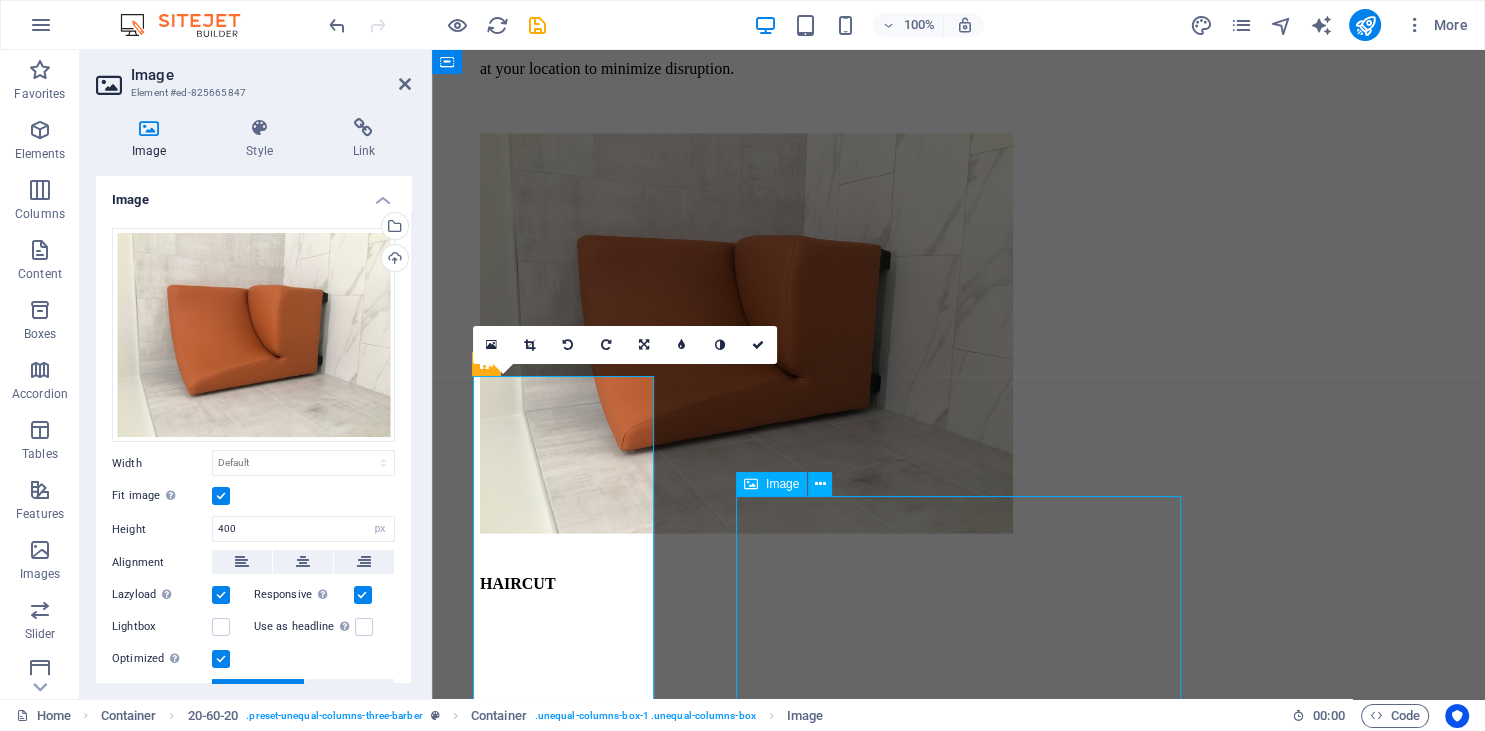 click at bounding box center [958, 1403] 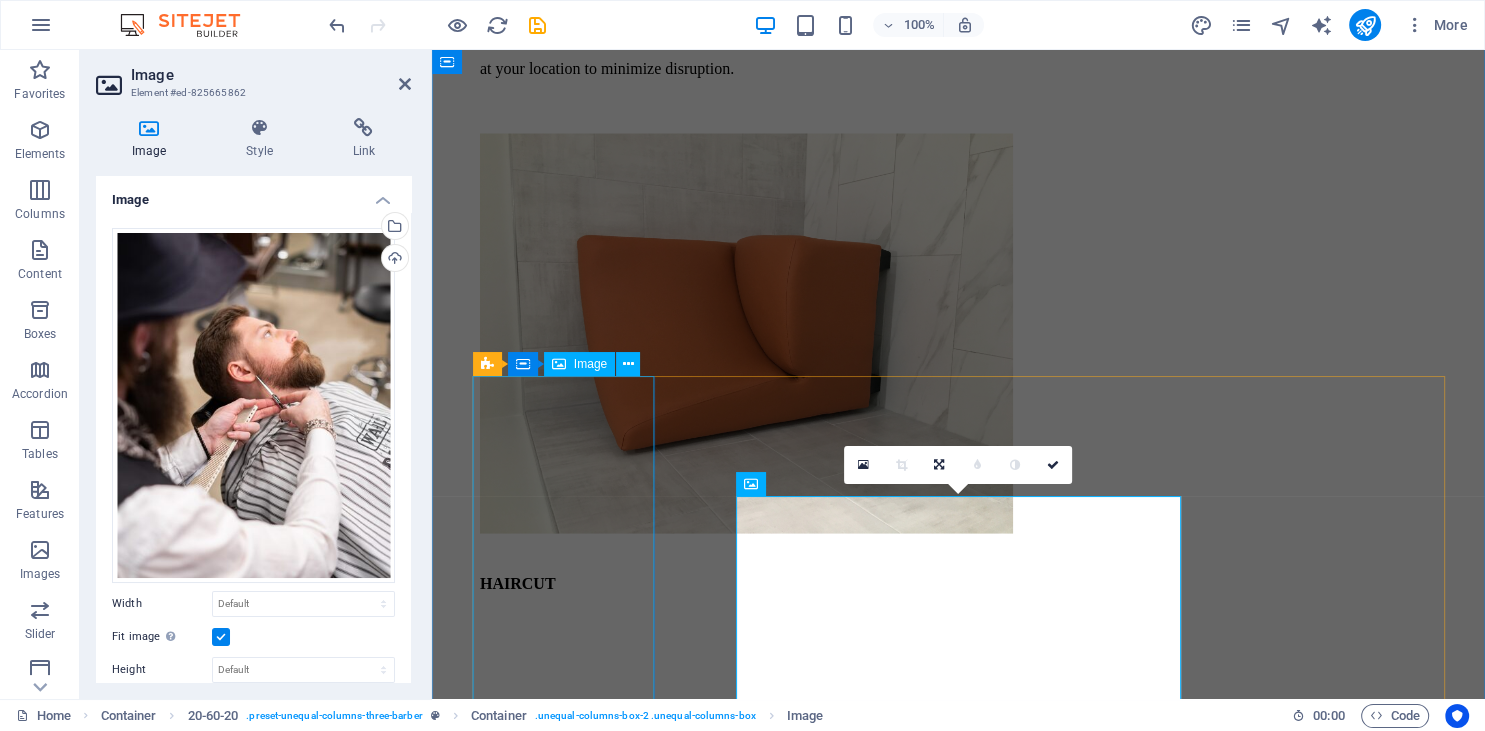 click at bounding box center [958, 336] 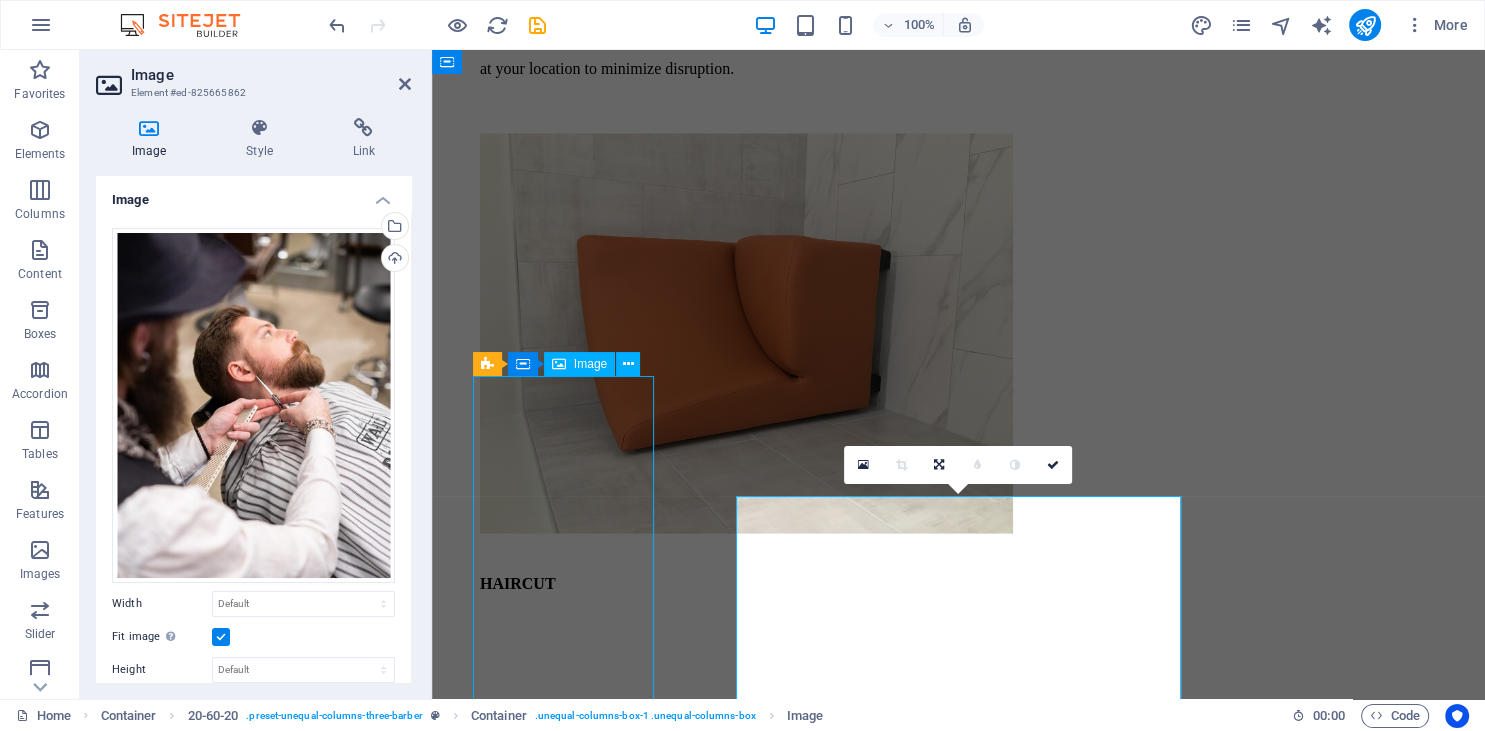 click at bounding box center (958, 336) 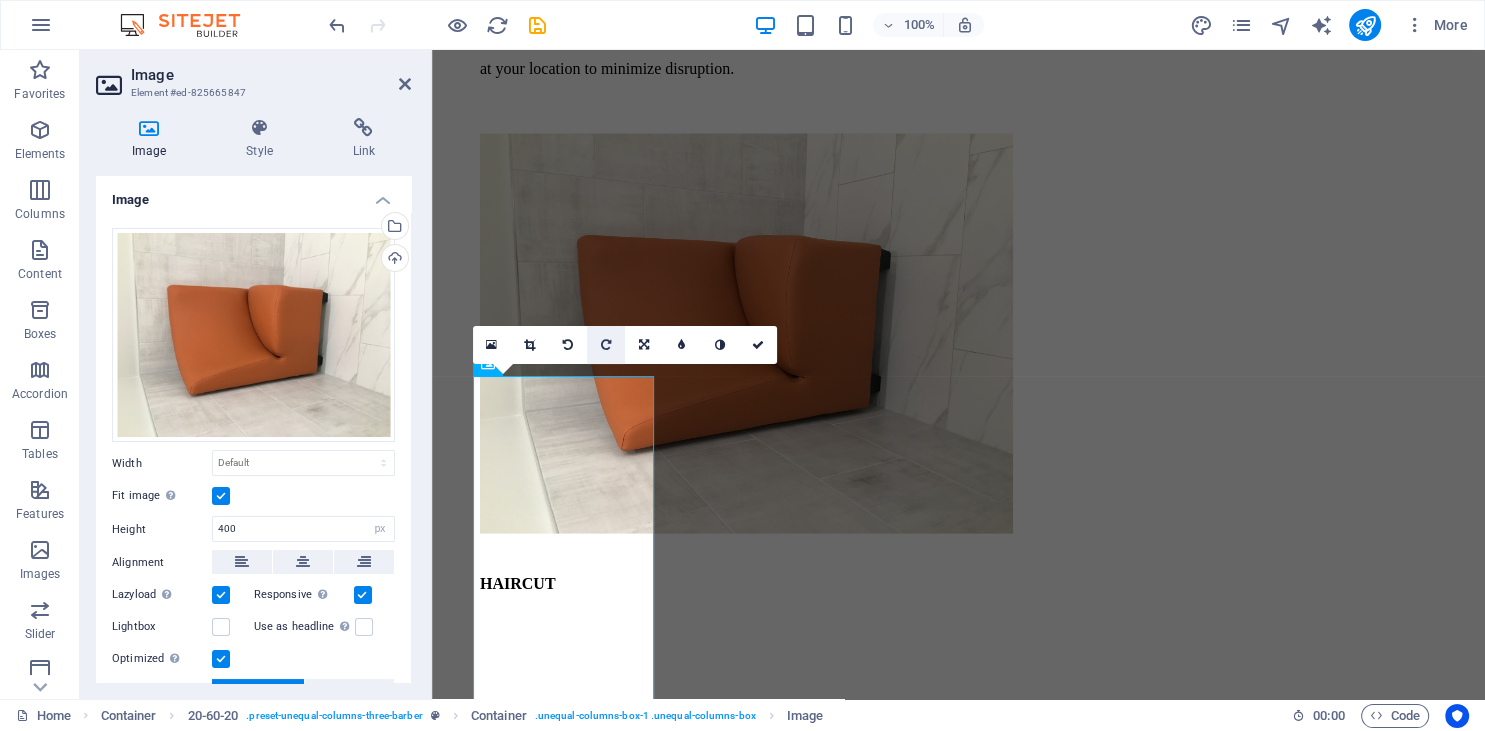 click at bounding box center [606, 345] 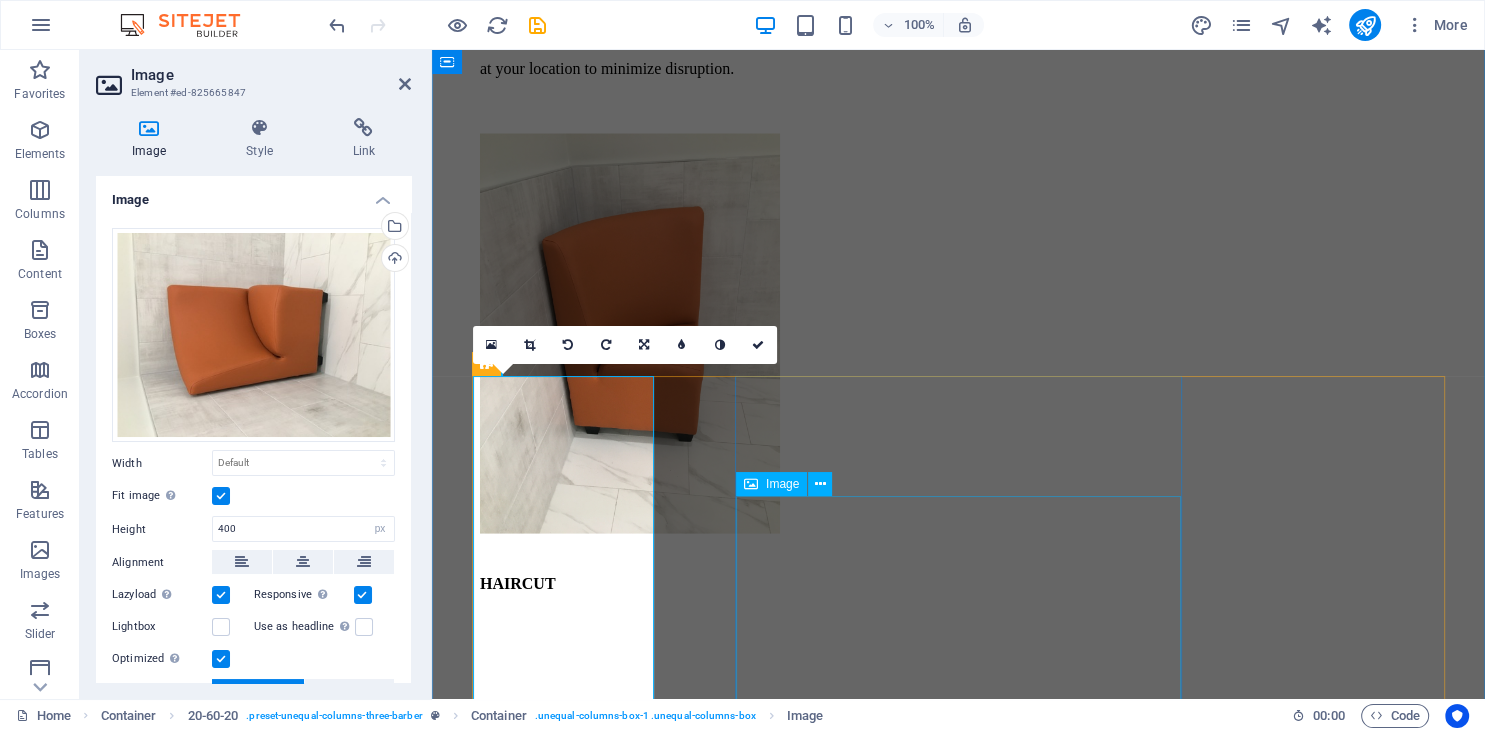 click at bounding box center (958, 1384) 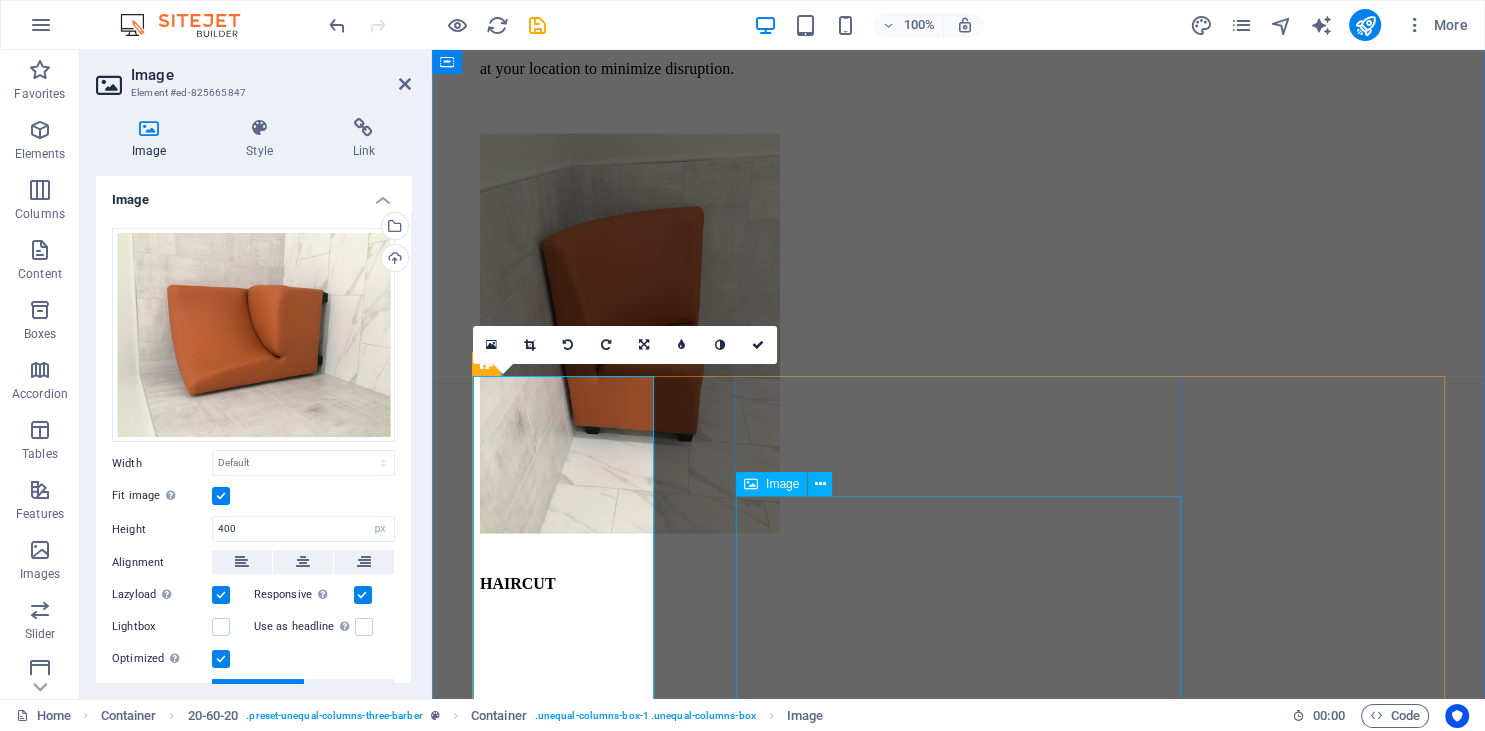 click at bounding box center (958, 1384) 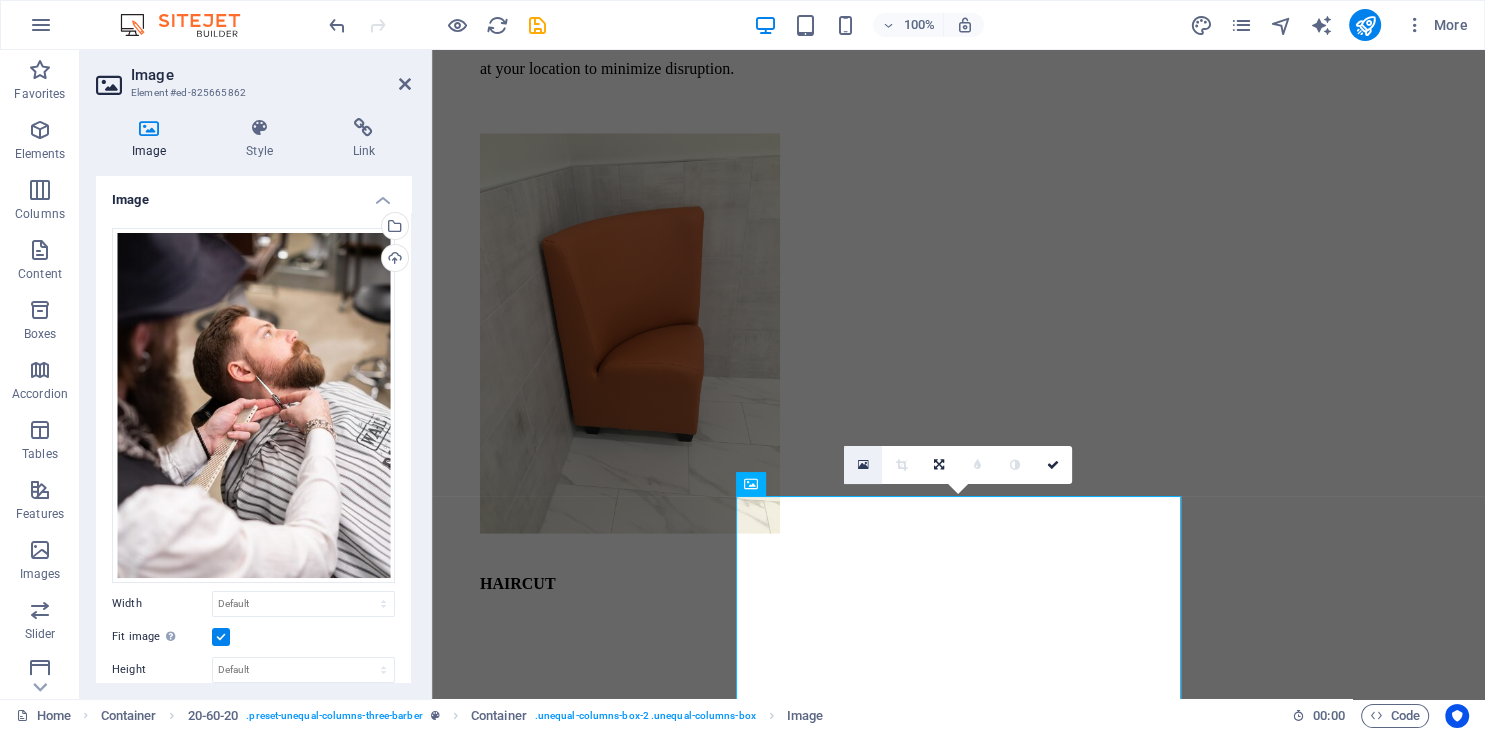 click at bounding box center [863, 465] 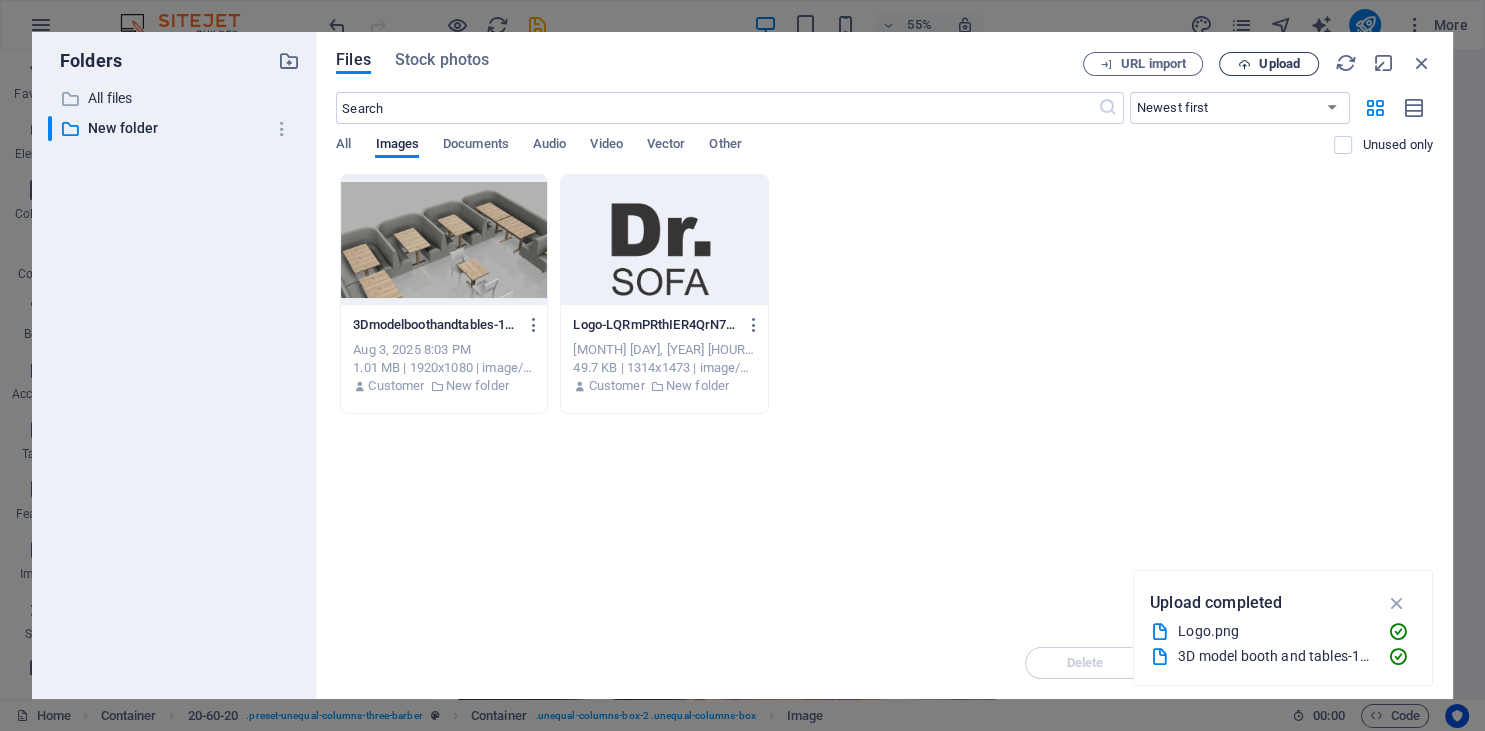 click on "Upload" at bounding box center (1279, 64) 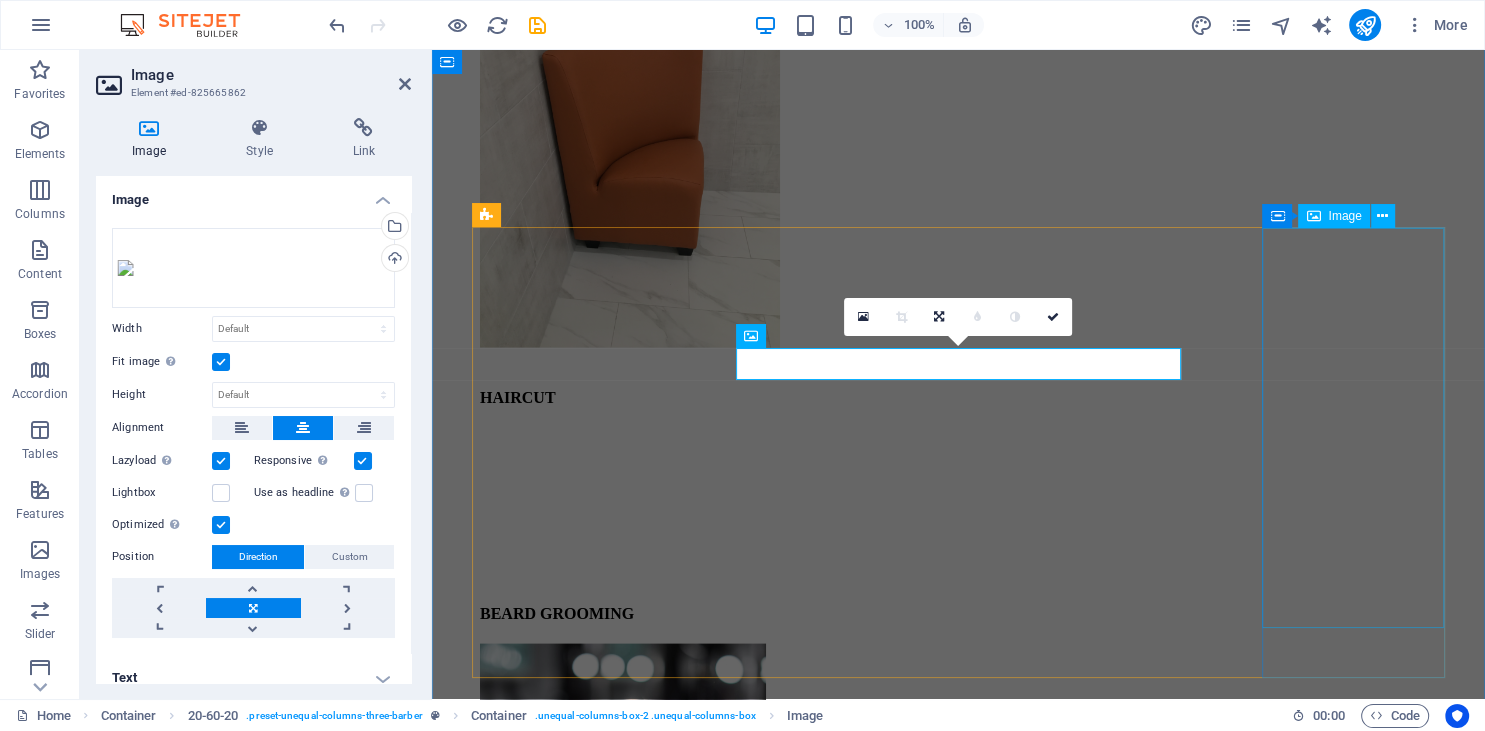 scroll, scrollTop: 4012, scrollLeft: 0, axis: vertical 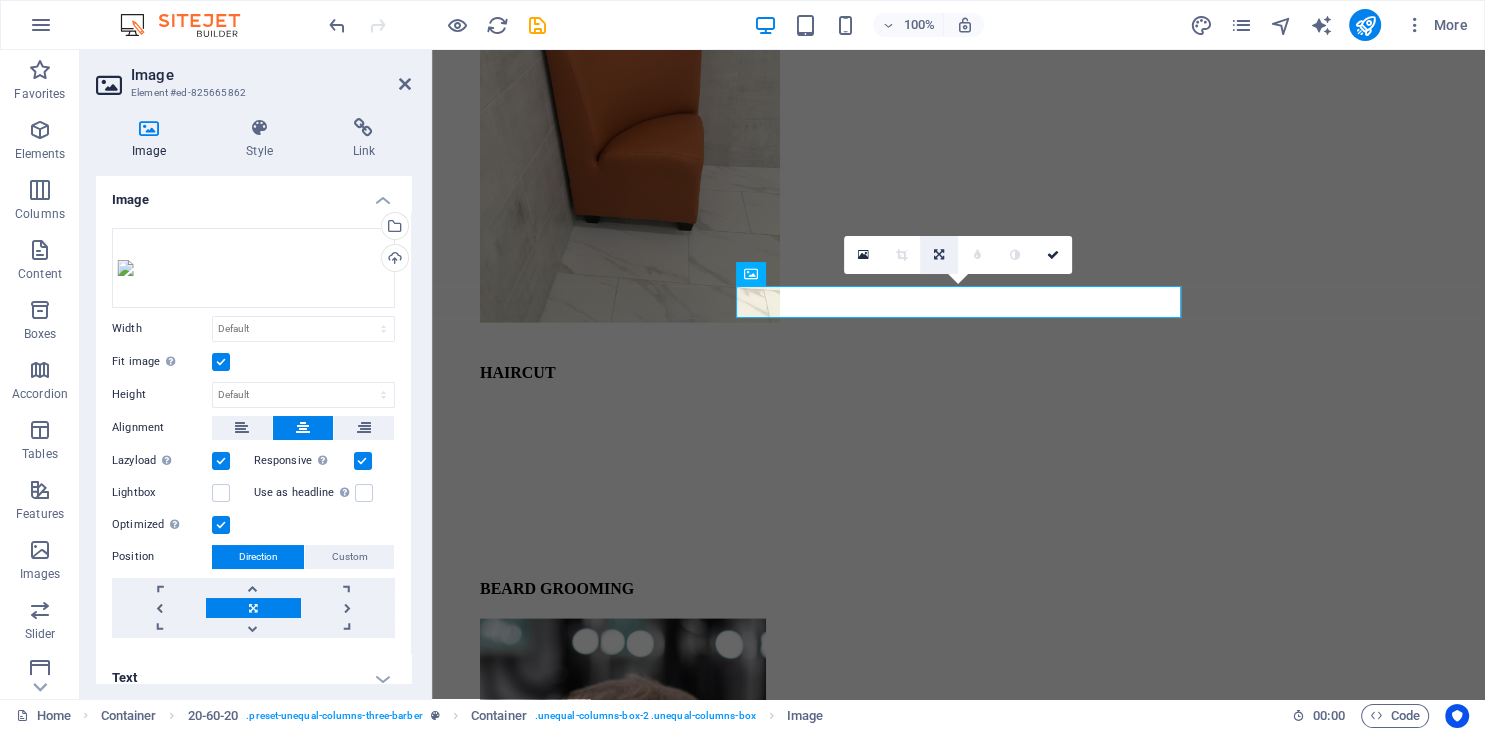 click at bounding box center [939, 255] 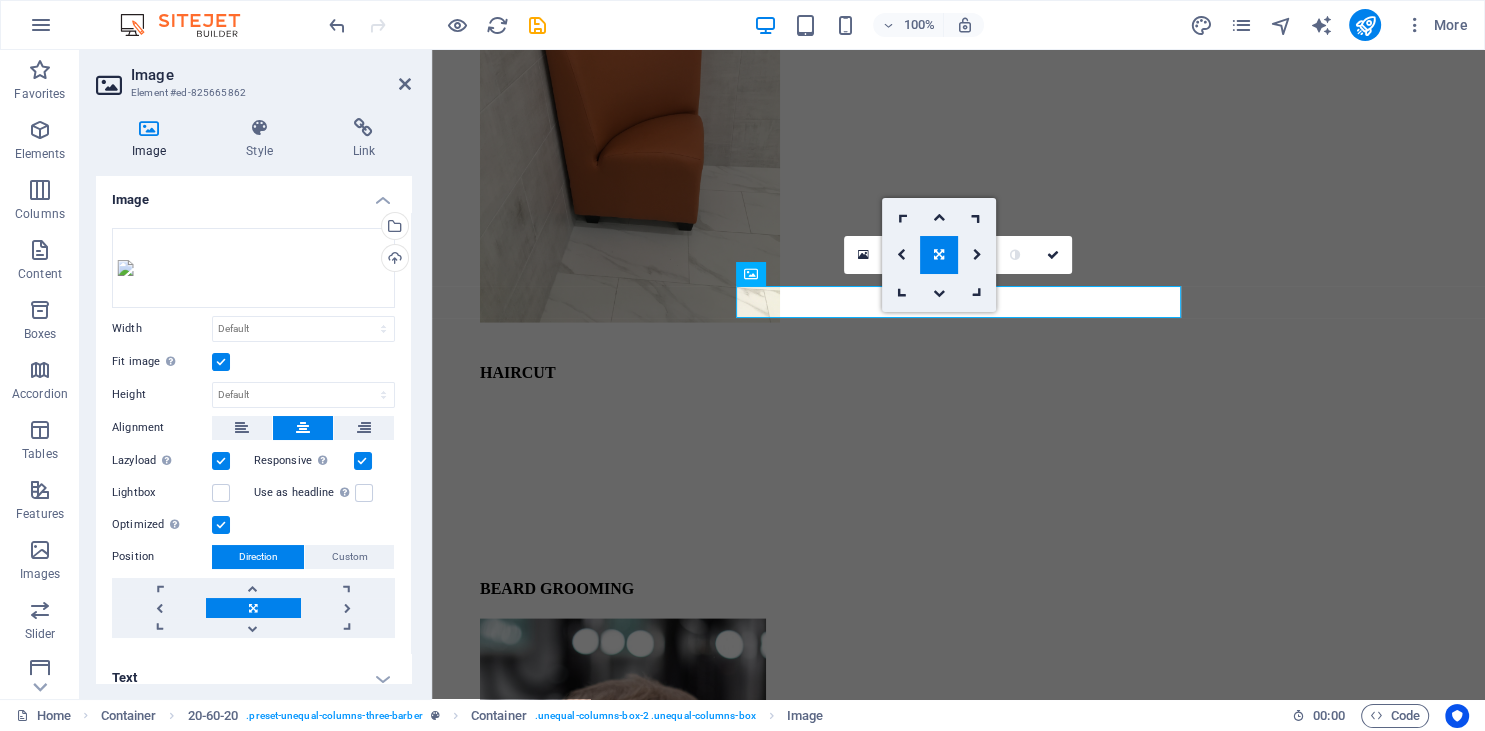 click at bounding box center (939, 255) 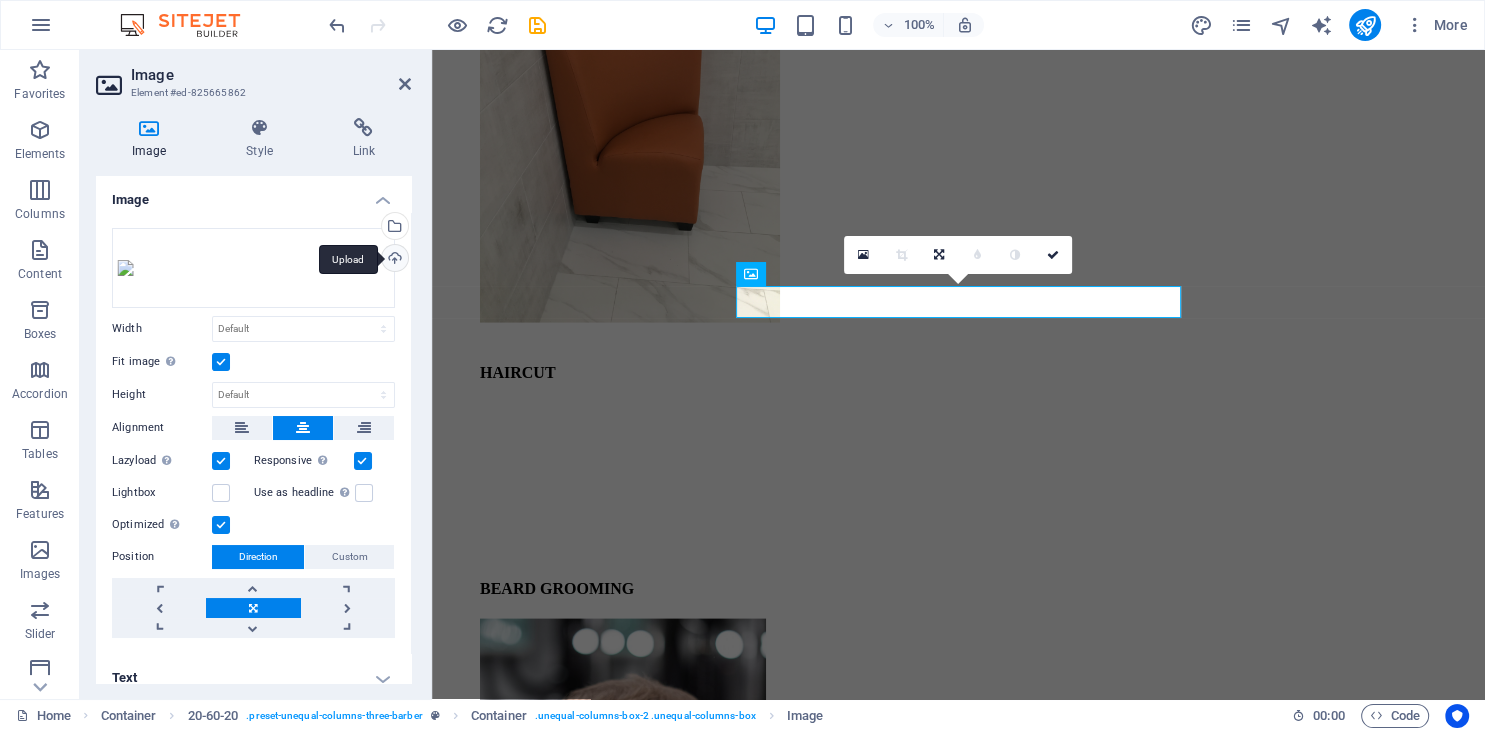 click on "Upload" at bounding box center [393, 260] 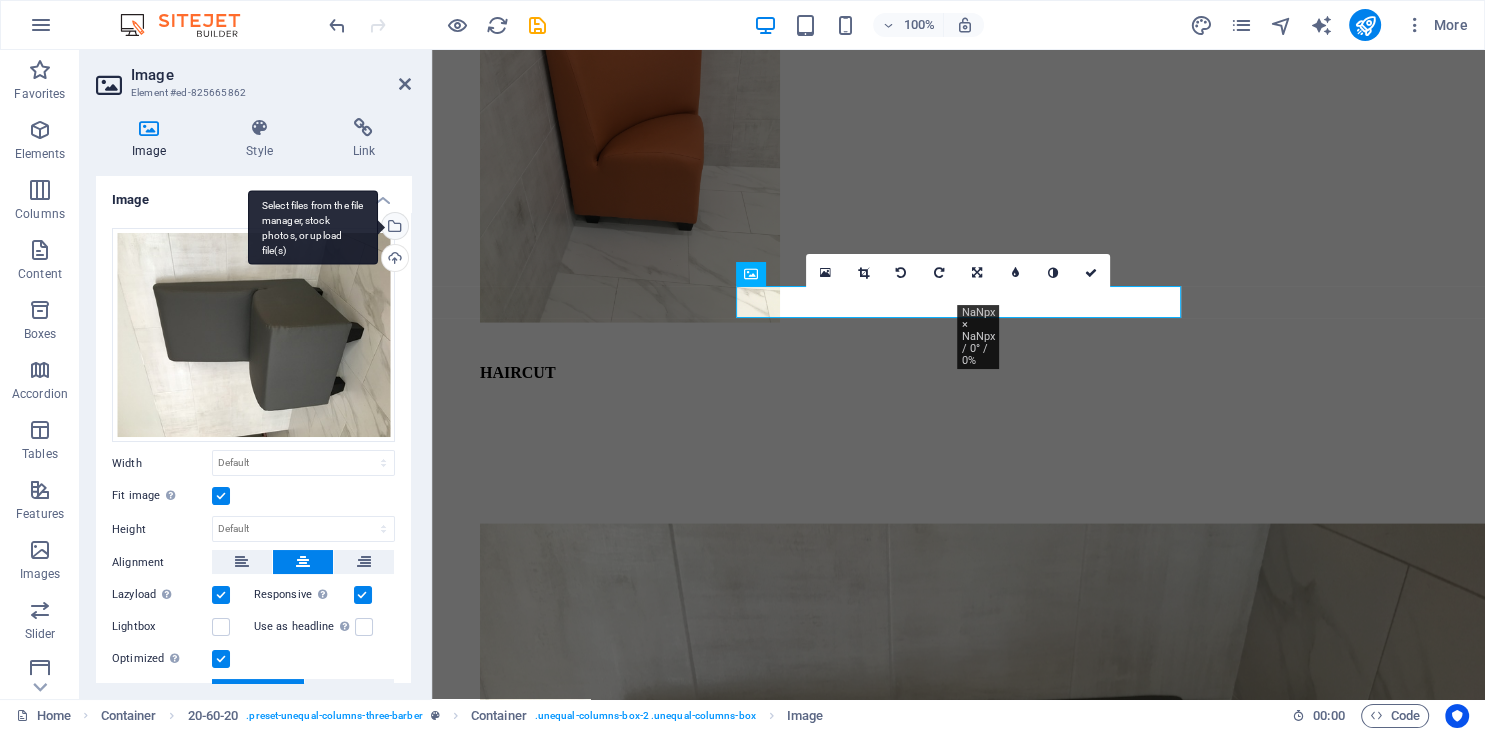 click on "Select files from the file manager, stock photos, or upload file(s)" at bounding box center [393, 228] 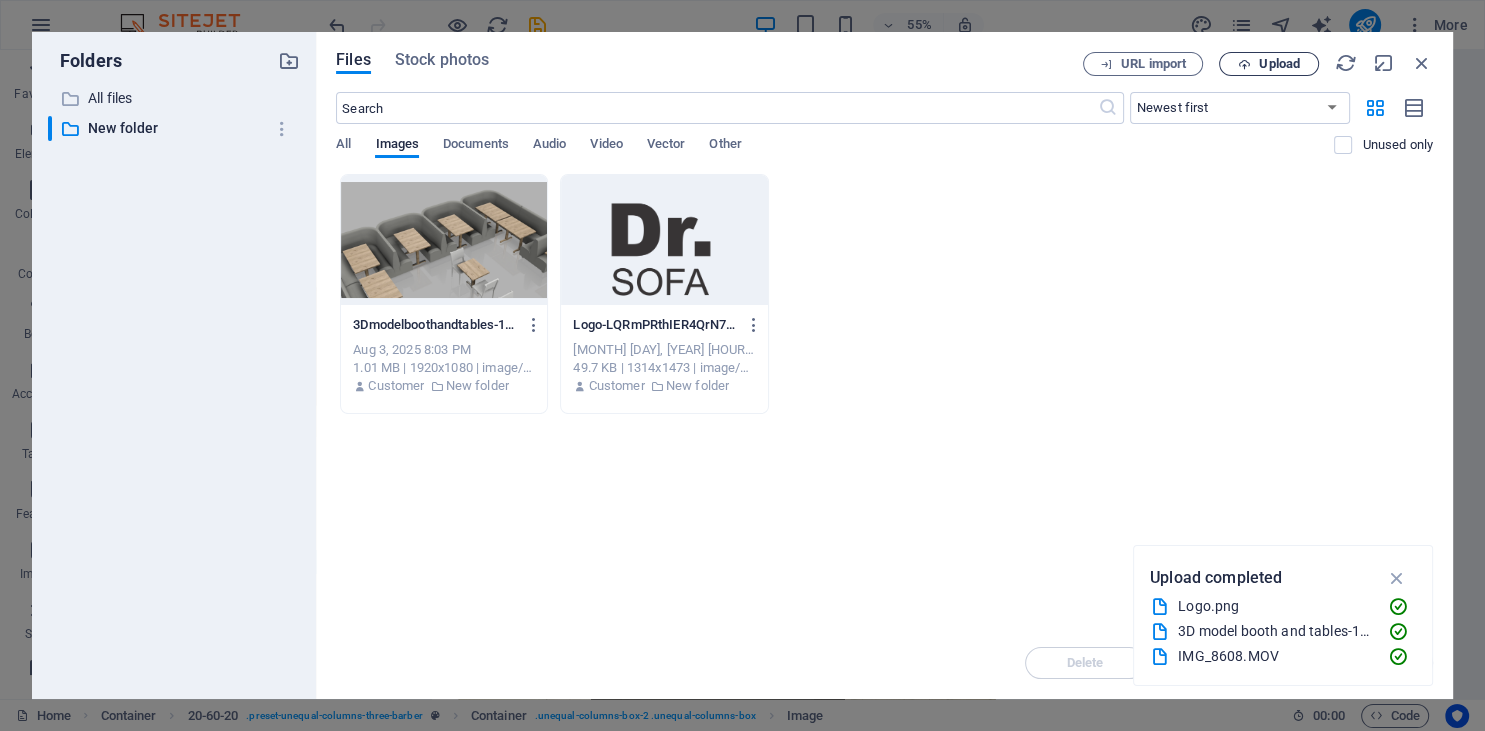 click on "Upload" at bounding box center (1279, 64) 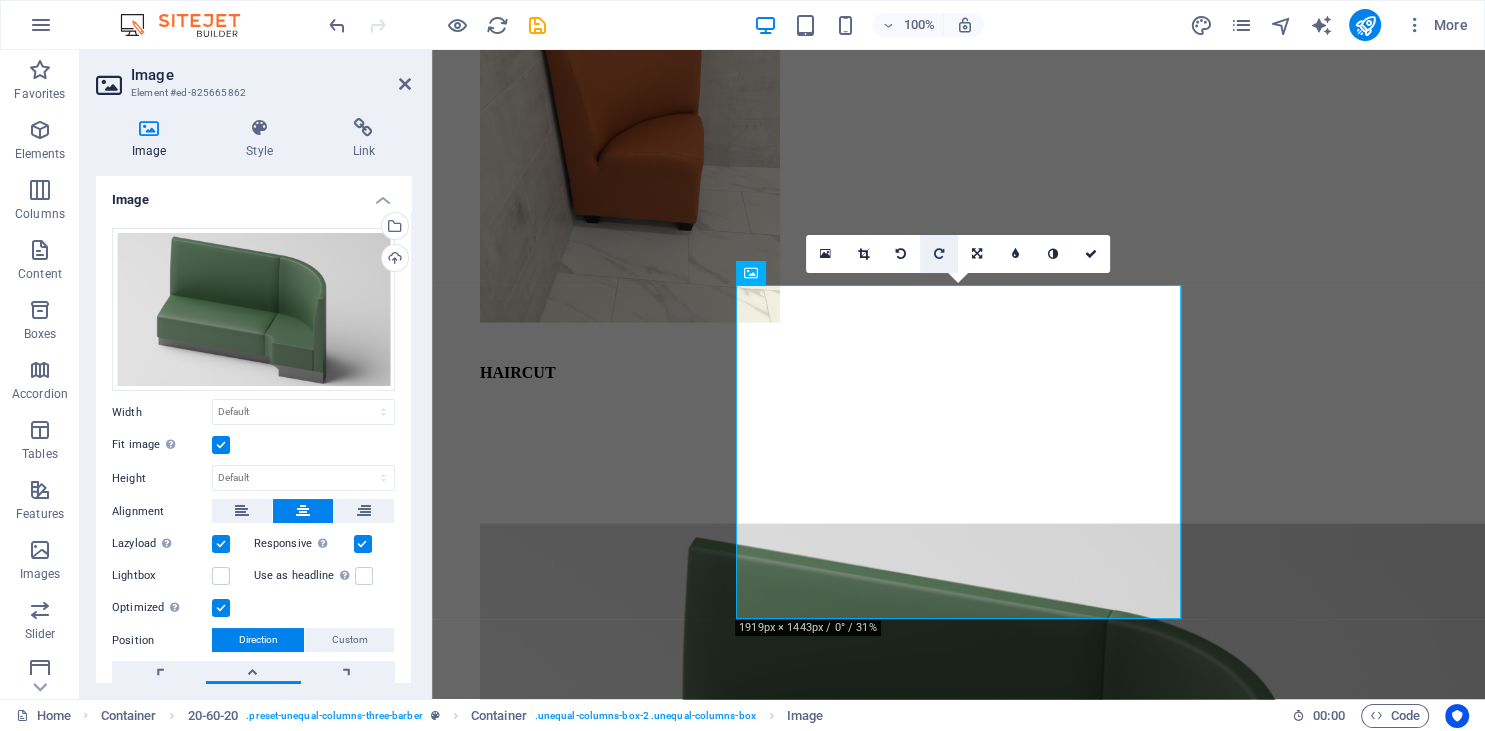 click at bounding box center (939, 254) 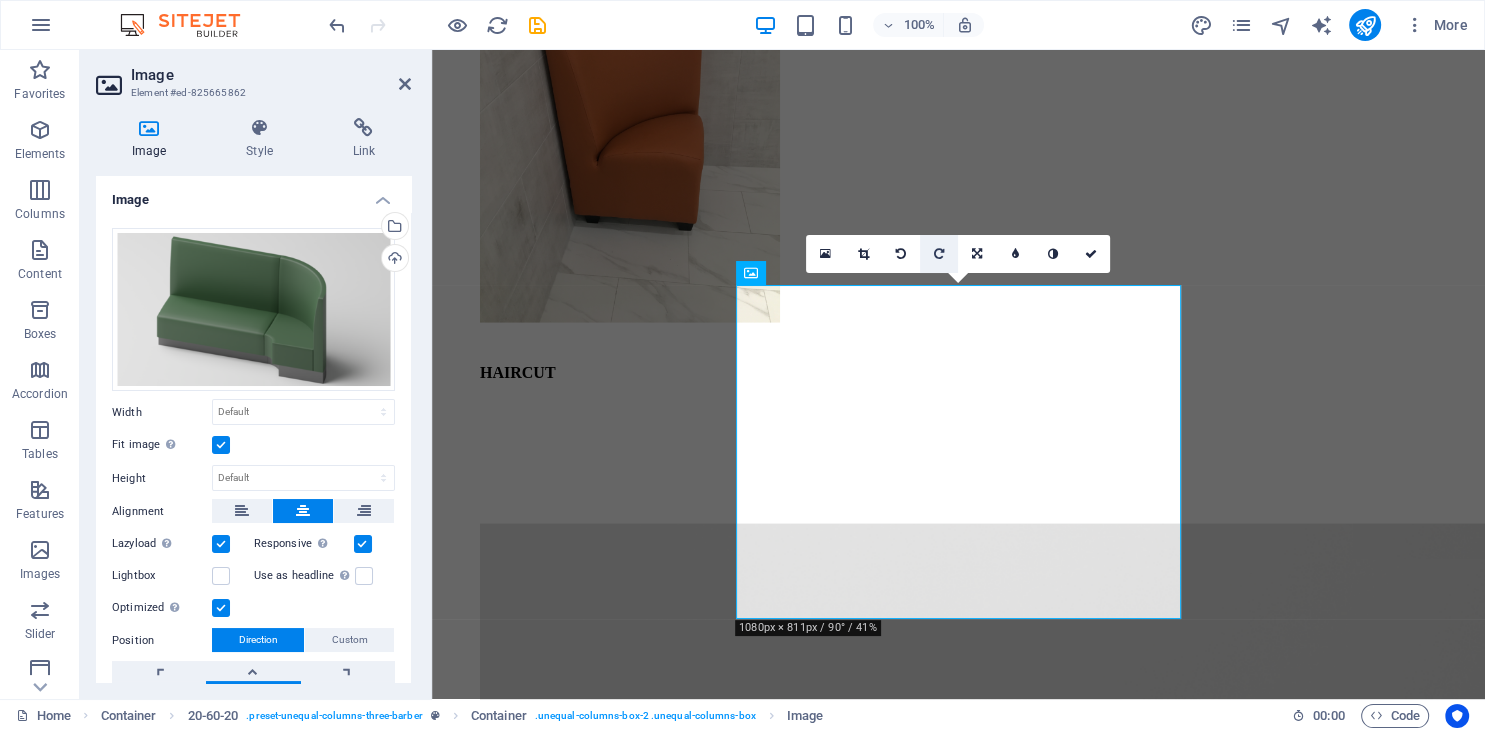 click at bounding box center (939, 254) 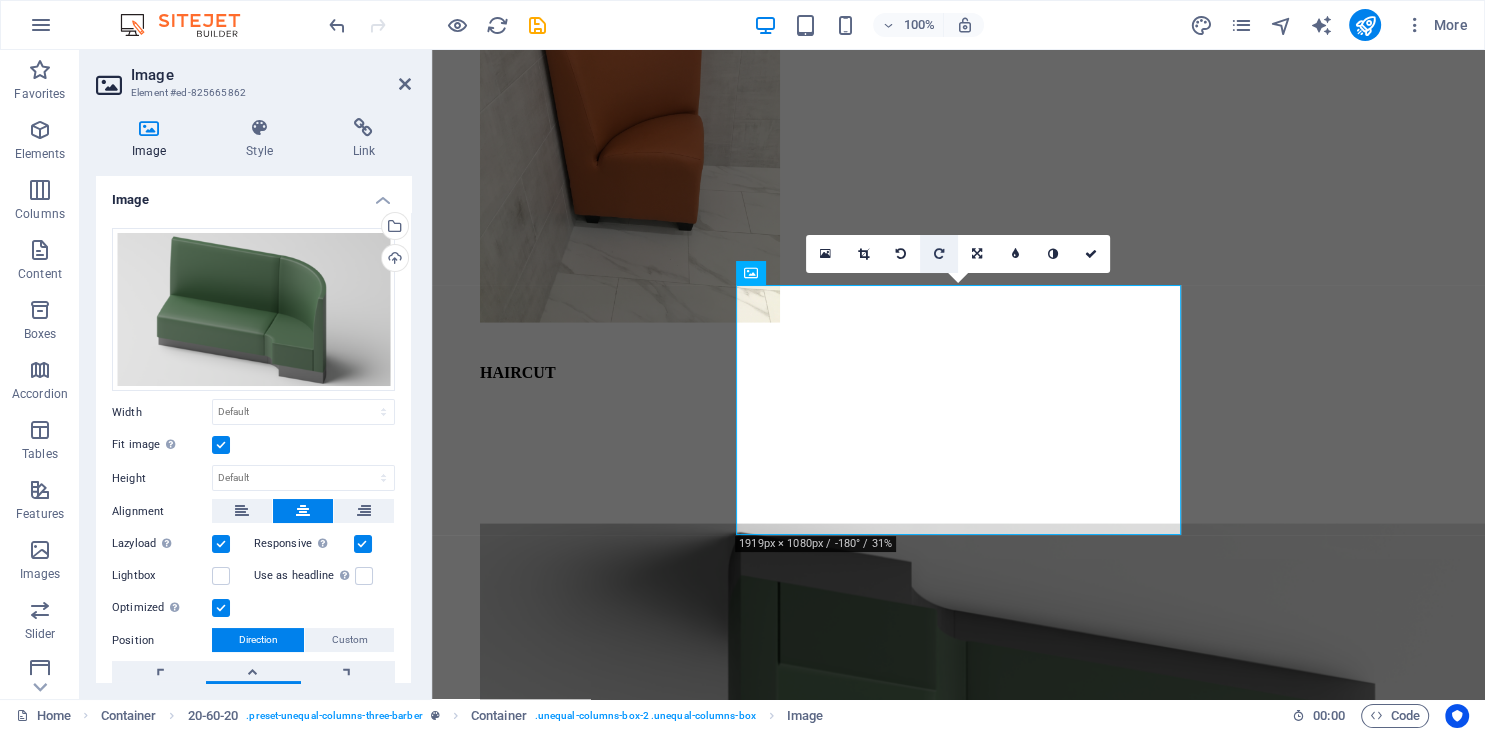 click at bounding box center (939, 254) 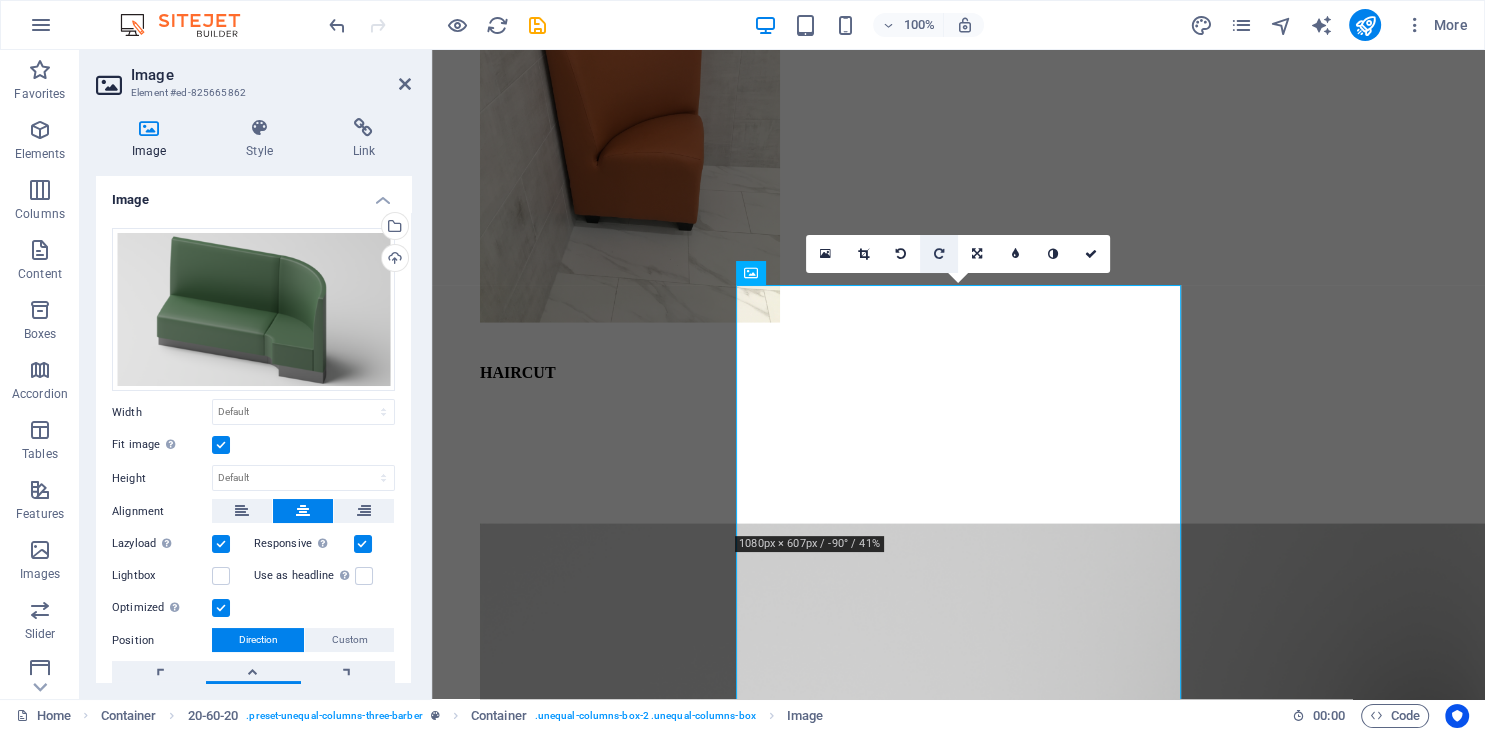 click at bounding box center [939, 254] 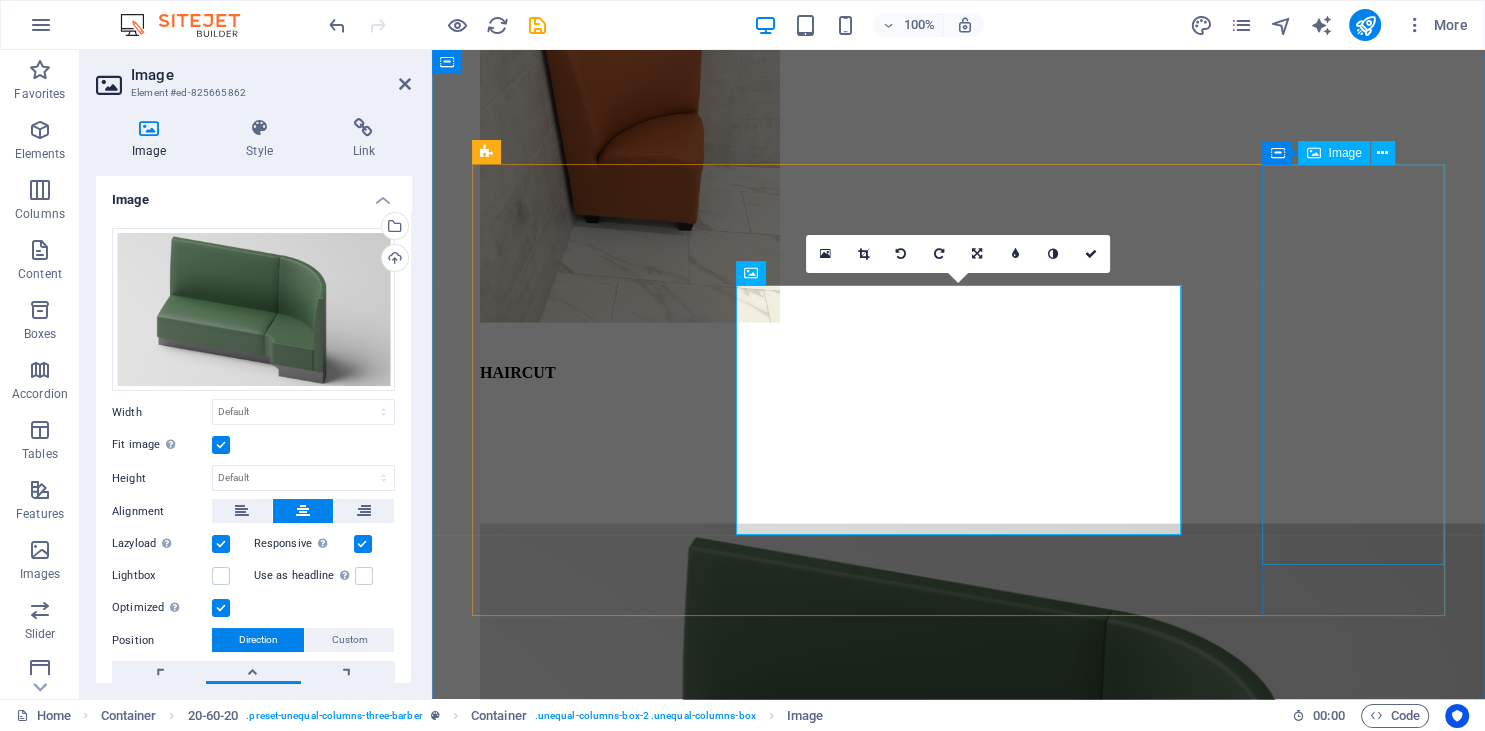 click at bounding box center (958, 1399) 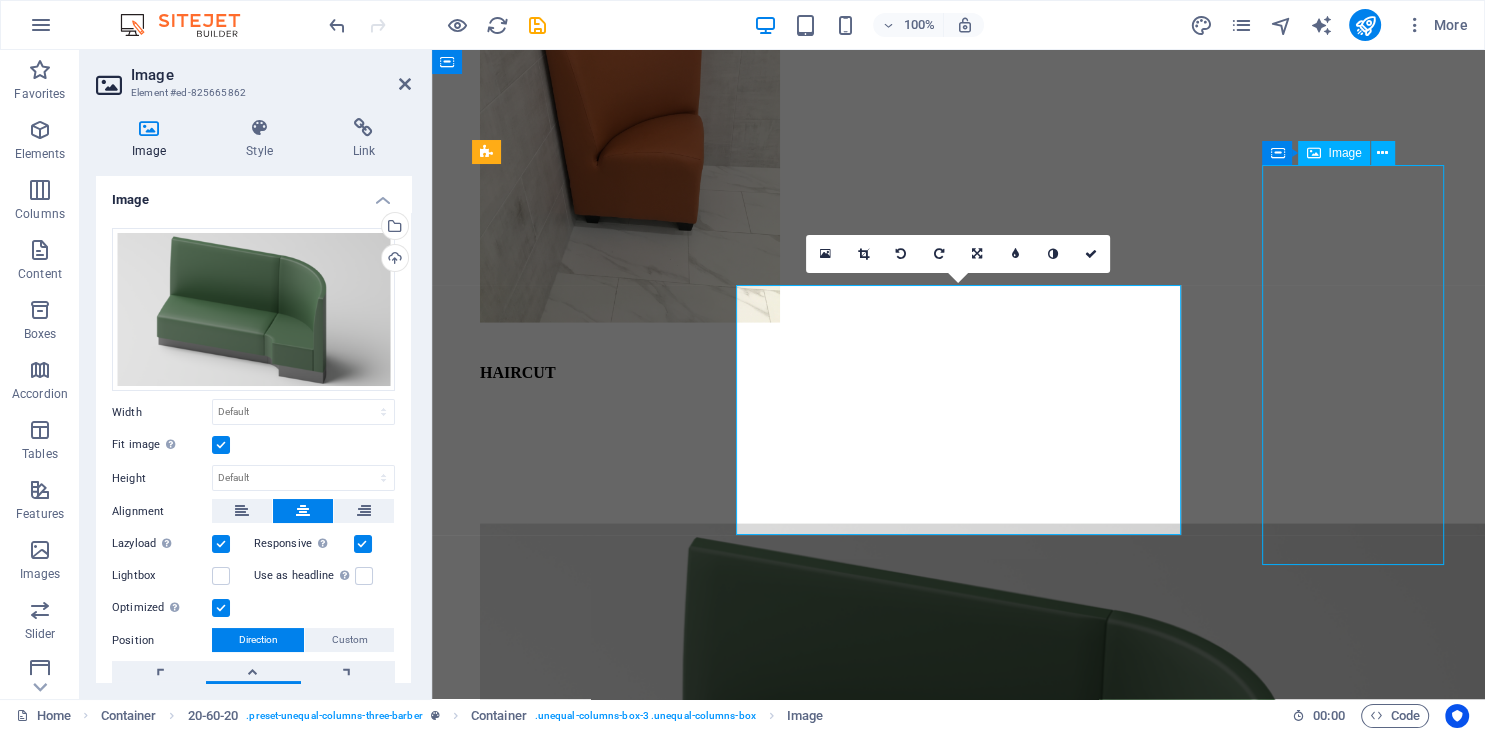 click at bounding box center (958, 1399) 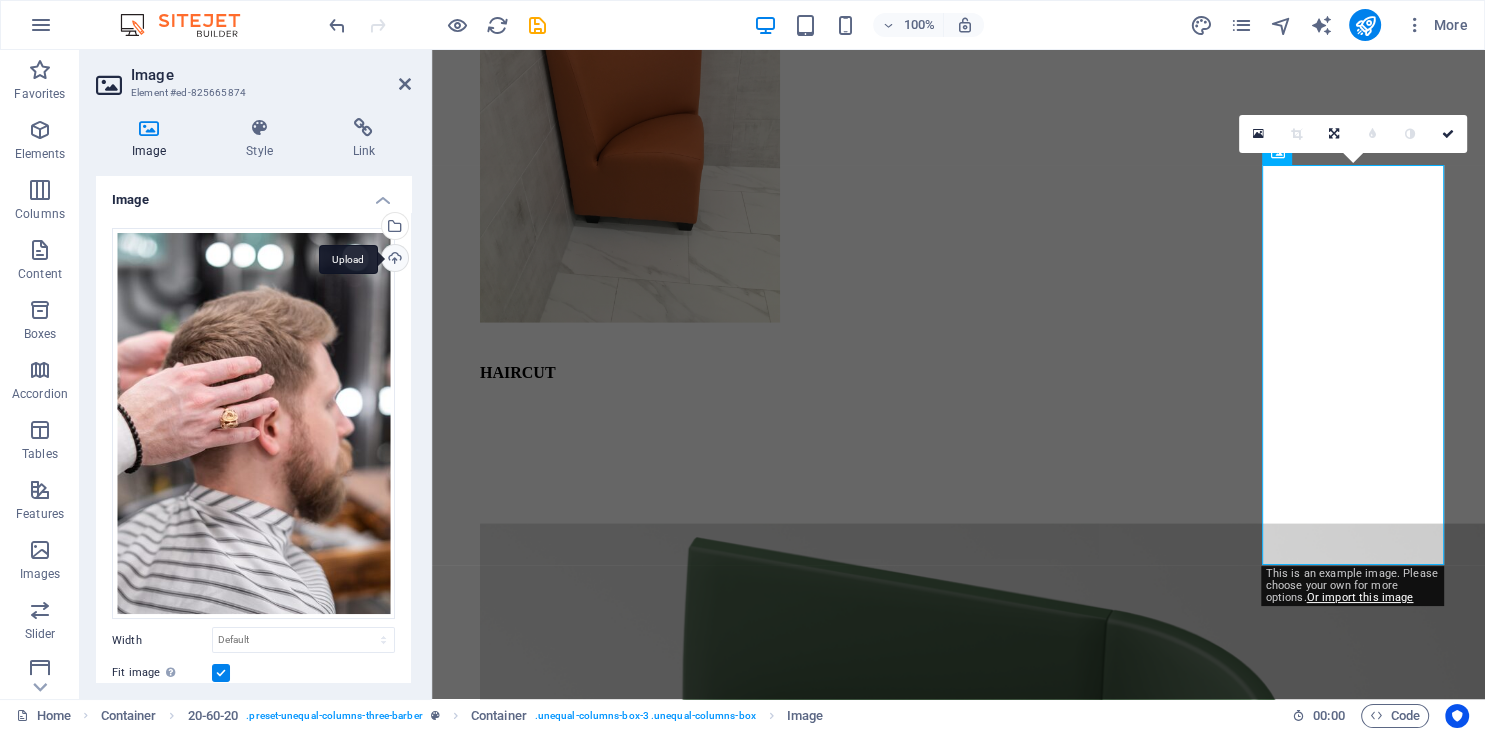 click on "Upload" at bounding box center [393, 260] 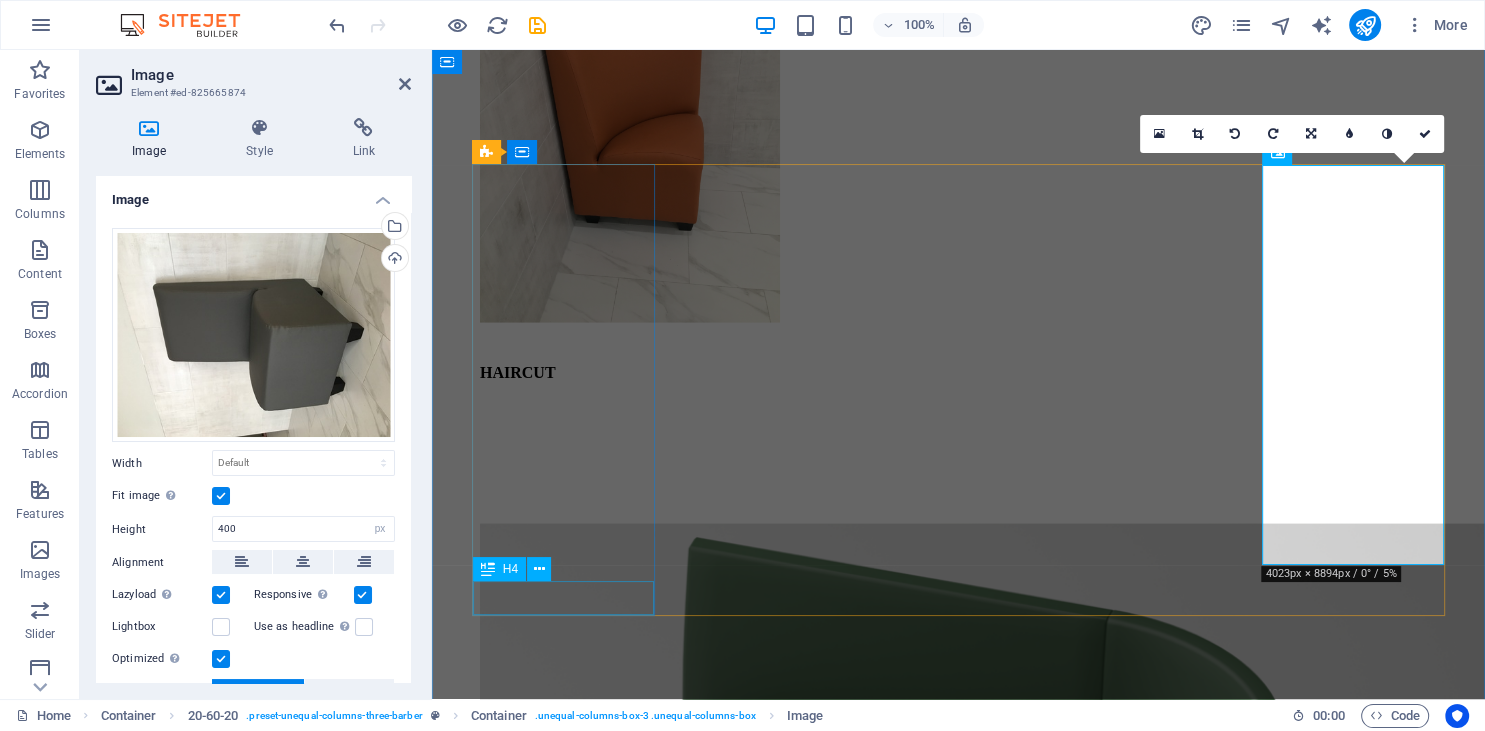 click on "HAIRCUT" at bounding box center (958, 373) 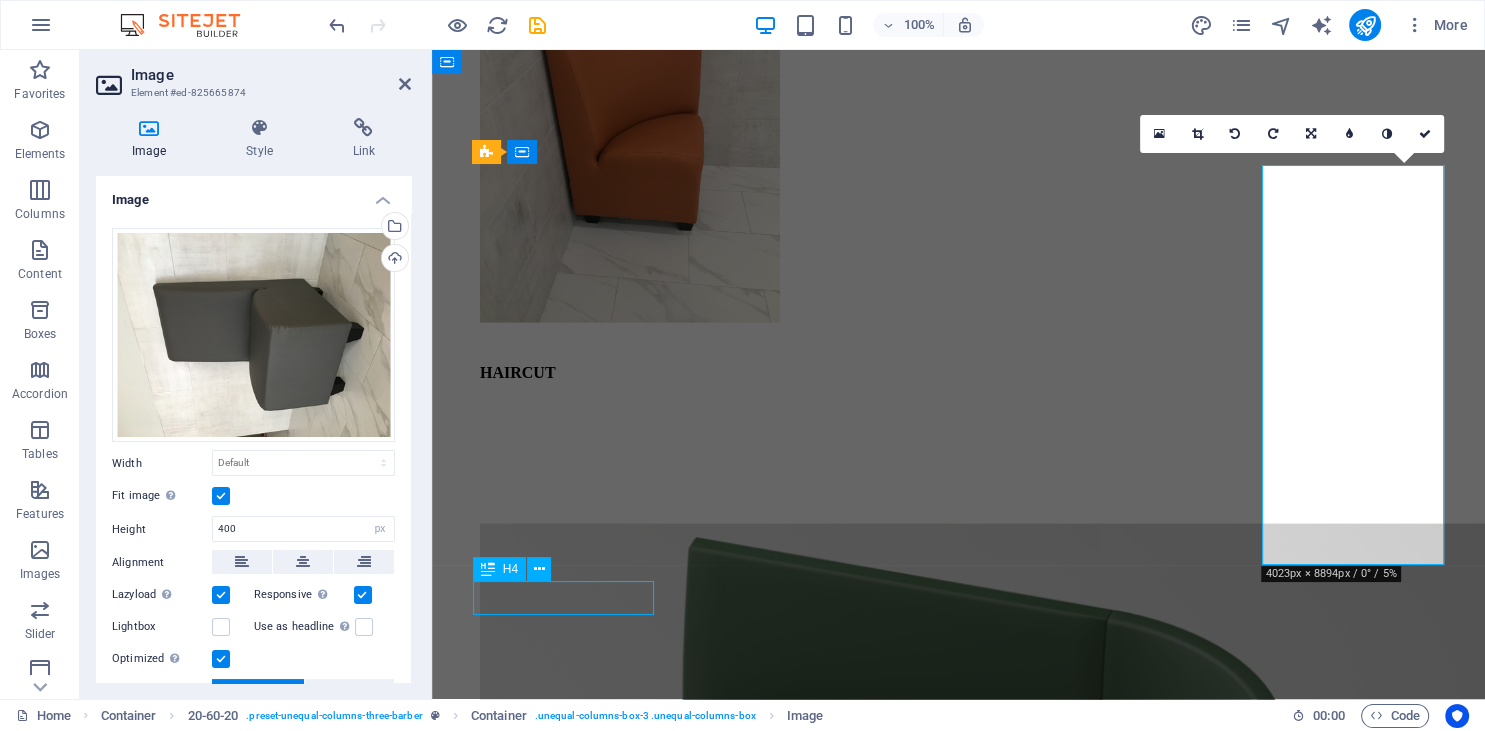 click on "HAIRCUT" at bounding box center [958, 373] 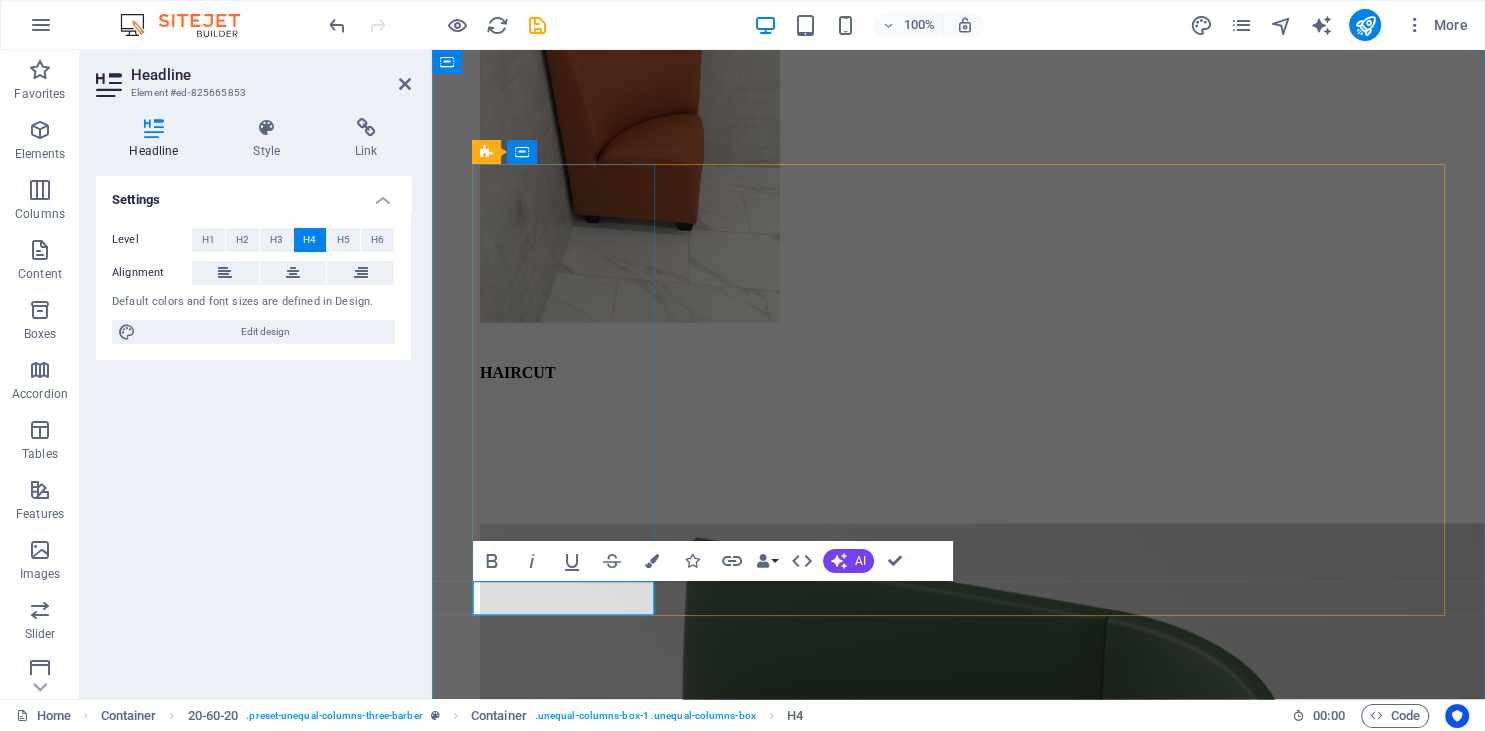type 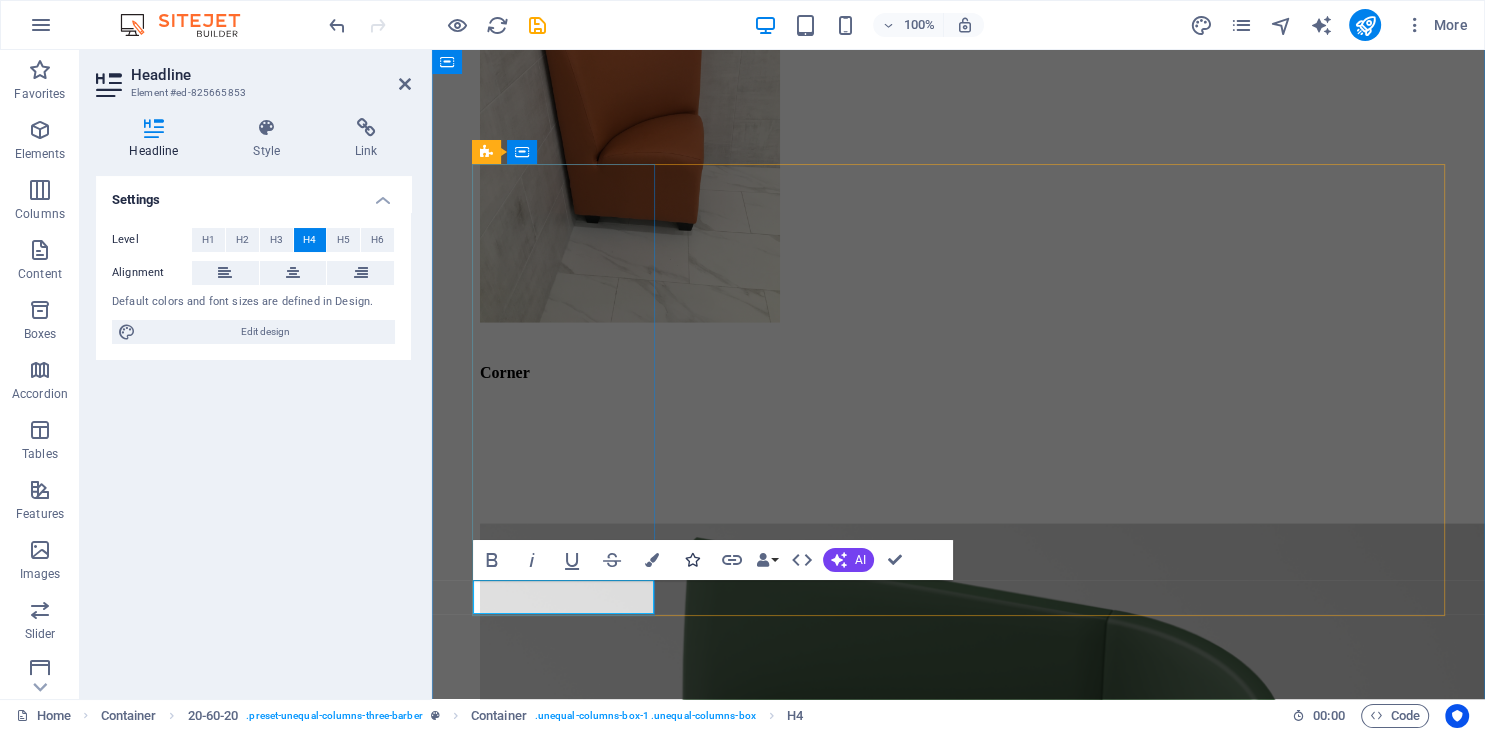 scroll, scrollTop: 0, scrollLeft: 0, axis: both 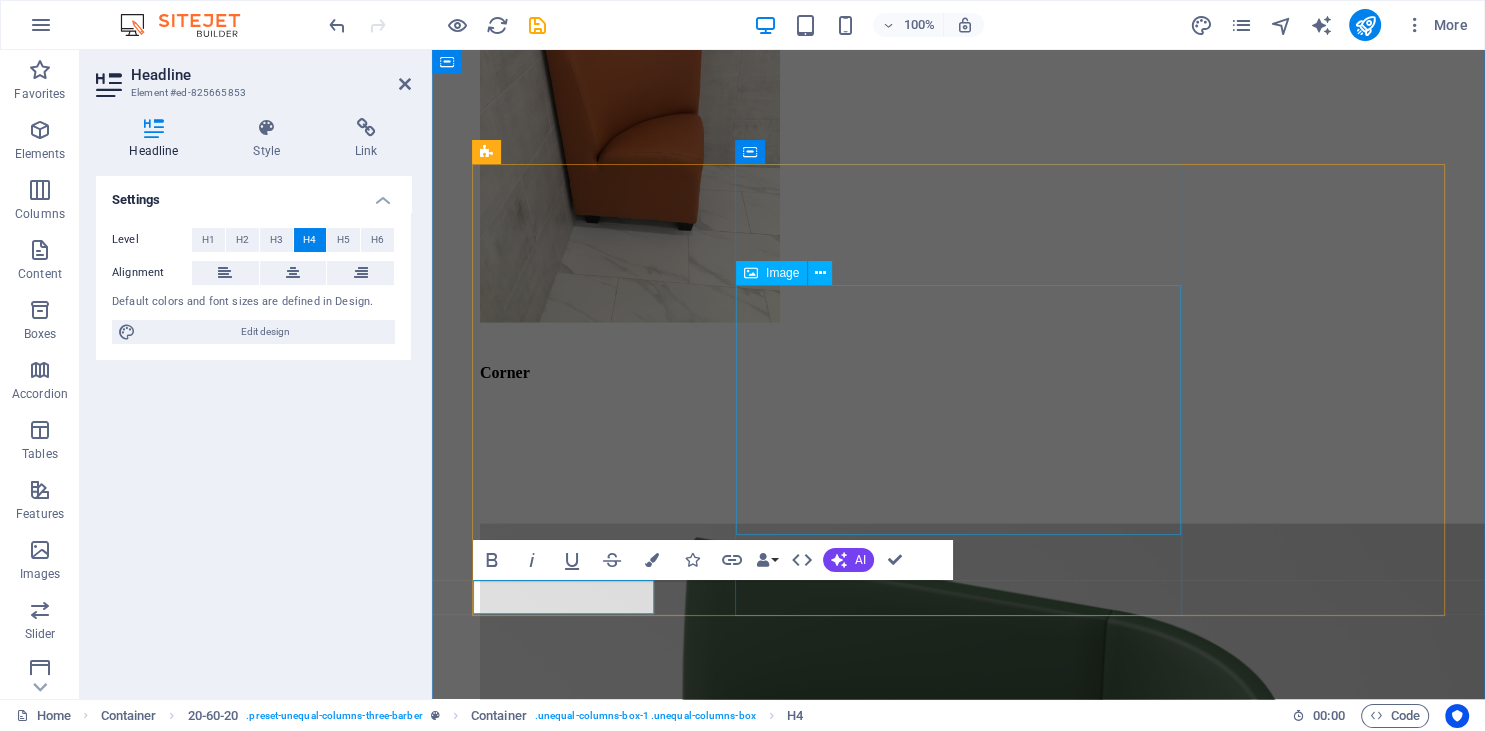 click at bounding box center (958, 822) 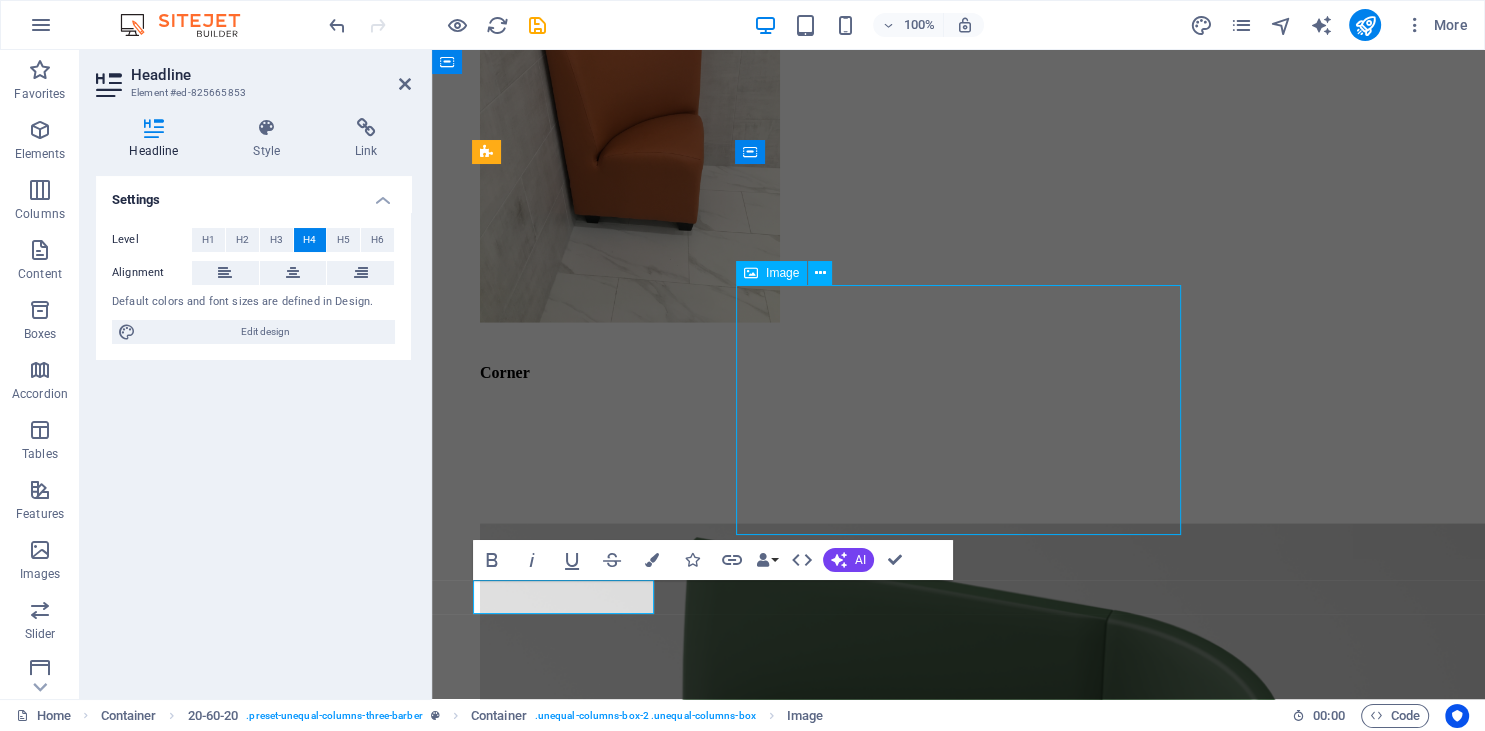 scroll, scrollTop: 3940, scrollLeft: 0, axis: vertical 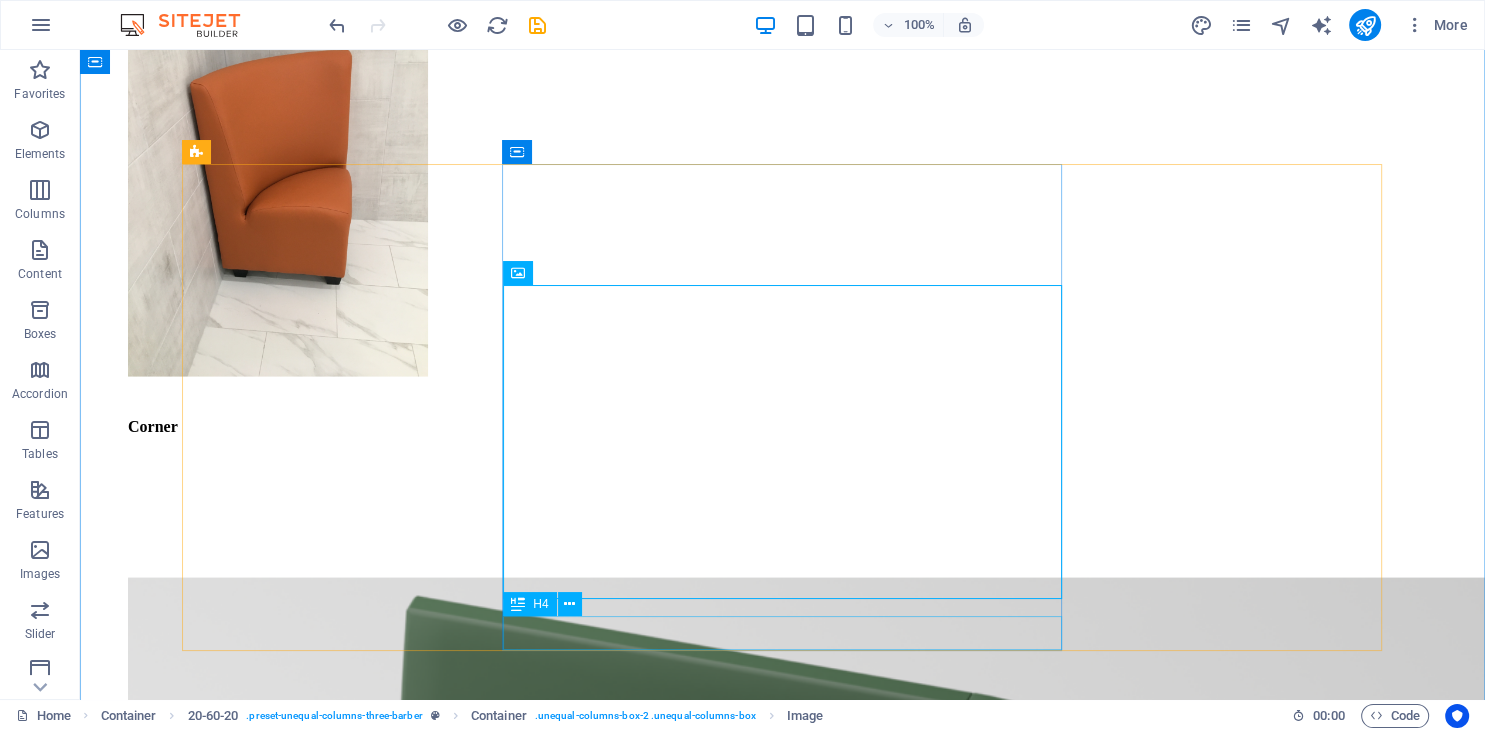 click on "BEARD GROOMING" at bounding box center (782, 1419) 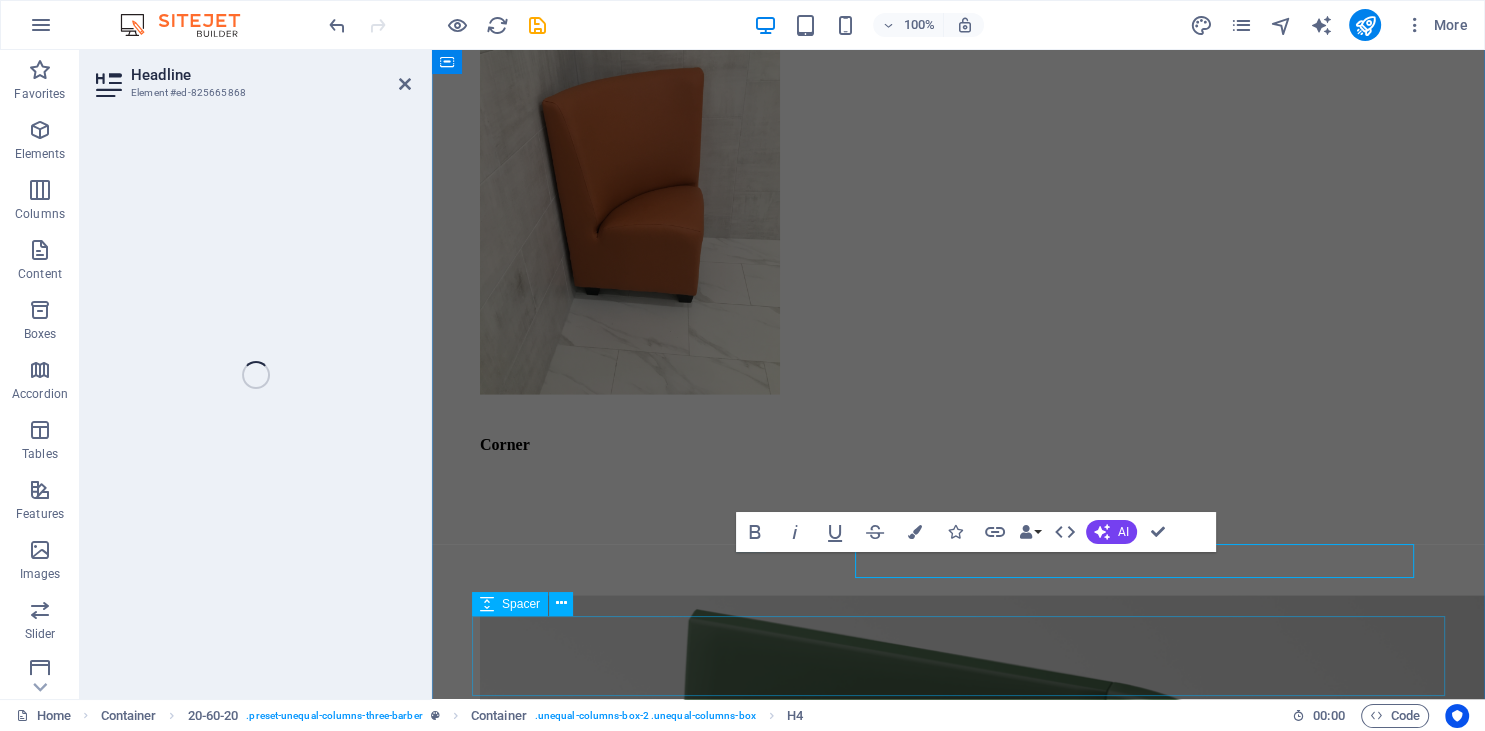 scroll, scrollTop: 4012, scrollLeft: 0, axis: vertical 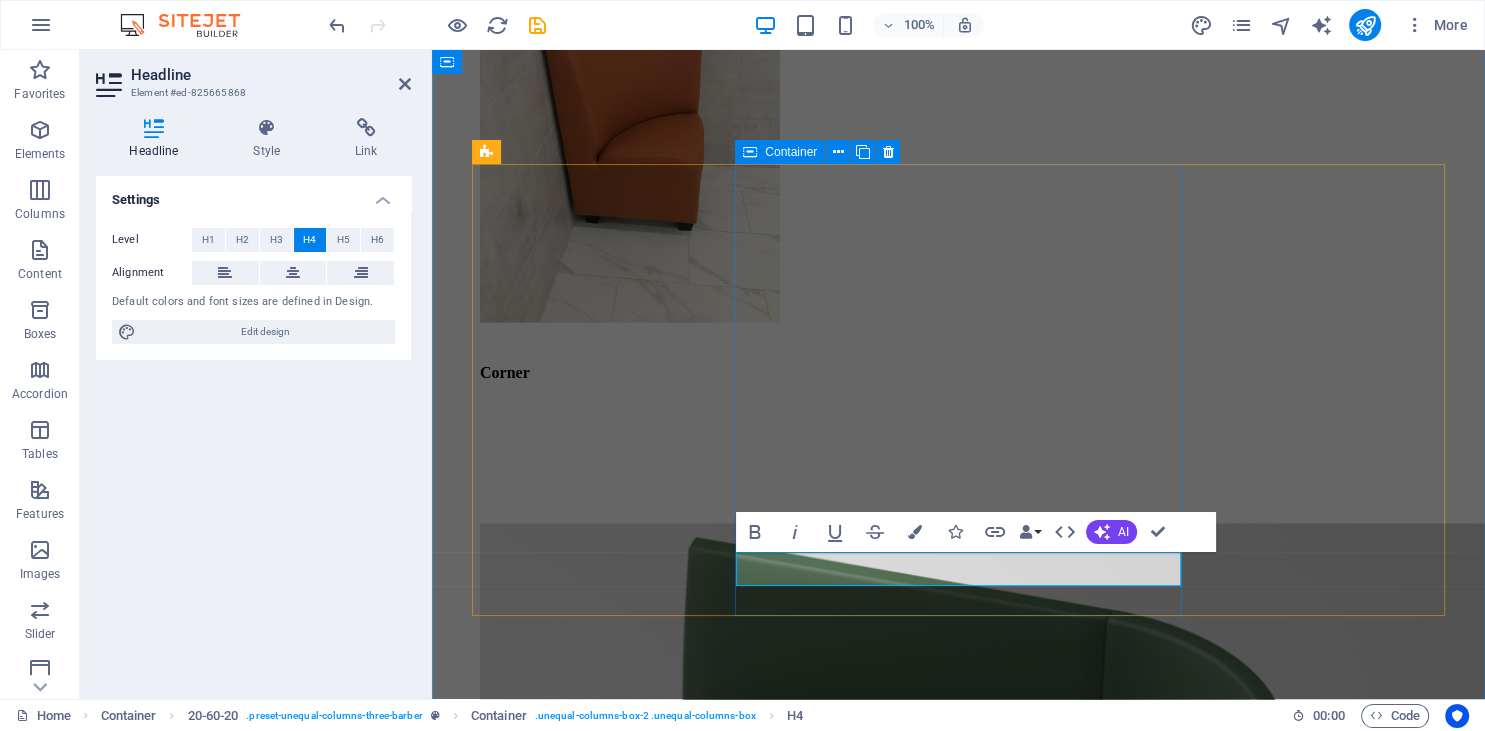 type 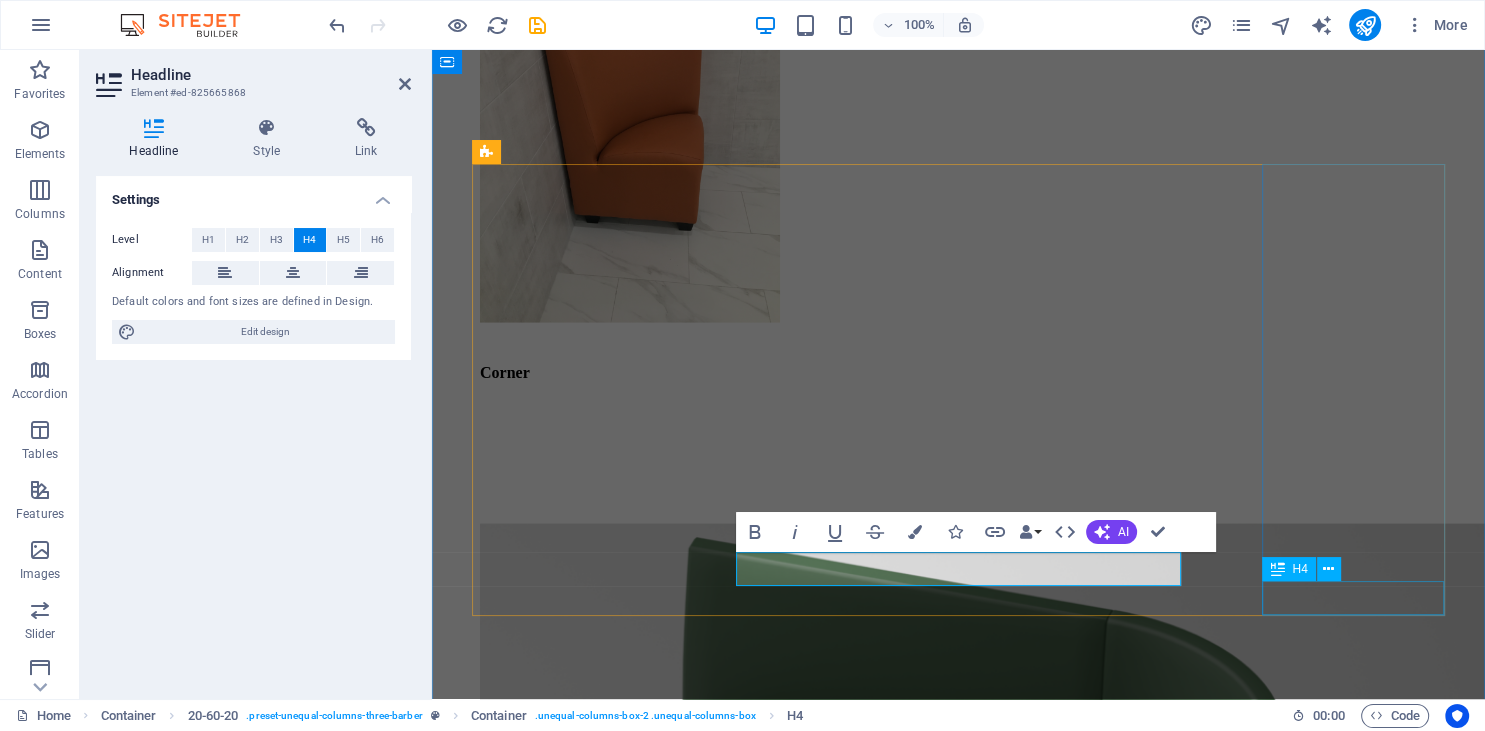 click on "WELLNESS" at bounding box center [958, 1648] 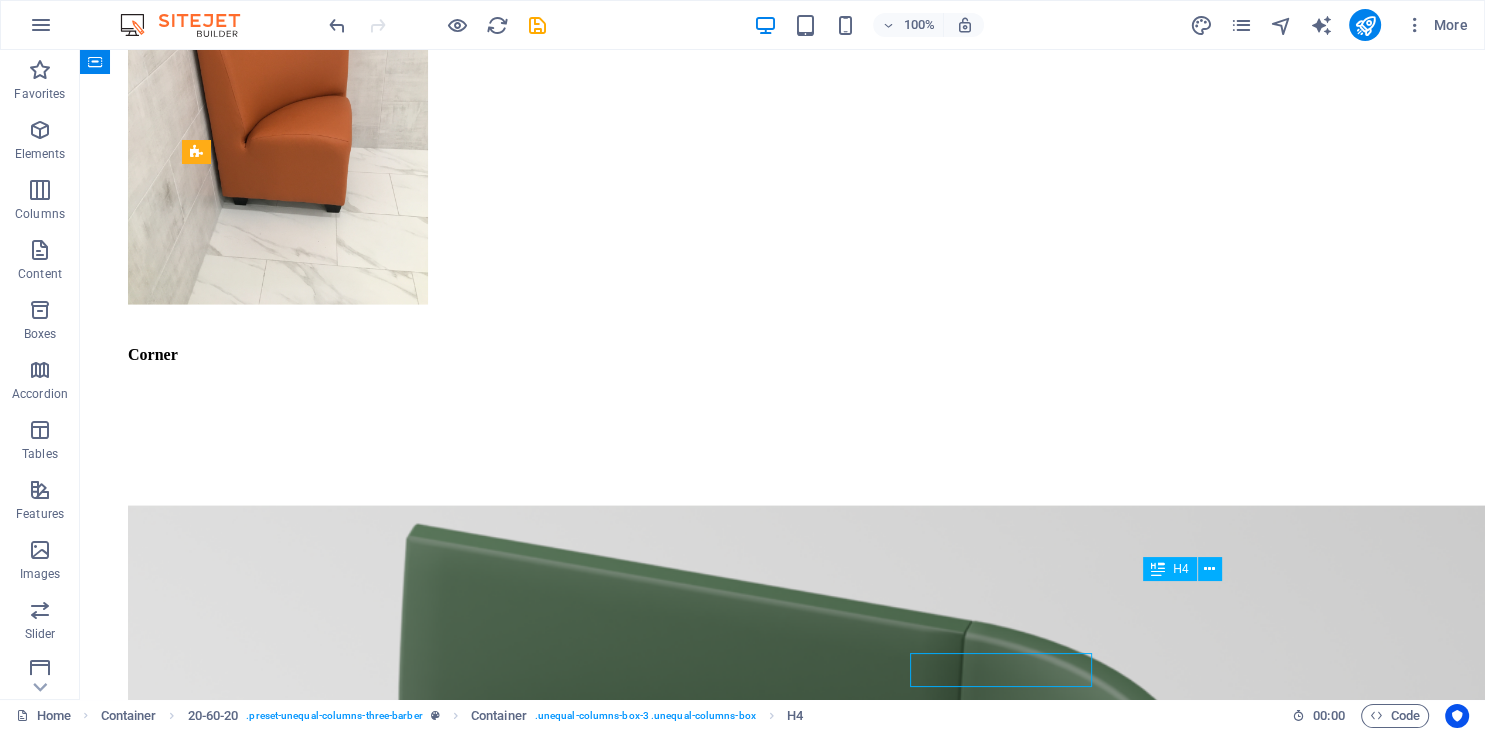 scroll, scrollTop: 3940, scrollLeft: 0, axis: vertical 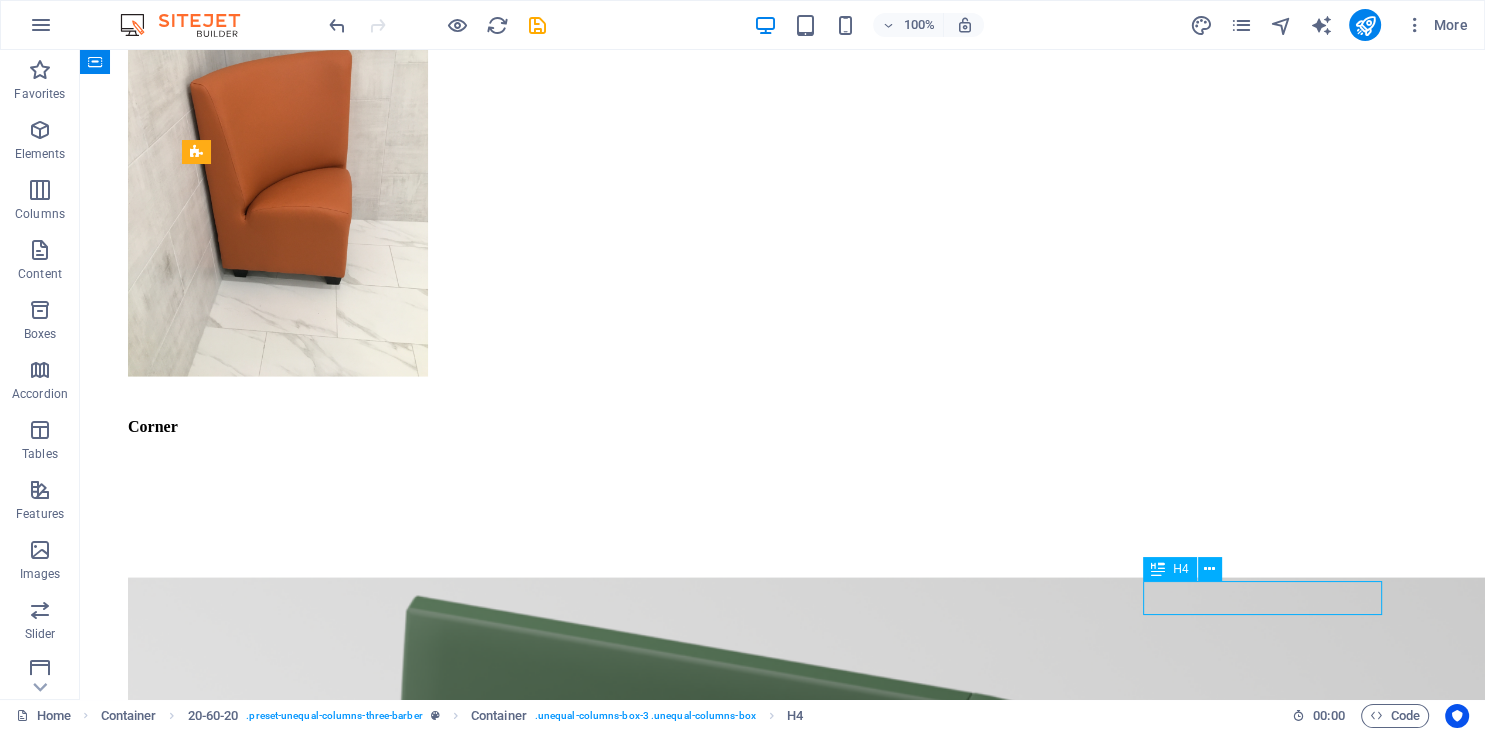 click on "WELLNESS" at bounding box center [782, 1900] 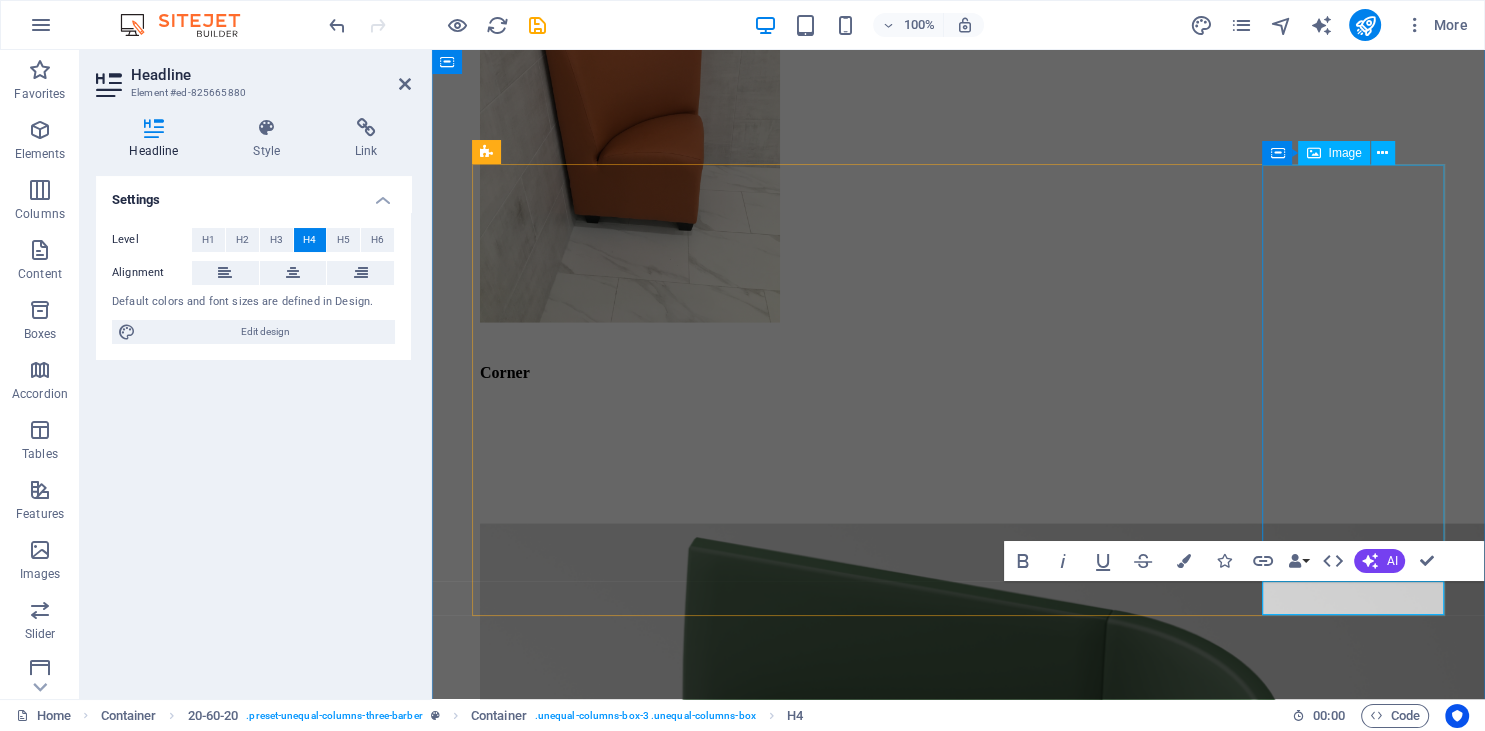 type 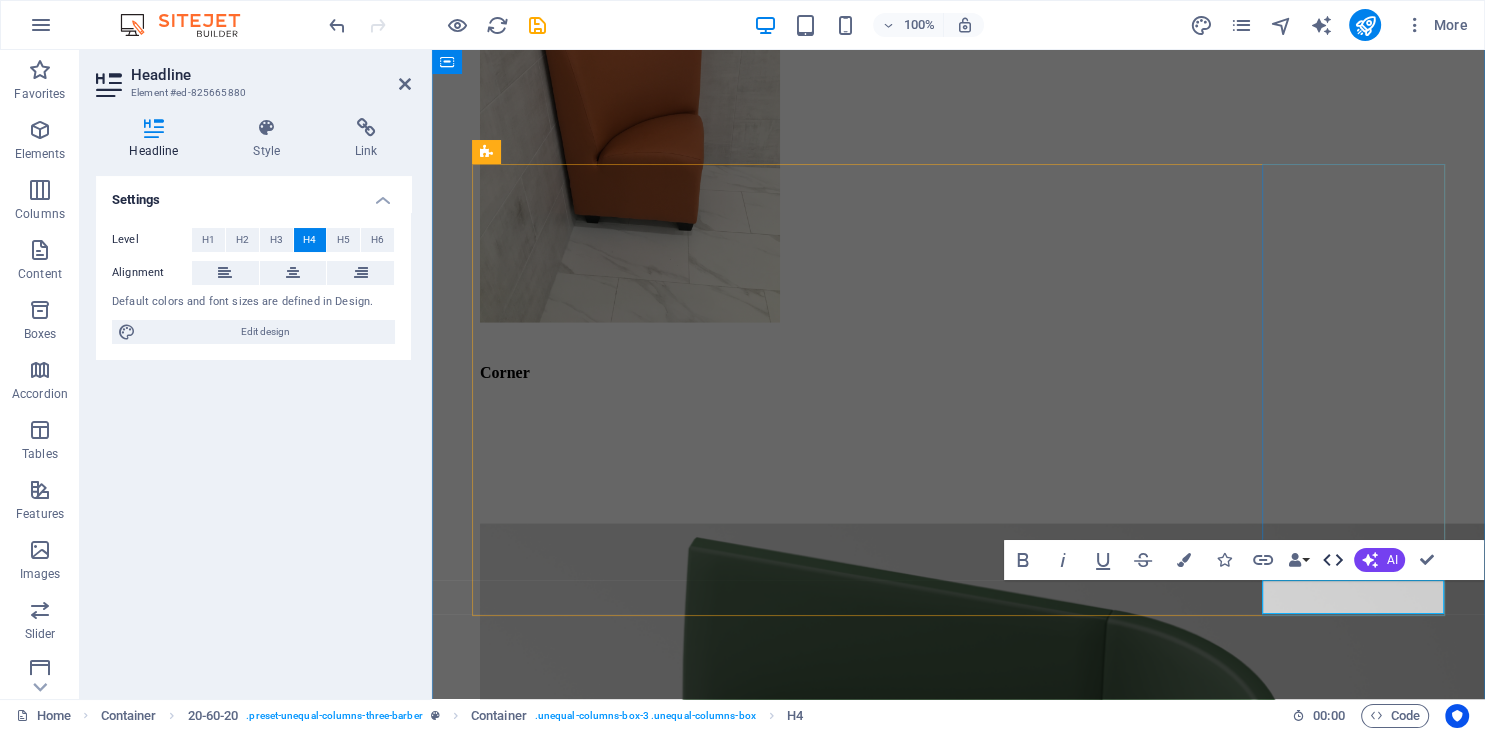 scroll, scrollTop: 0, scrollLeft: 0, axis: both 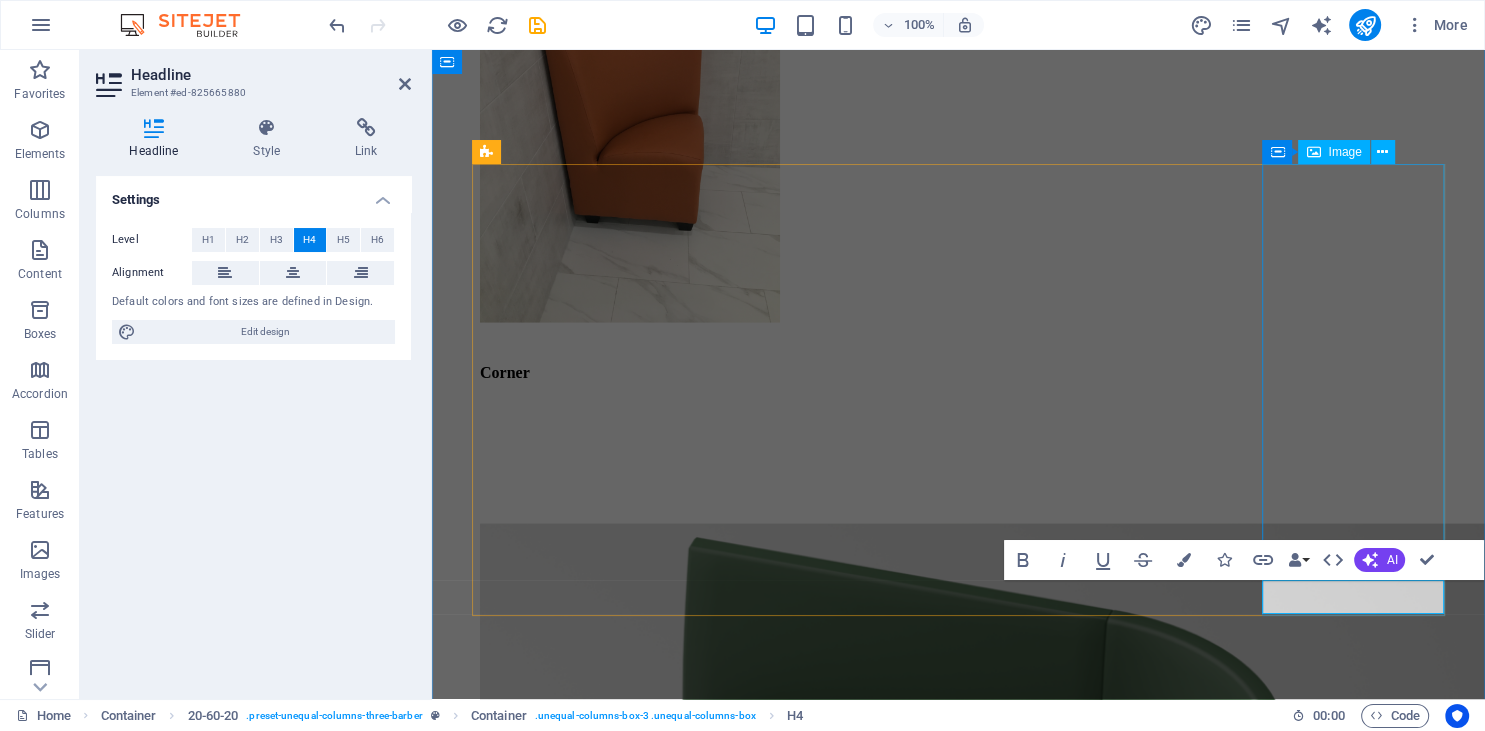 click at bounding box center (958, 1399) 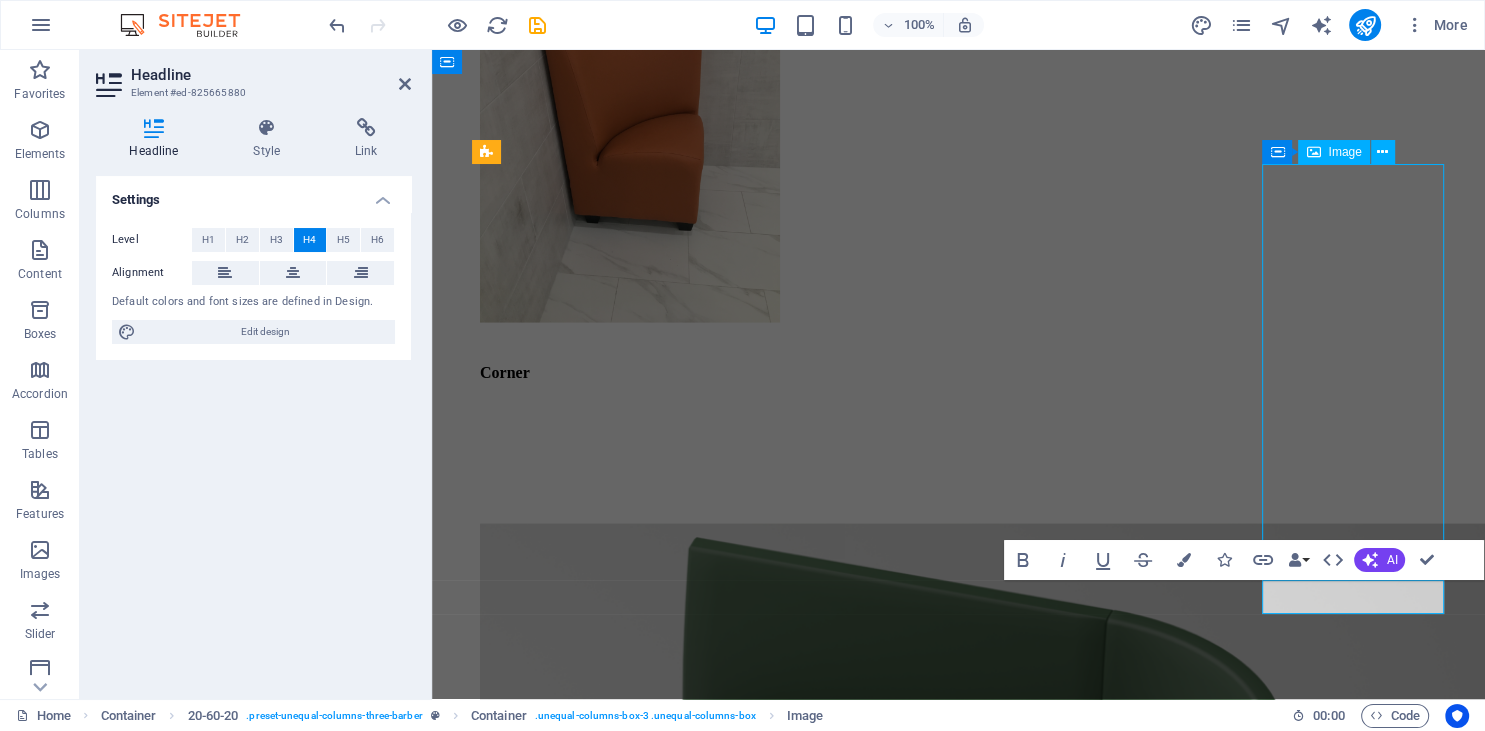 click at bounding box center [958, 1399] 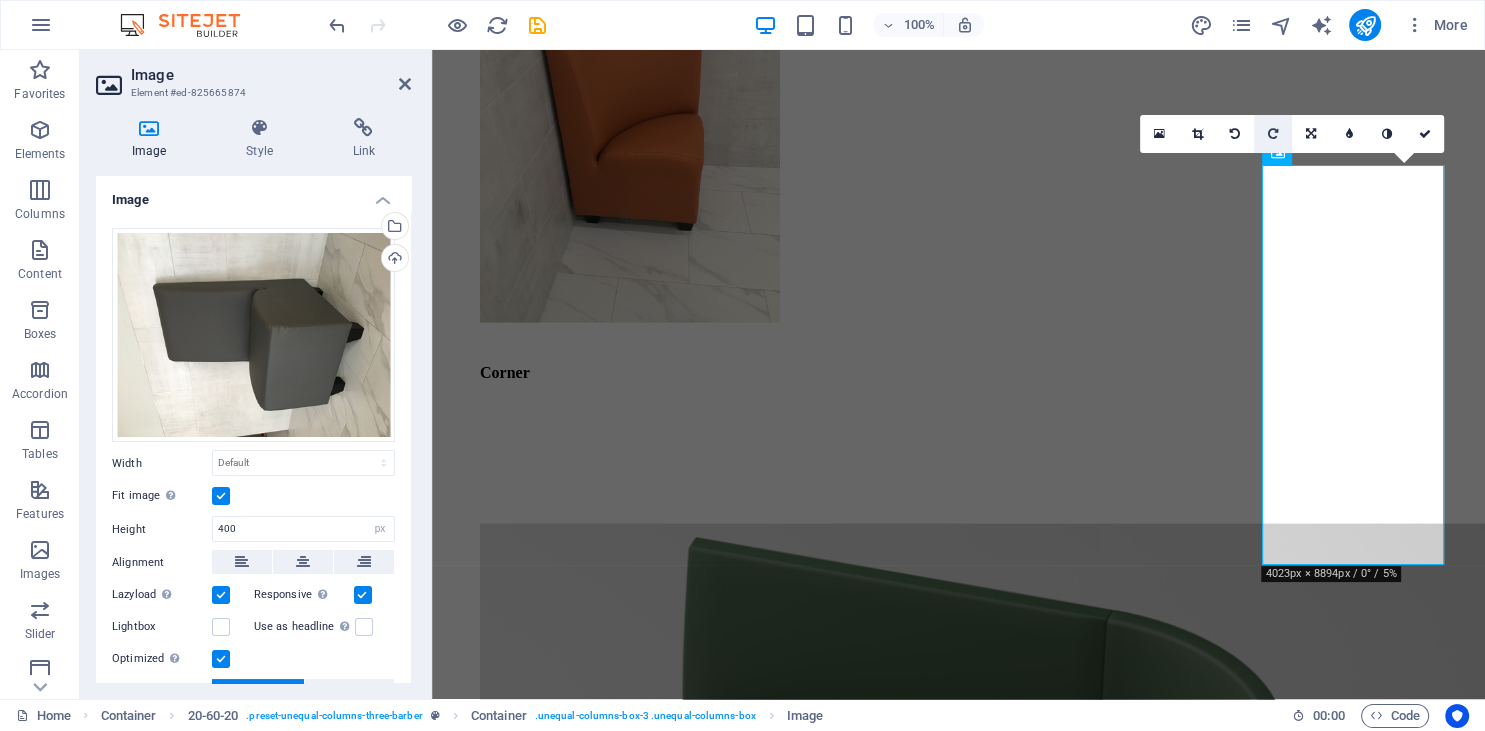 click at bounding box center [1273, 134] 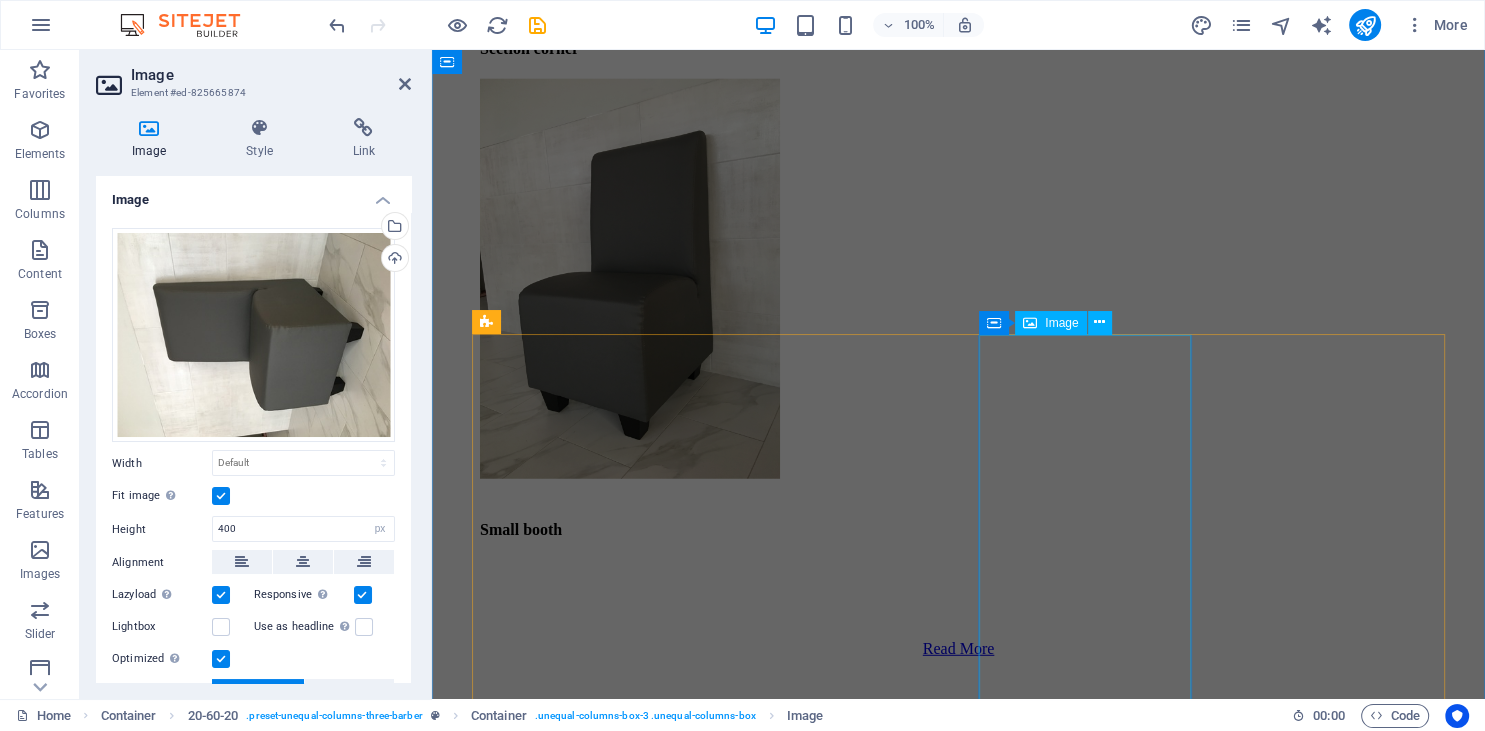 scroll, scrollTop: 5280, scrollLeft: 0, axis: vertical 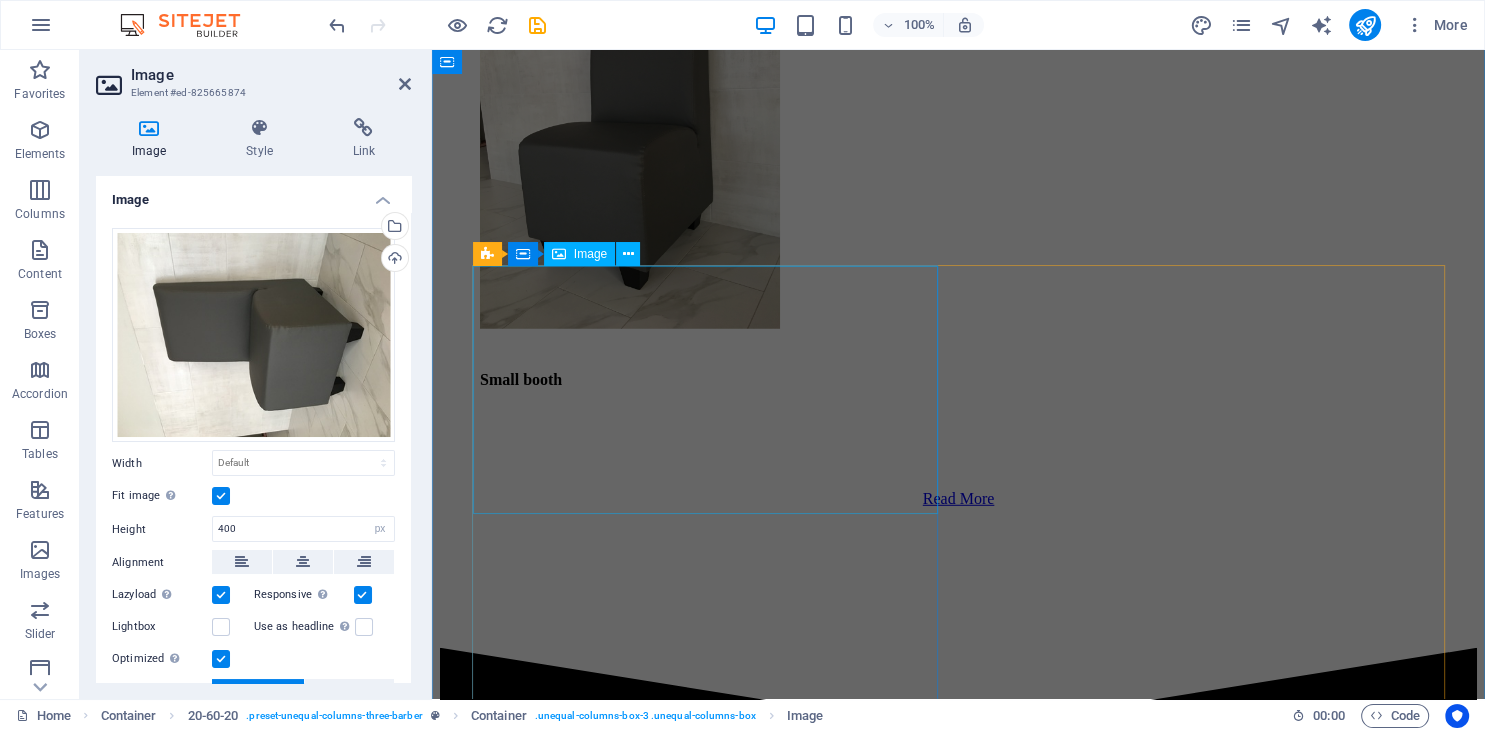 click at bounding box center [958, 1499] 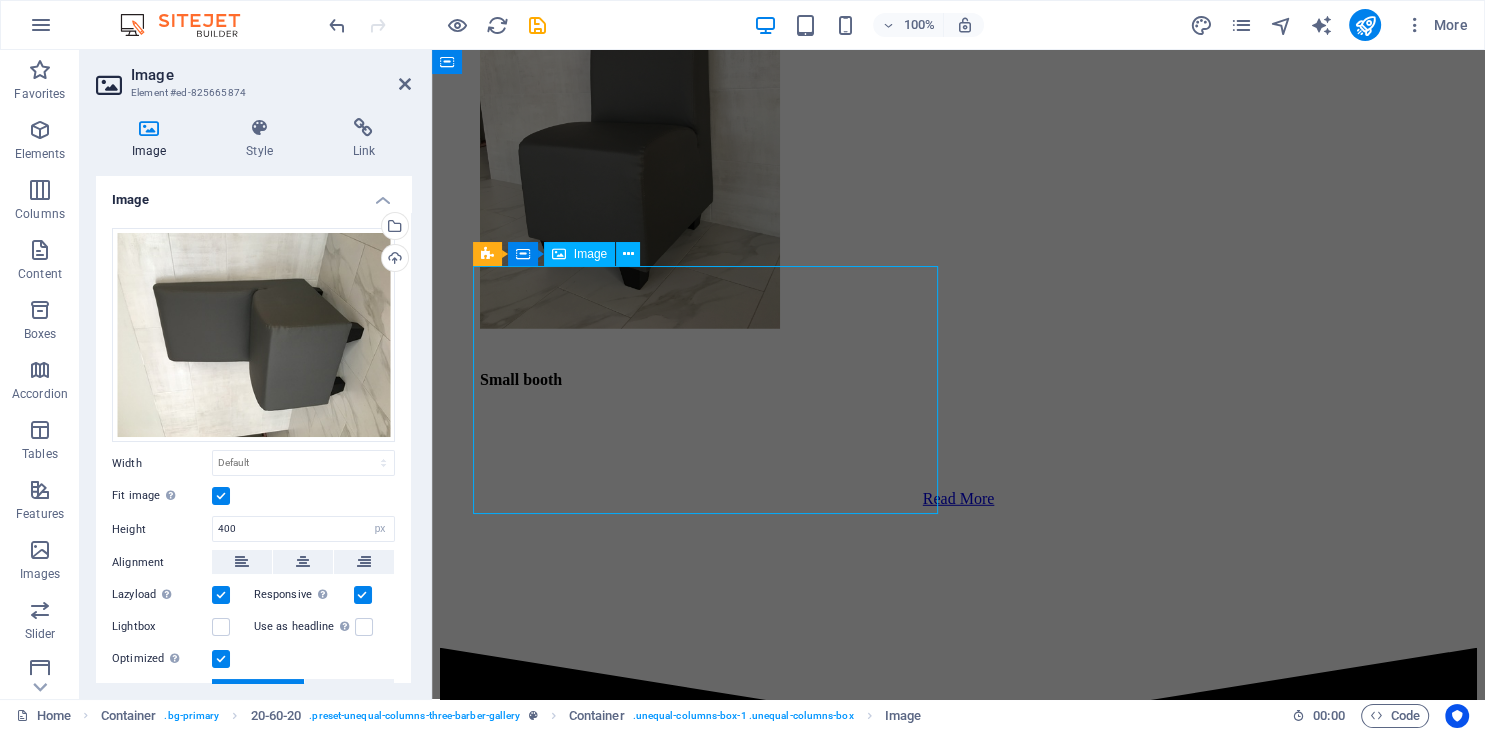 click at bounding box center (958, 1499) 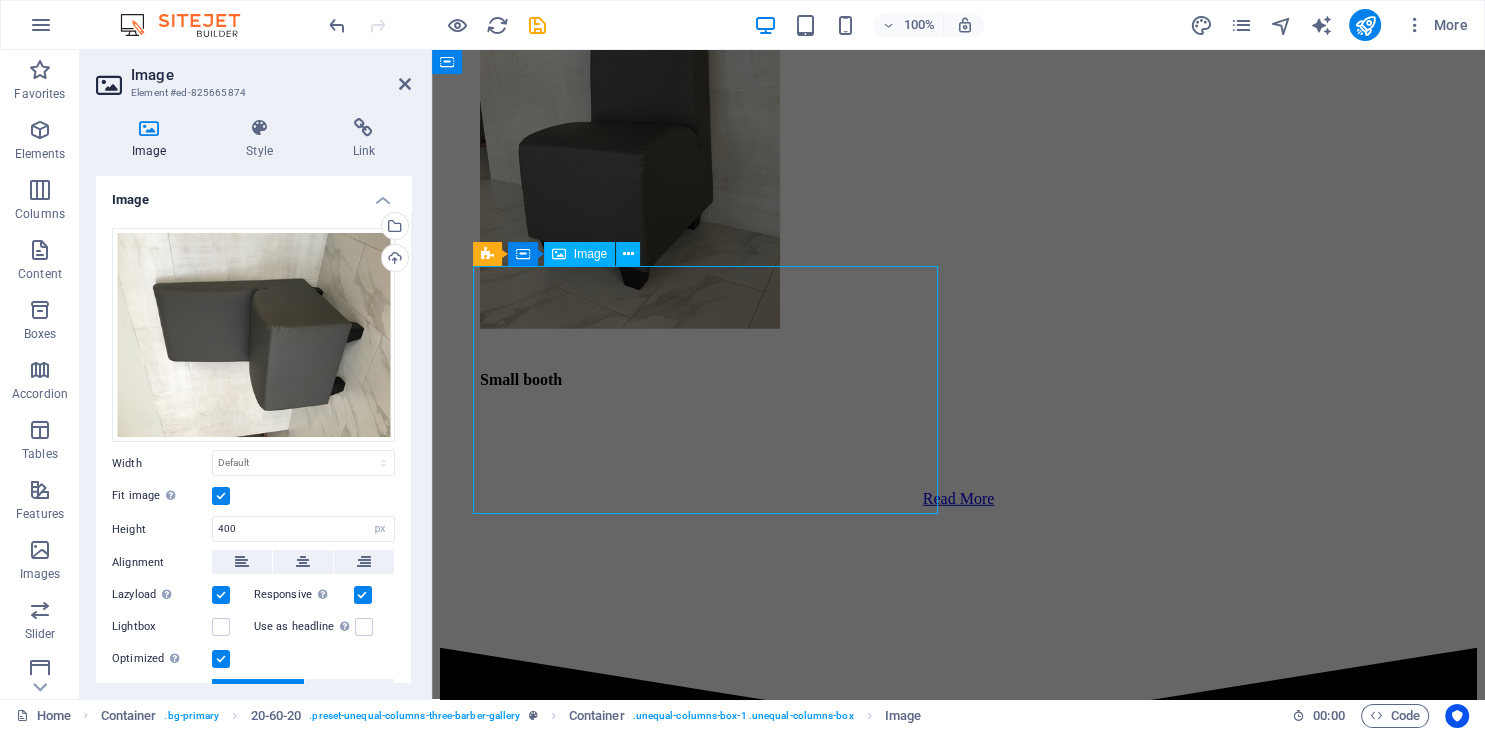 select on "vw" 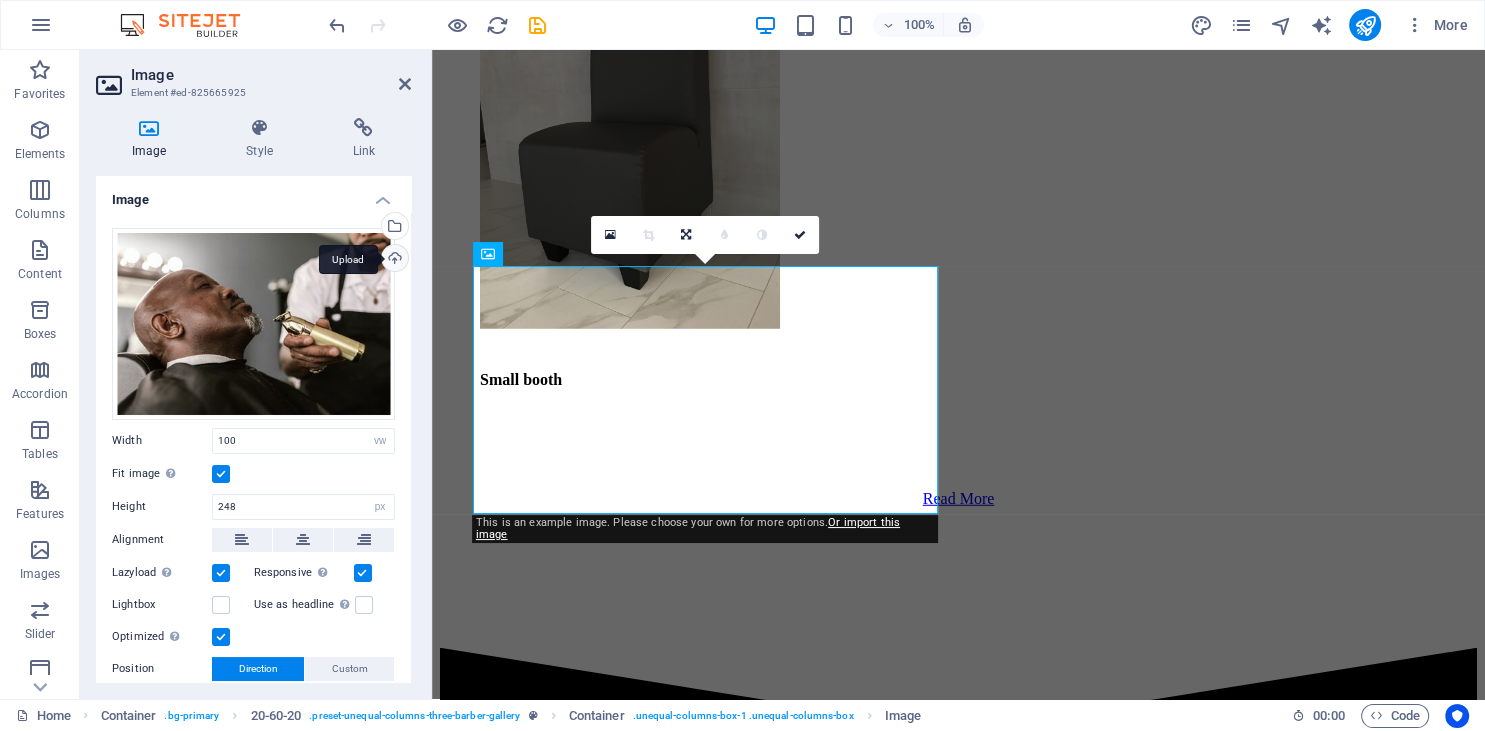 click on "Upload" at bounding box center [393, 260] 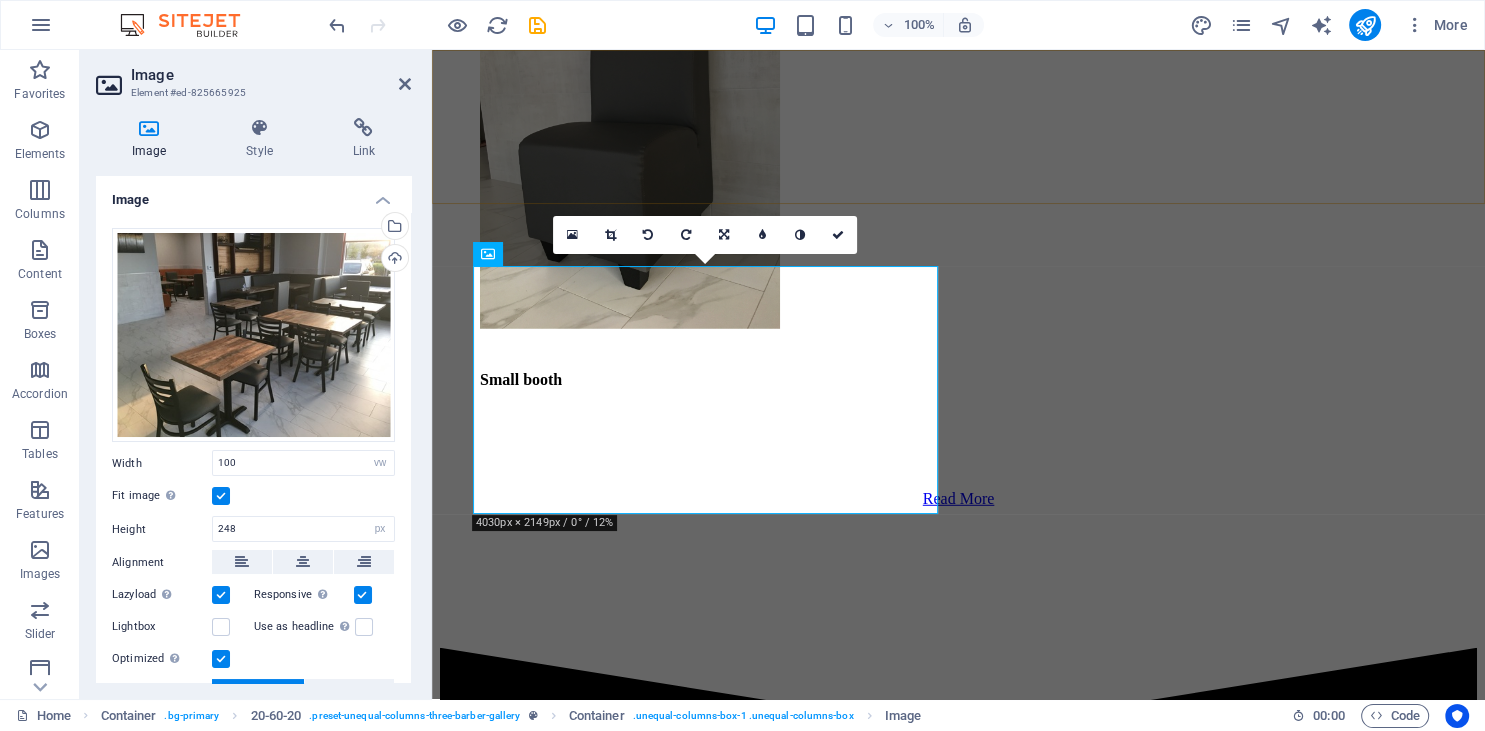 click on "Home About Us Services Gallery Testimonials Contact Us" at bounding box center [958, -4286] 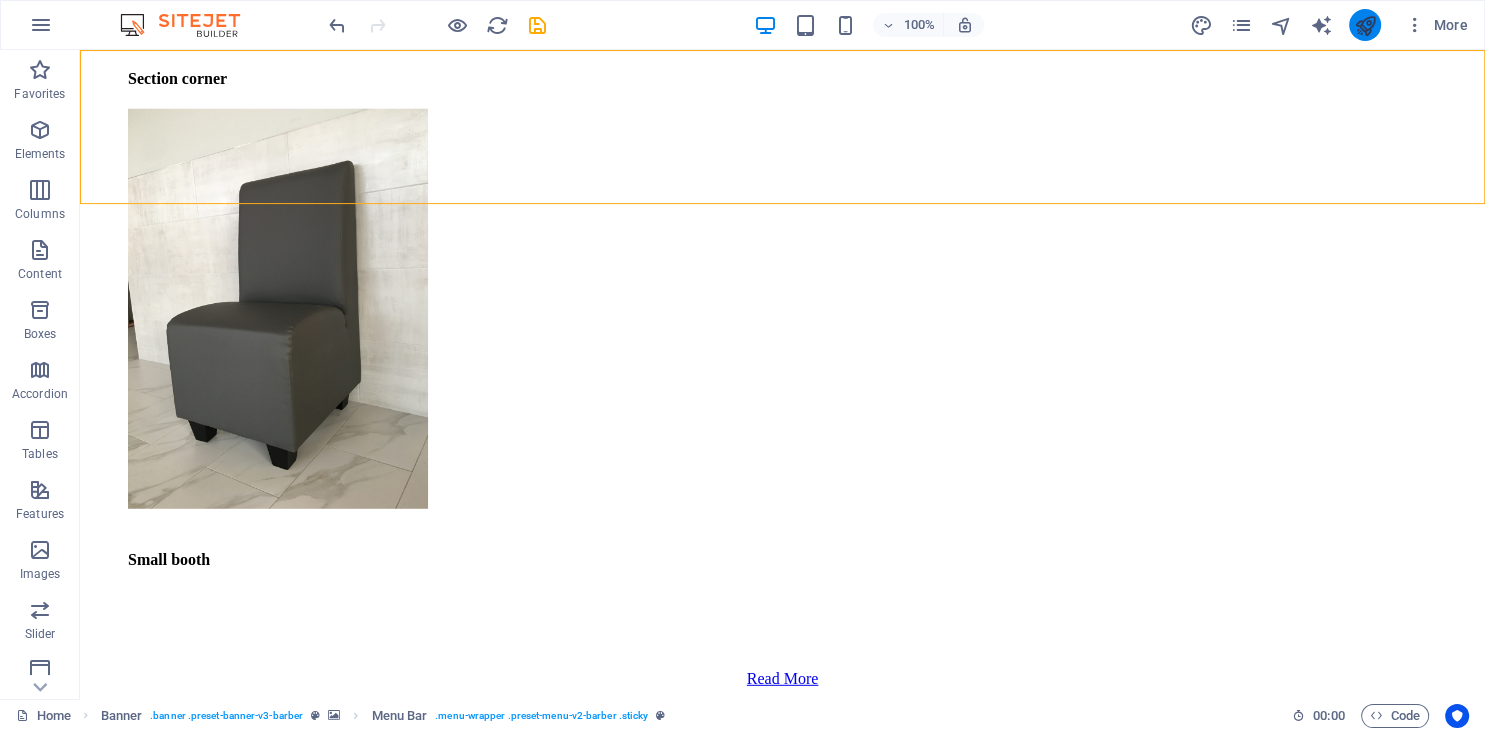 scroll, scrollTop: 5243, scrollLeft: 0, axis: vertical 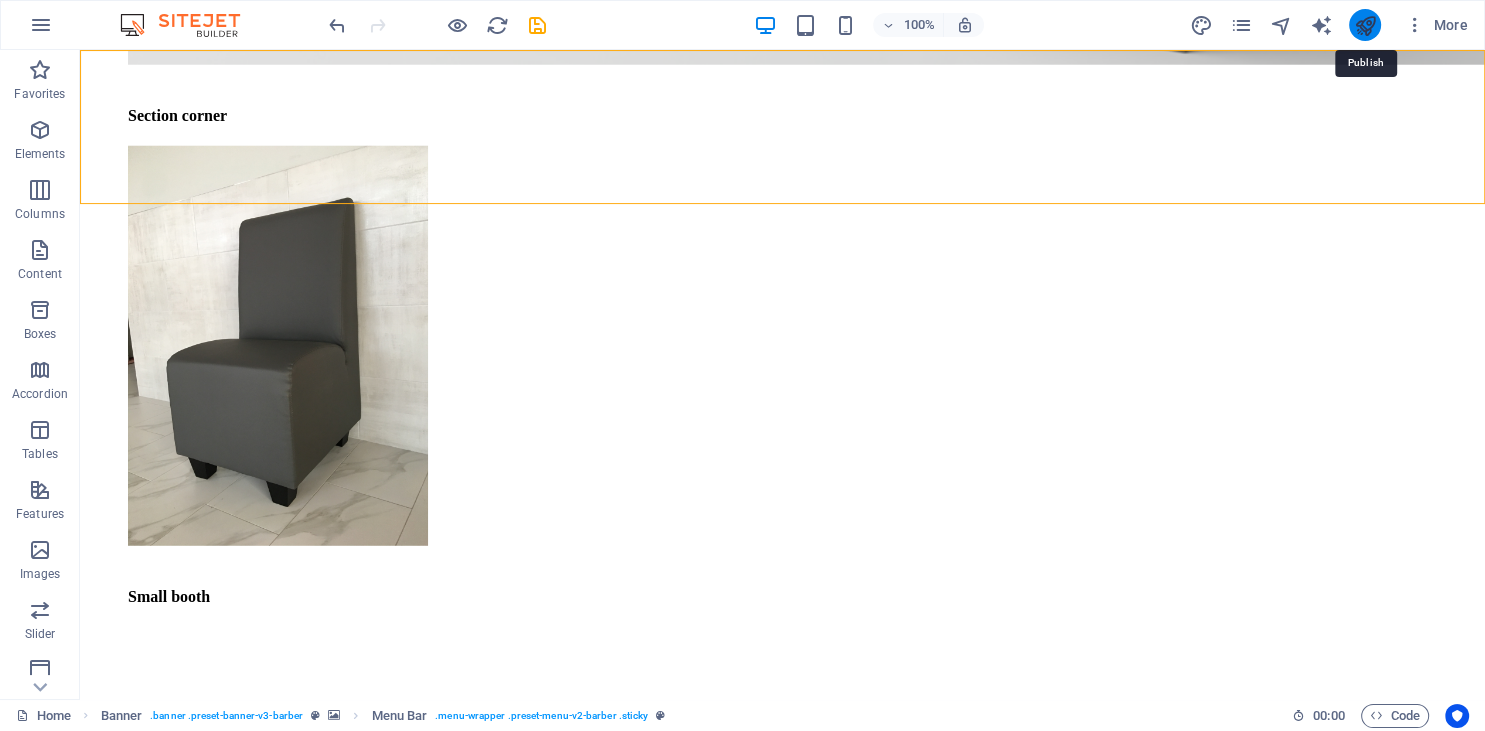 click at bounding box center [1364, 25] 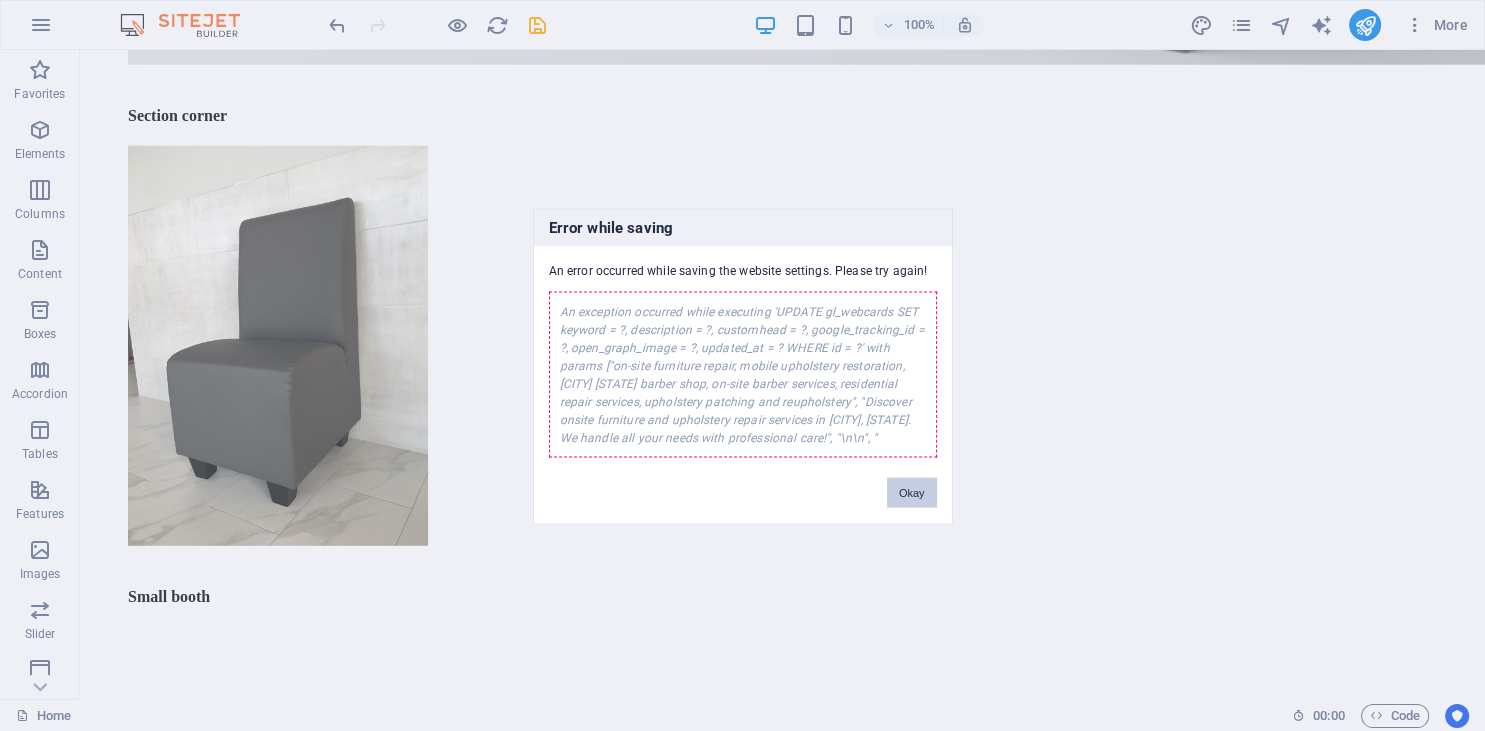 drag, startPoint x: 906, startPoint y: 489, endPoint x: 801, endPoint y: 361, distance: 165.55664 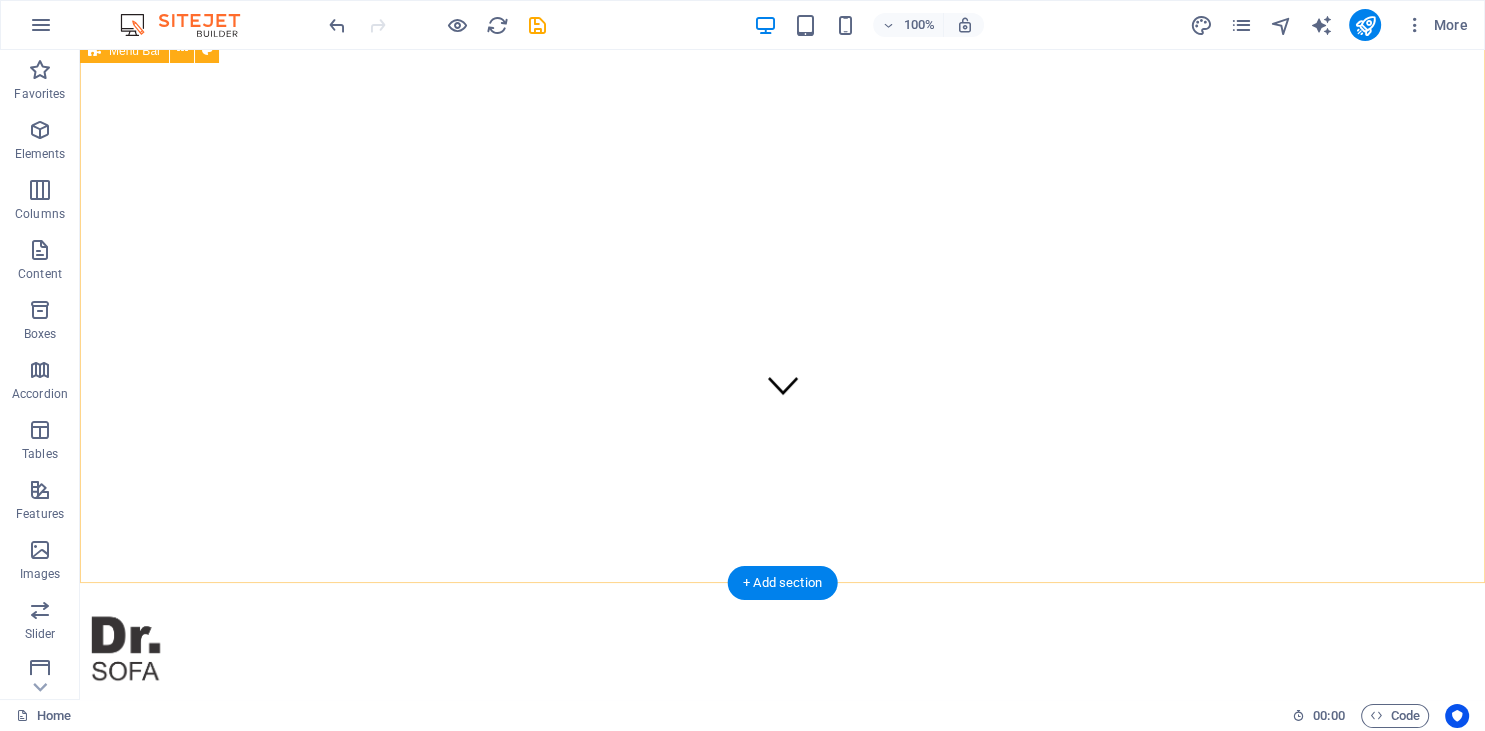 scroll, scrollTop: 0, scrollLeft: 0, axis: both 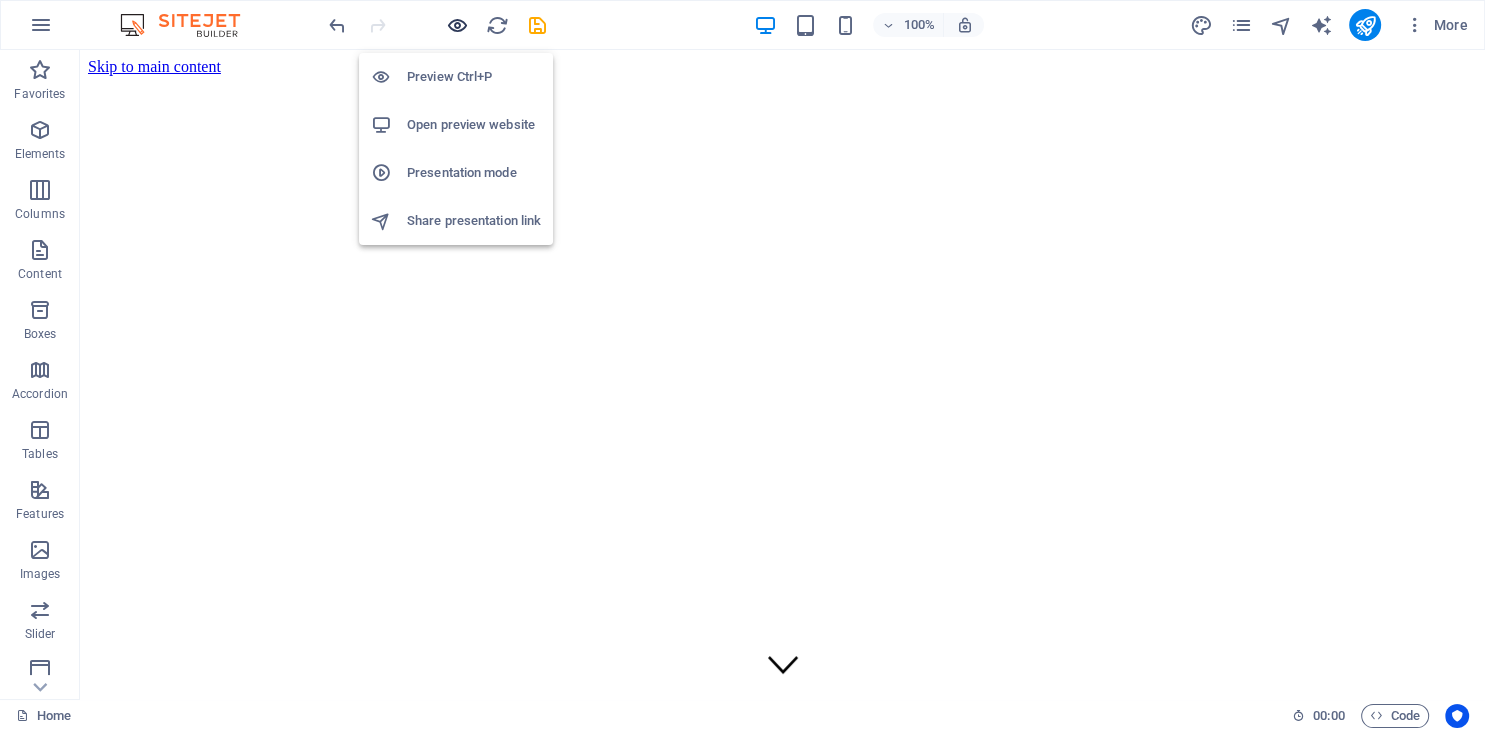 click at bounding box center (457, 25) 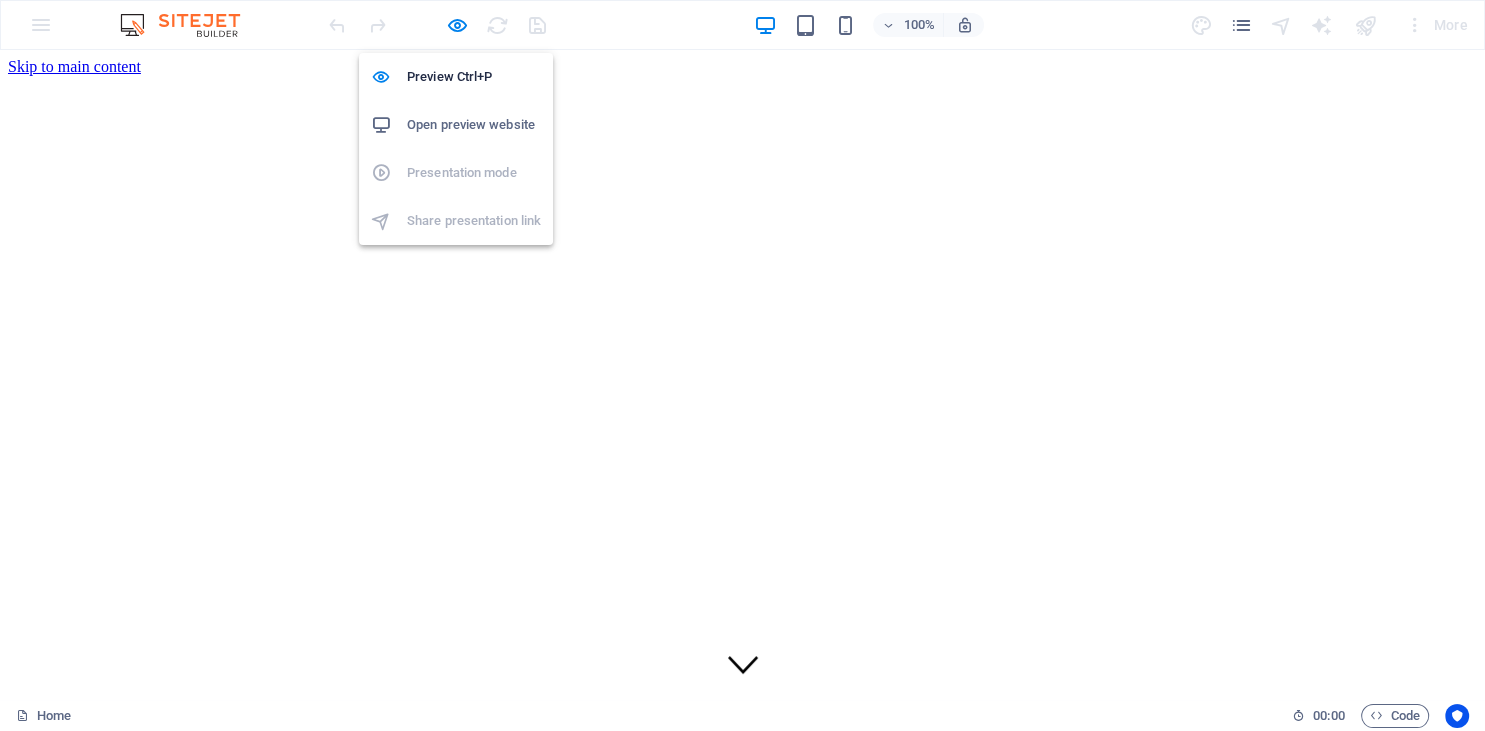 click on "Open preview website" at bounding box center (474, 125) 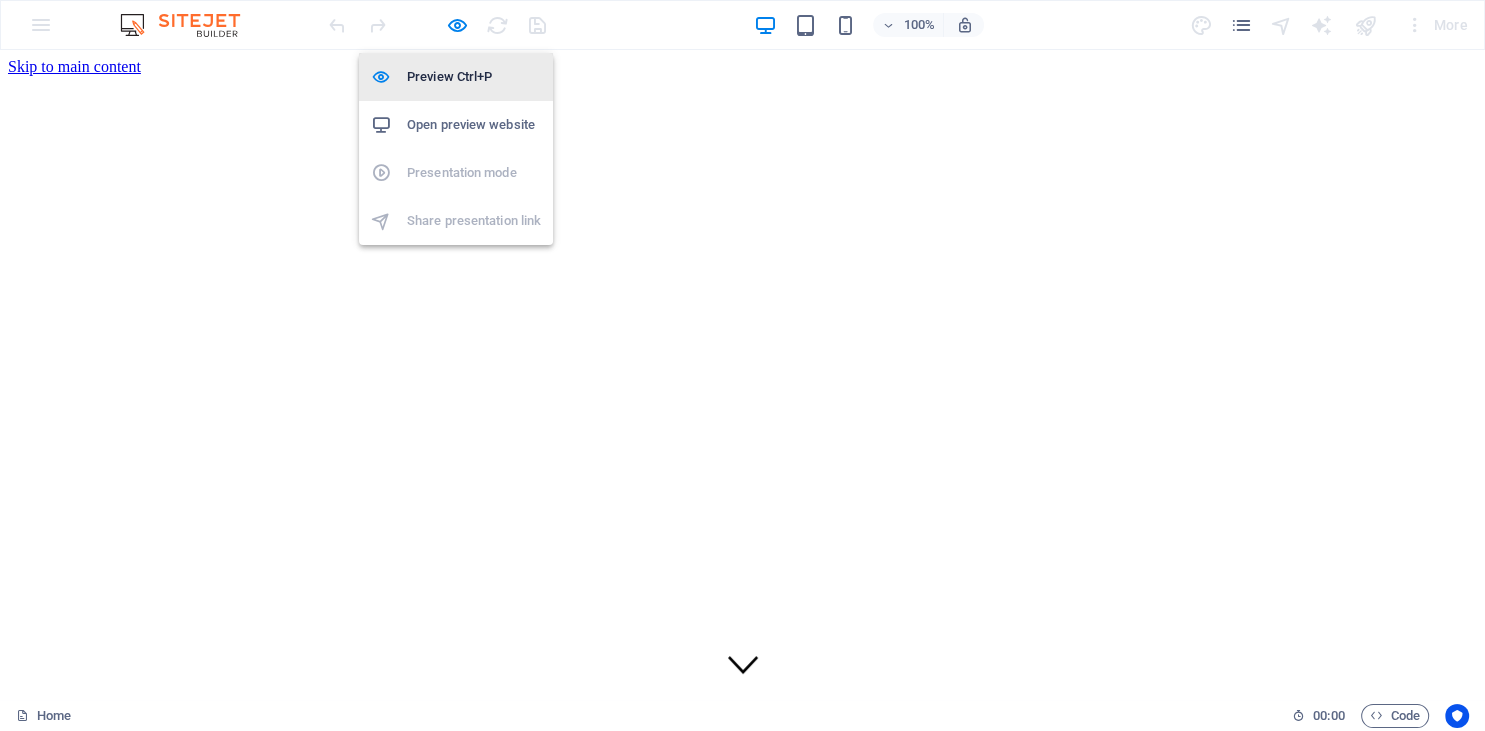 click on "Preview Ctrl+P" at bounding box center [474, 77] 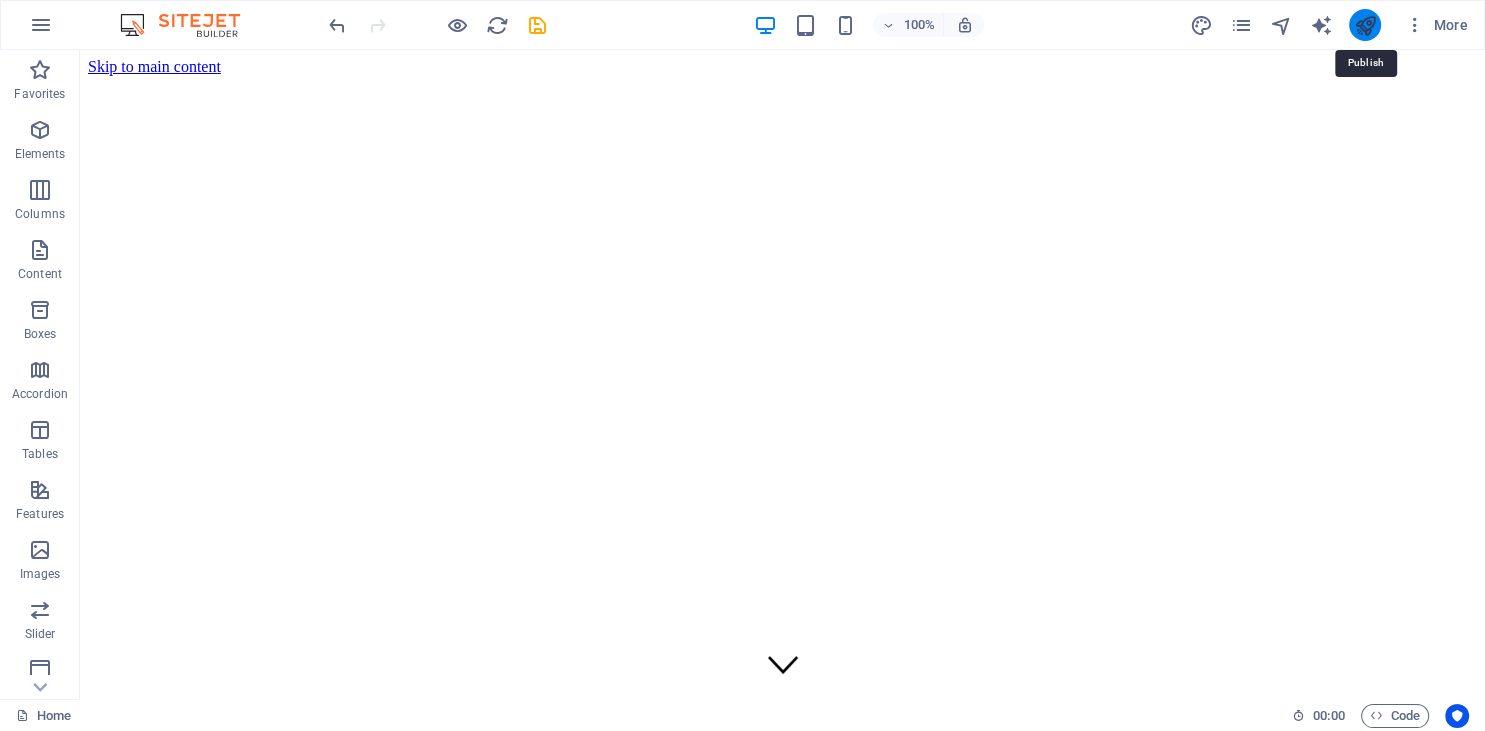 click at bounding box center [1364, 25] 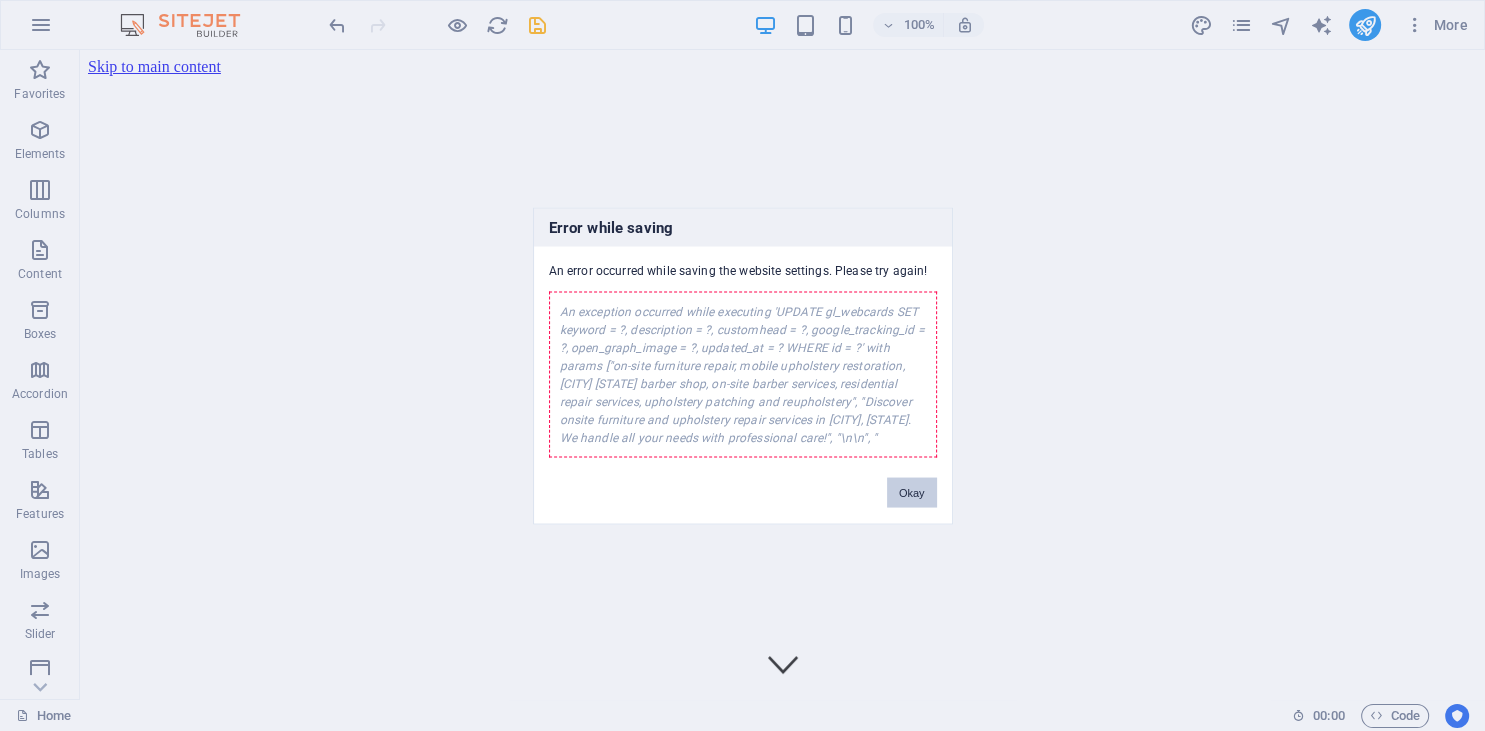 click on "Okay" at bounding box center (912, 492) 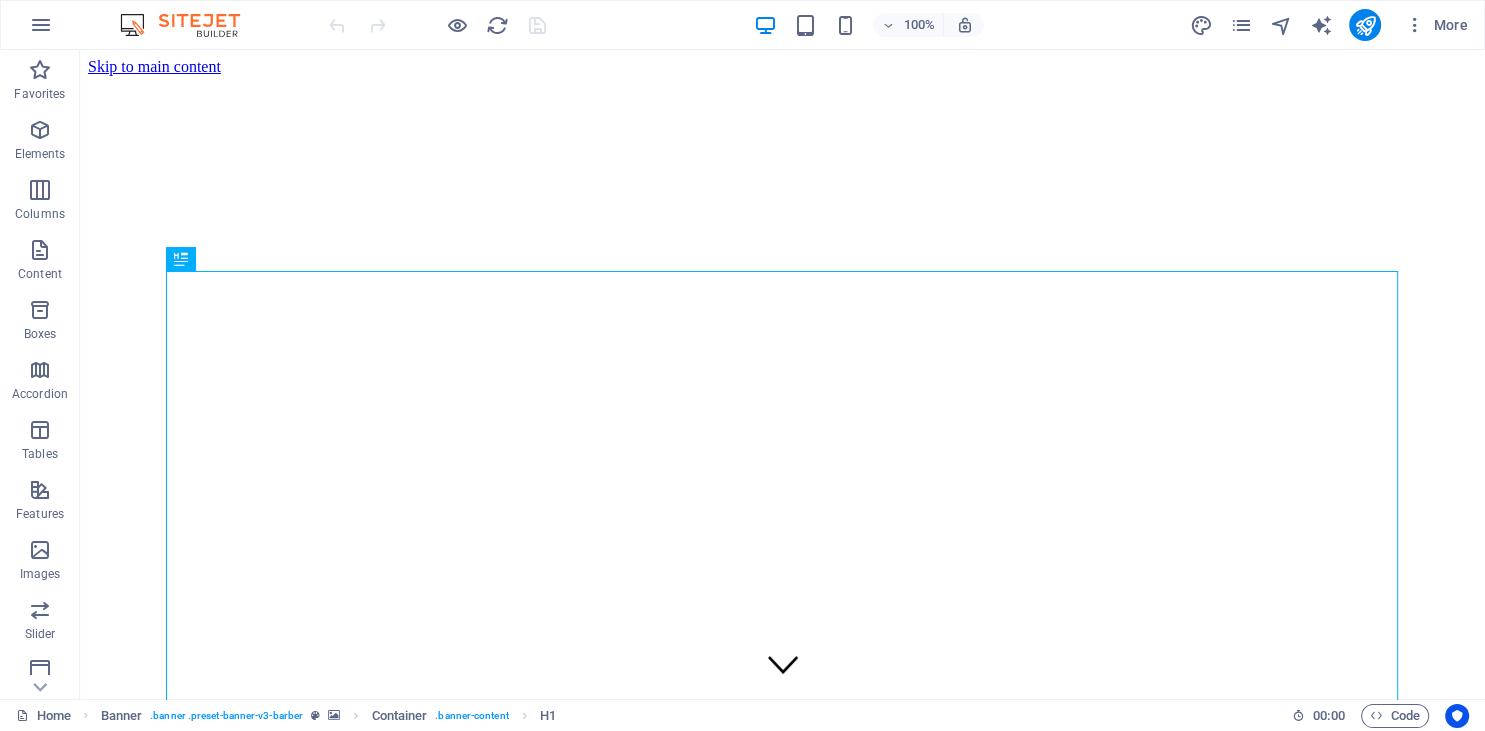 scroll, scrollTop: 0, scrollLeft: 0, axis: both 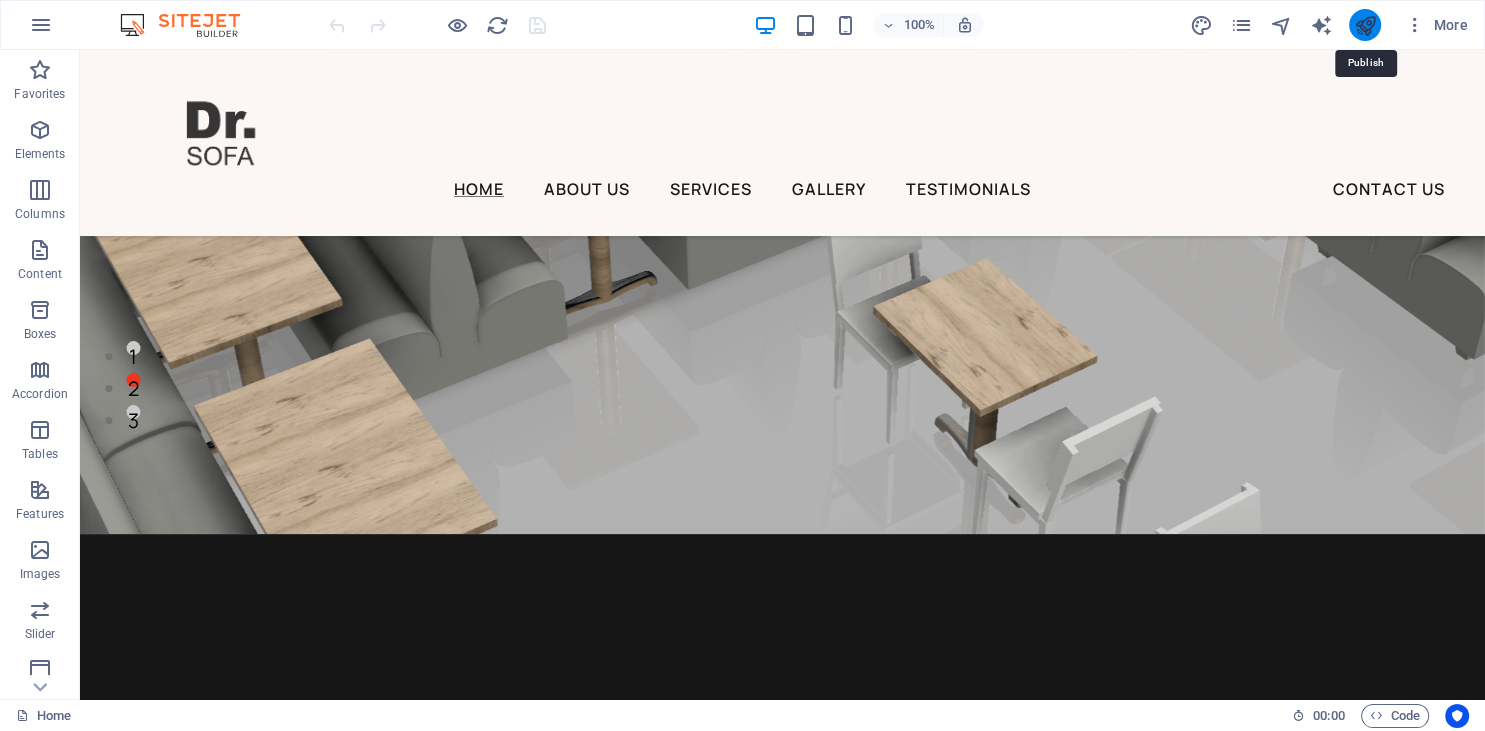 click at bounding box center [1364, 25] 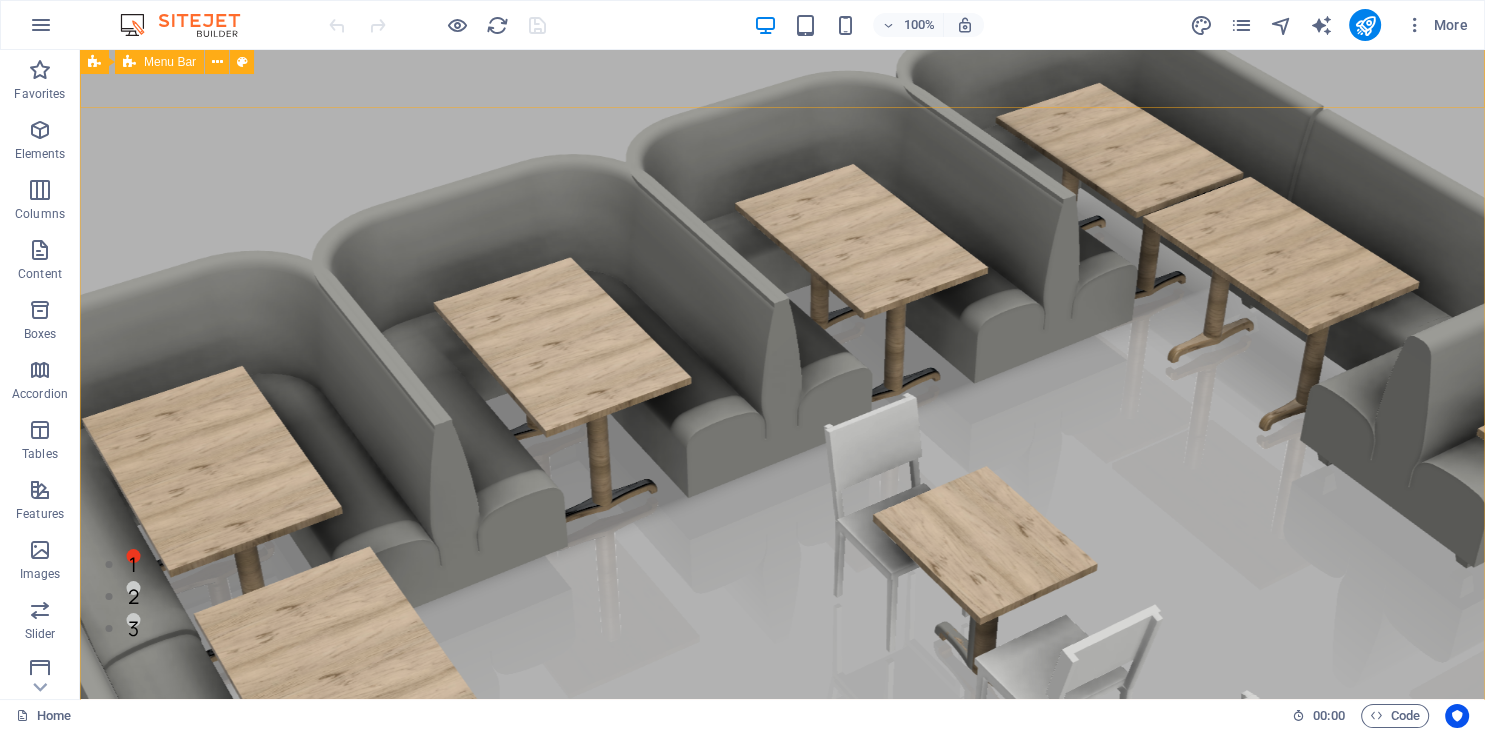 scroll, scrollTop: 0, scrollLeft: 0, axis: both 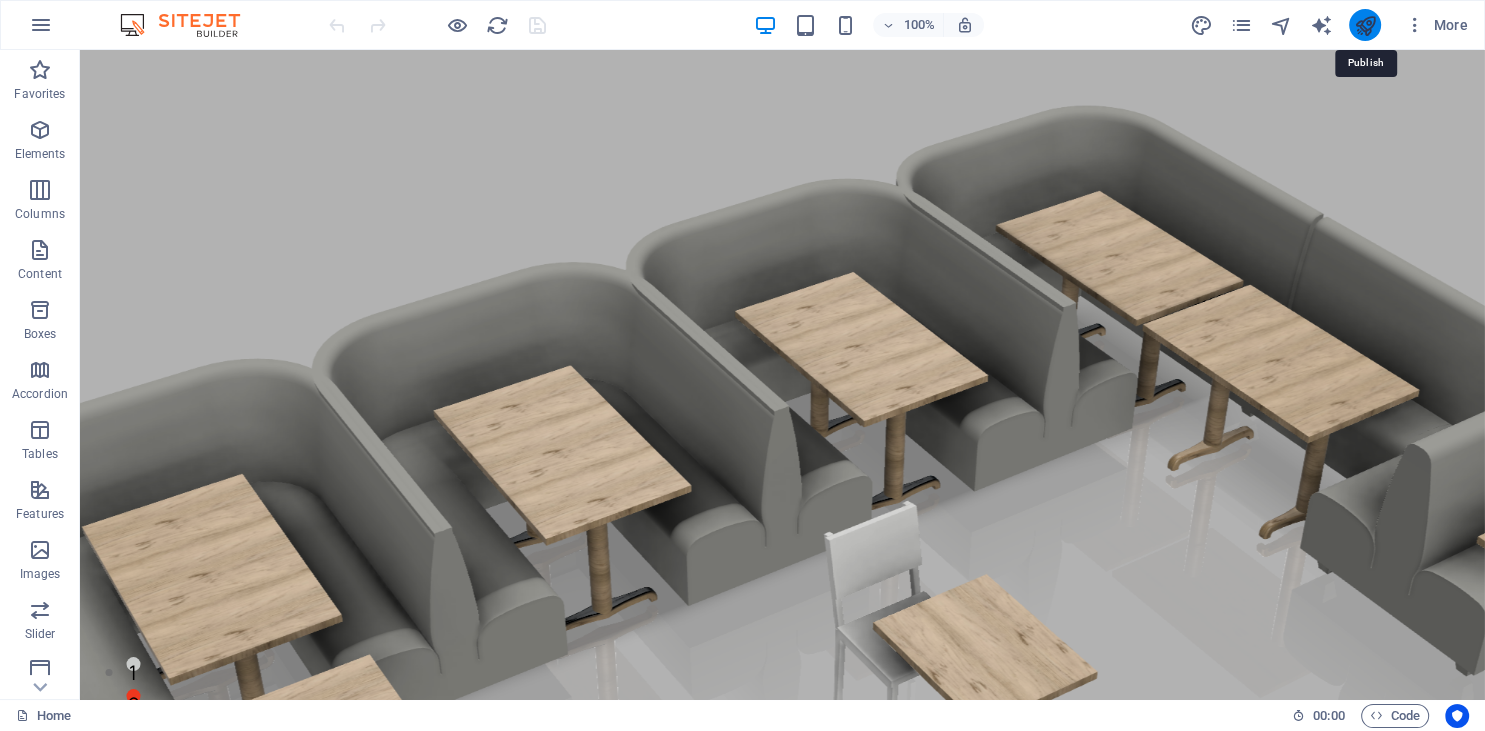 click at bounding box center (1364, 25) 